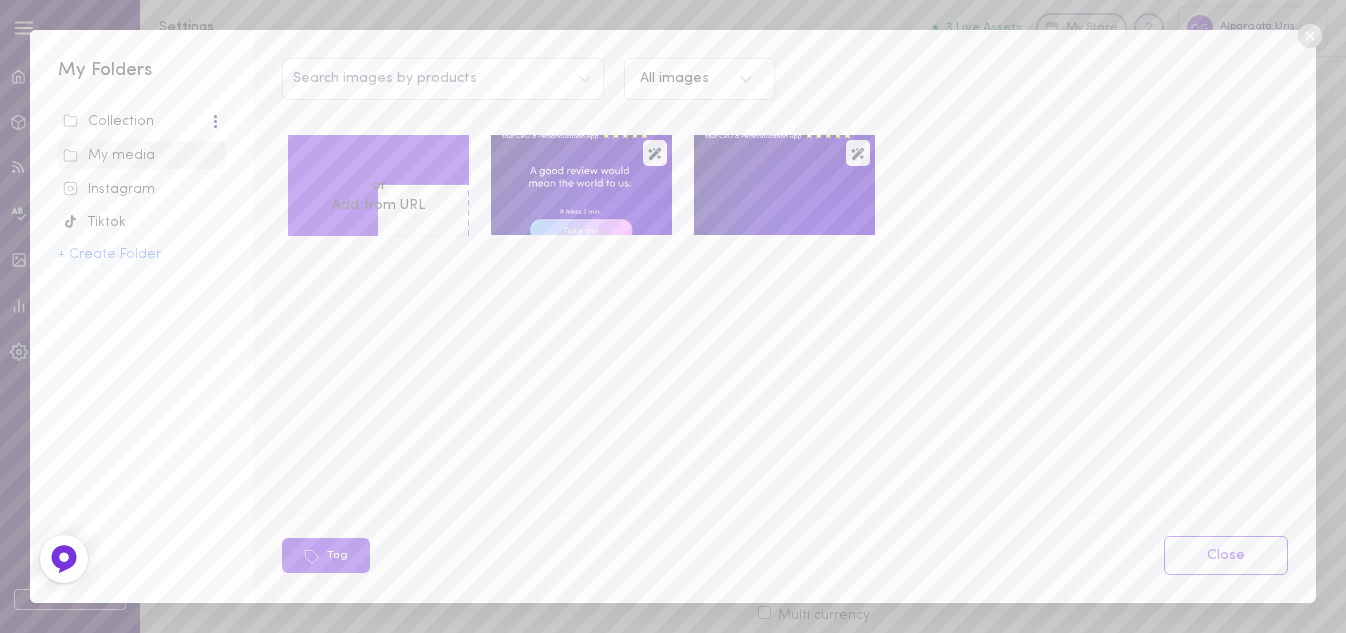 scroll, scrollTop: 0, scrollLeft: 0, axis: both 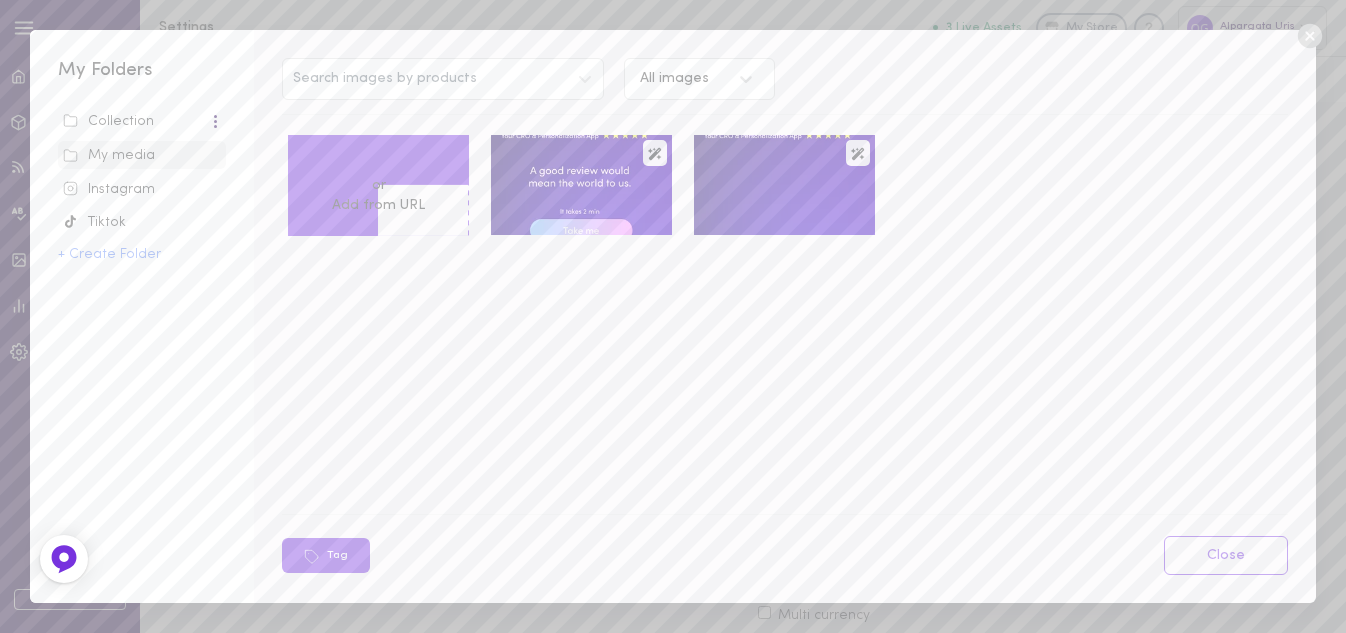 click 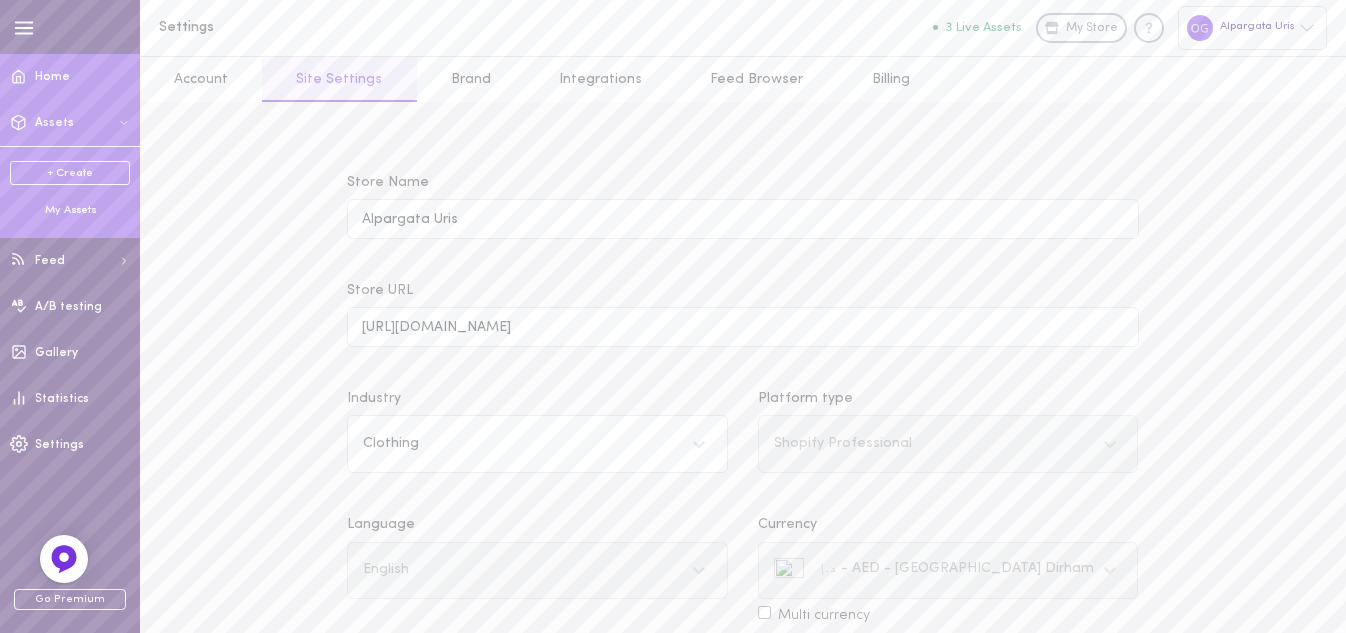 click on "Home" at bounding box center (70, 77) 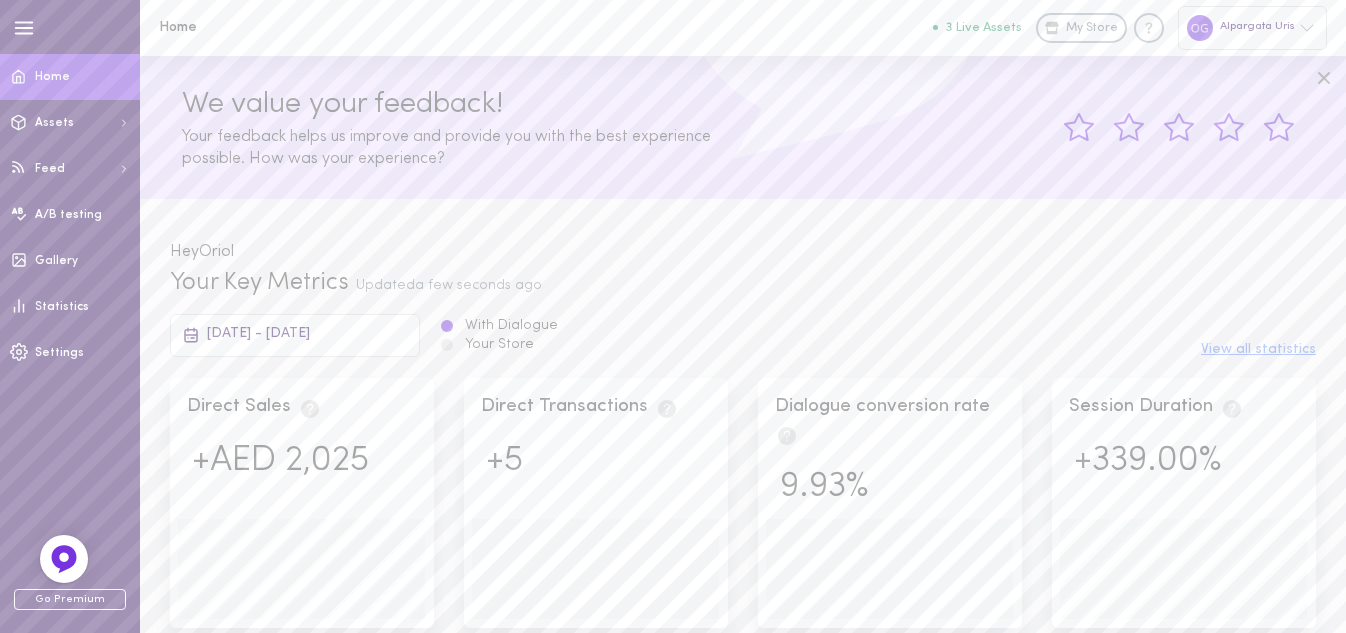 scroll, scrollTop: 999748, scrollLeft: 999706, axis: both 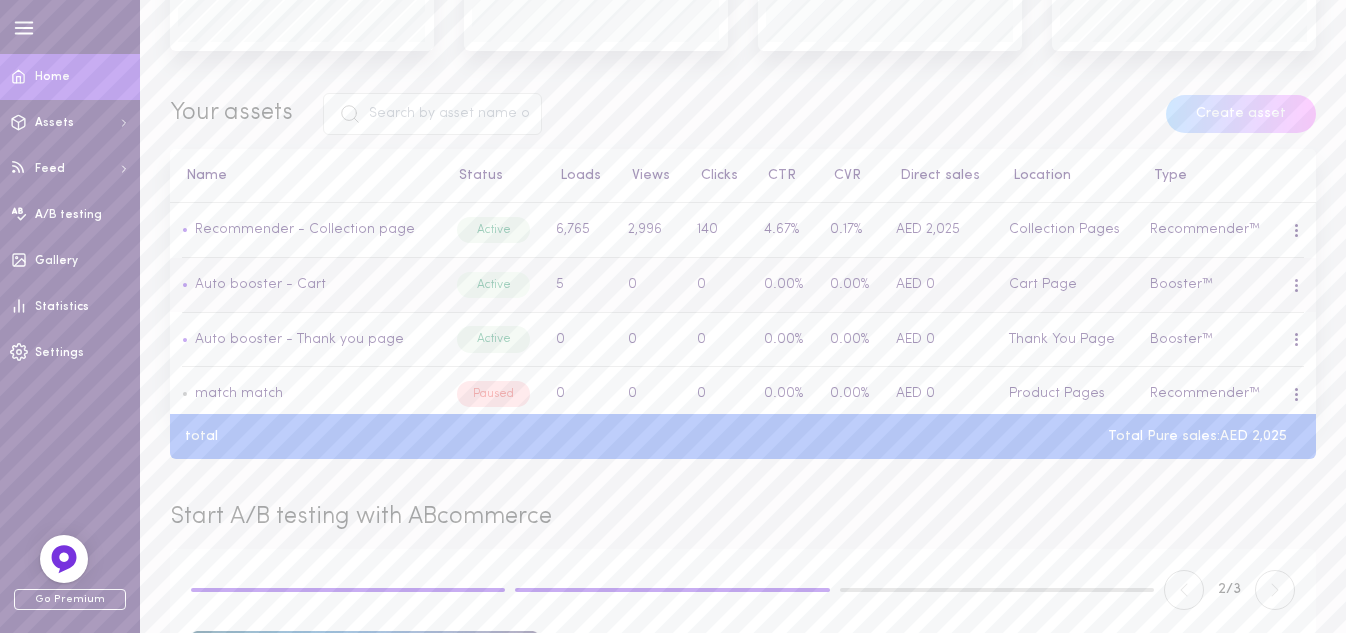 click at bounding box center (1296, 285) 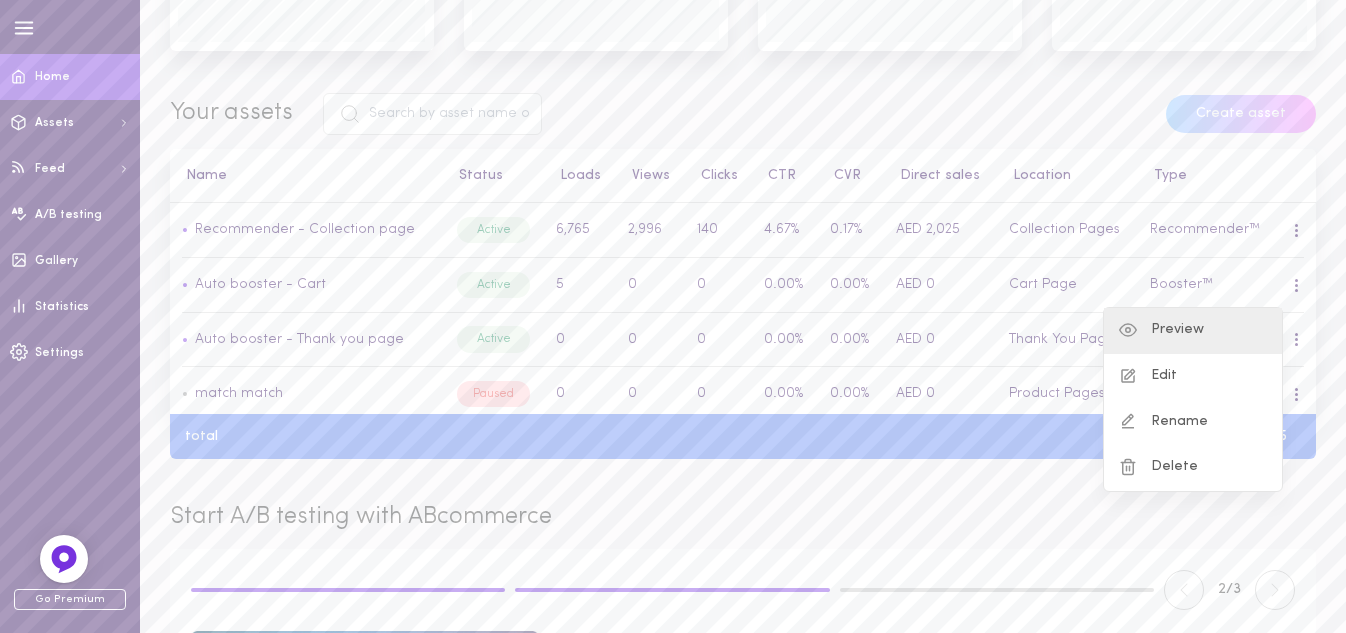 click on "Preview" at bounding box center (1193, 331) 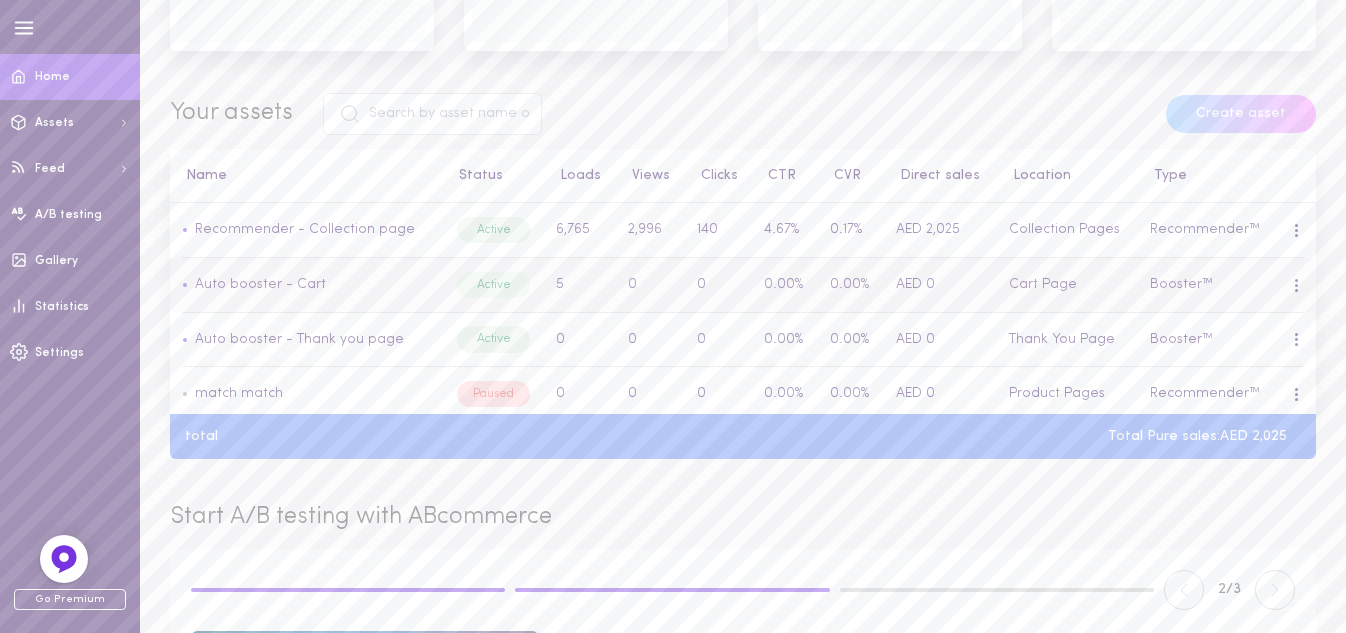 click at bounding box center [1296, 285] 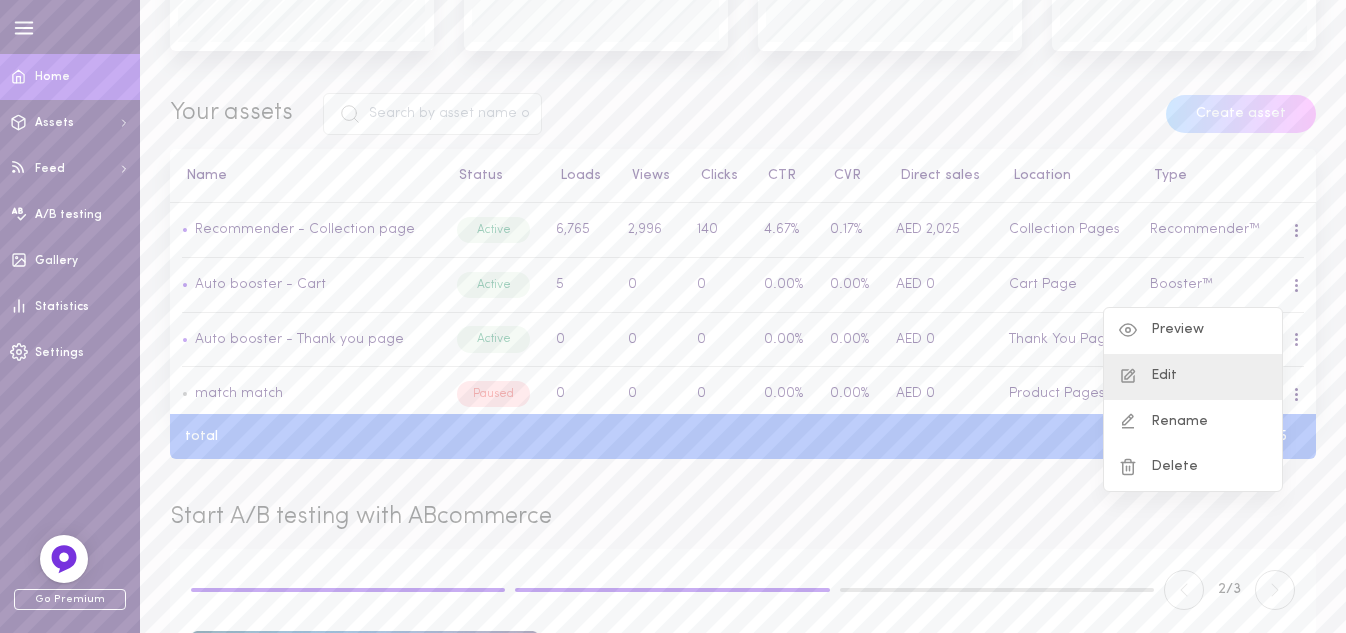 click on "Edit" at bounding box center [1193, 377] 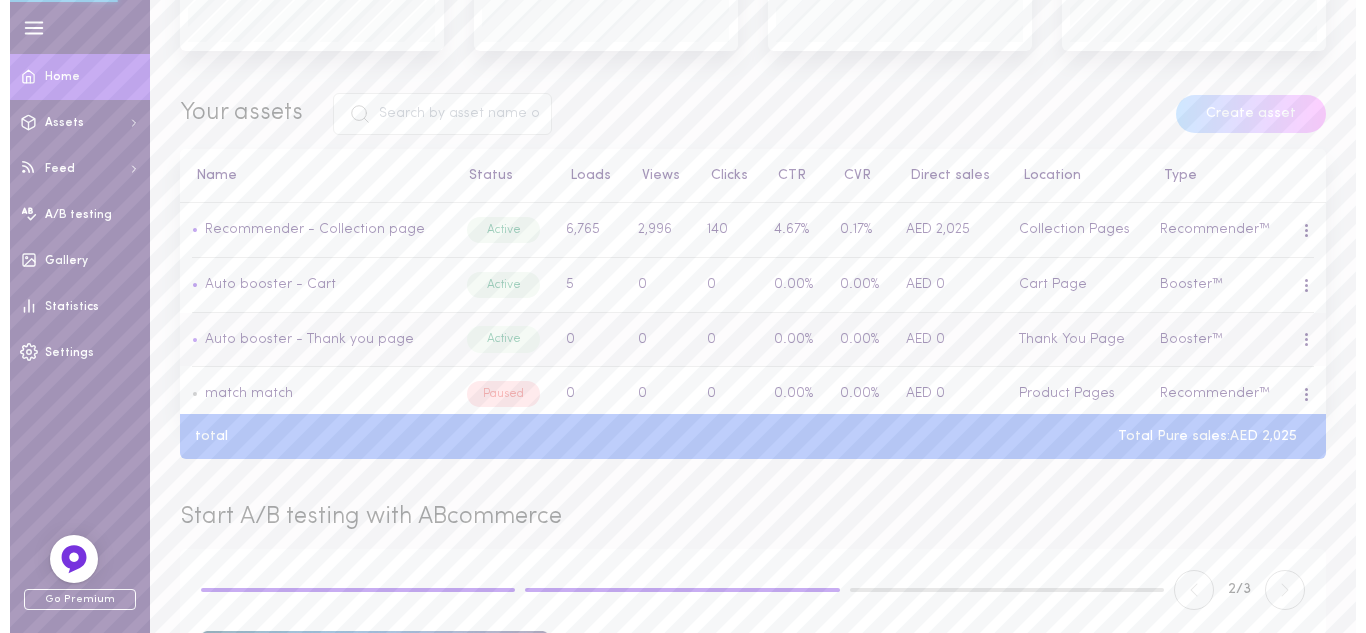 scroll, scrollTop: 0, scrollLeft: 0, axis: both 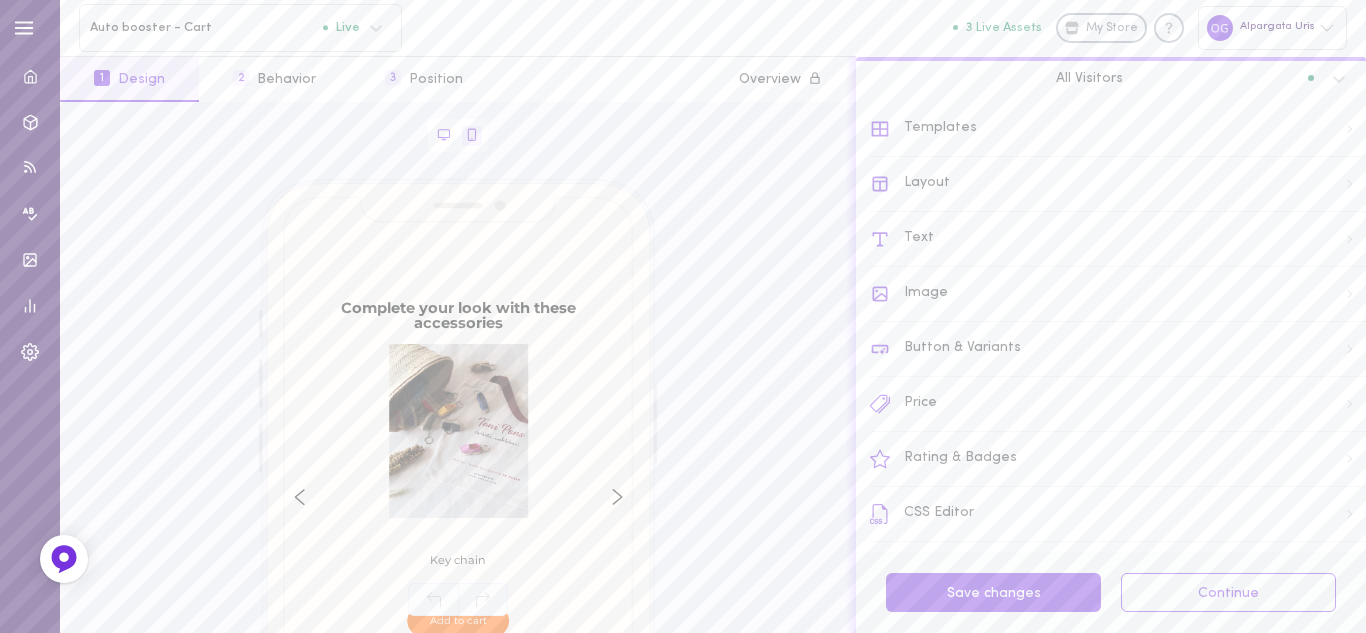 click 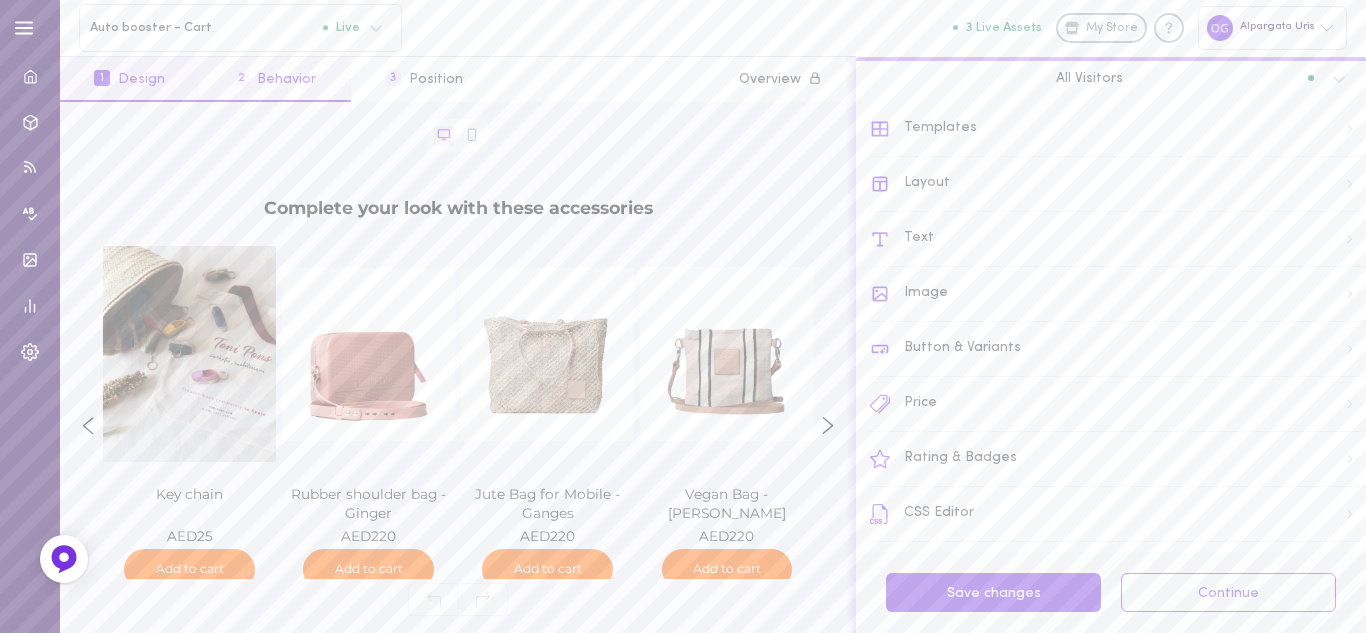 click on "2 Behavior" at bounding box center [274, 79] 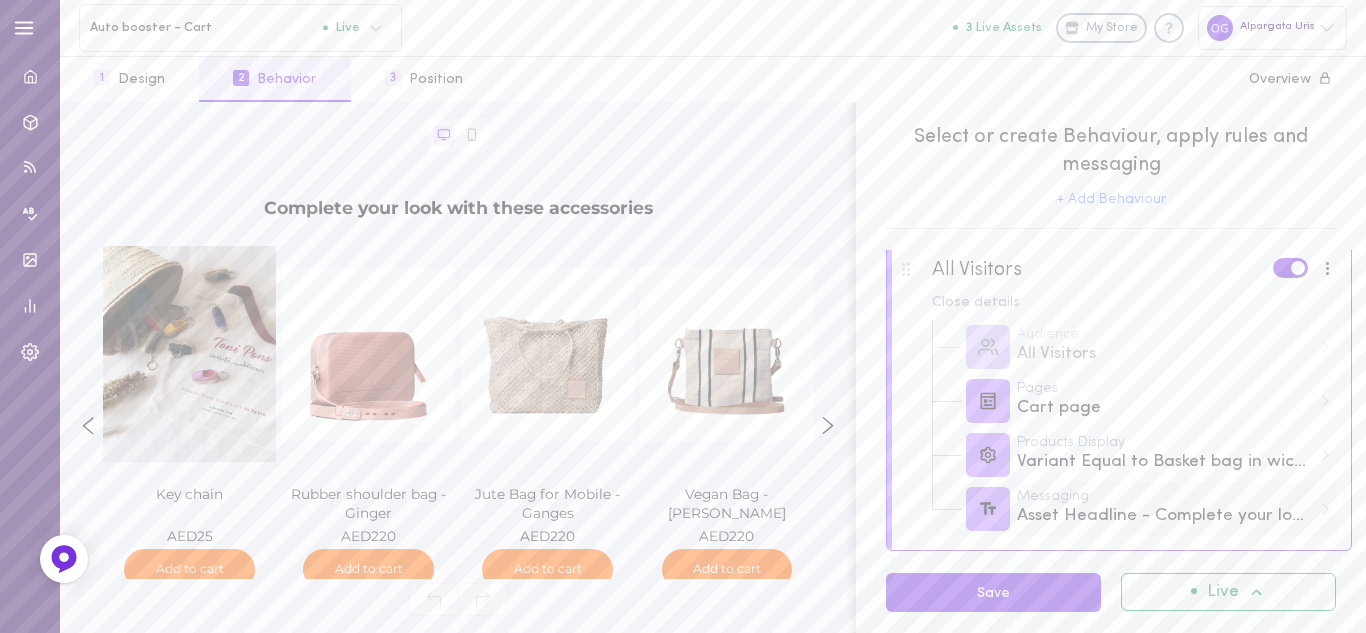 scroll, scrollTop: 0, scrollLeft: 0, axis: both 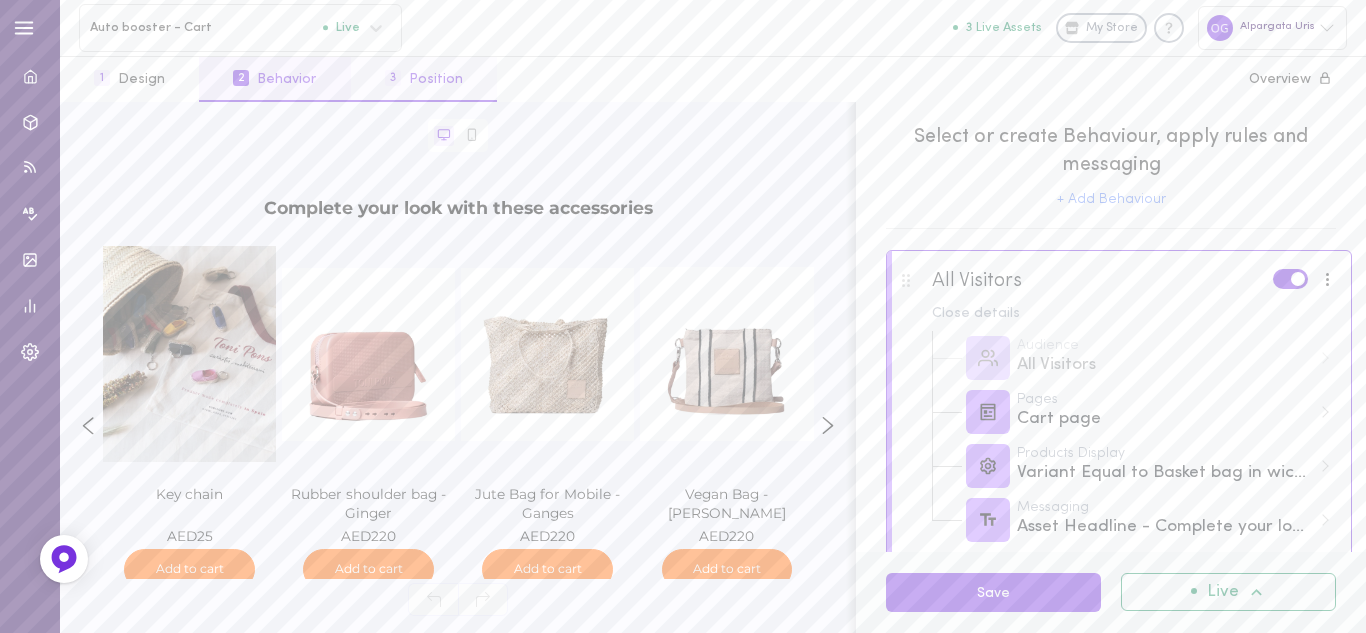 click on "3 Position" at bounding box center [424, 79] 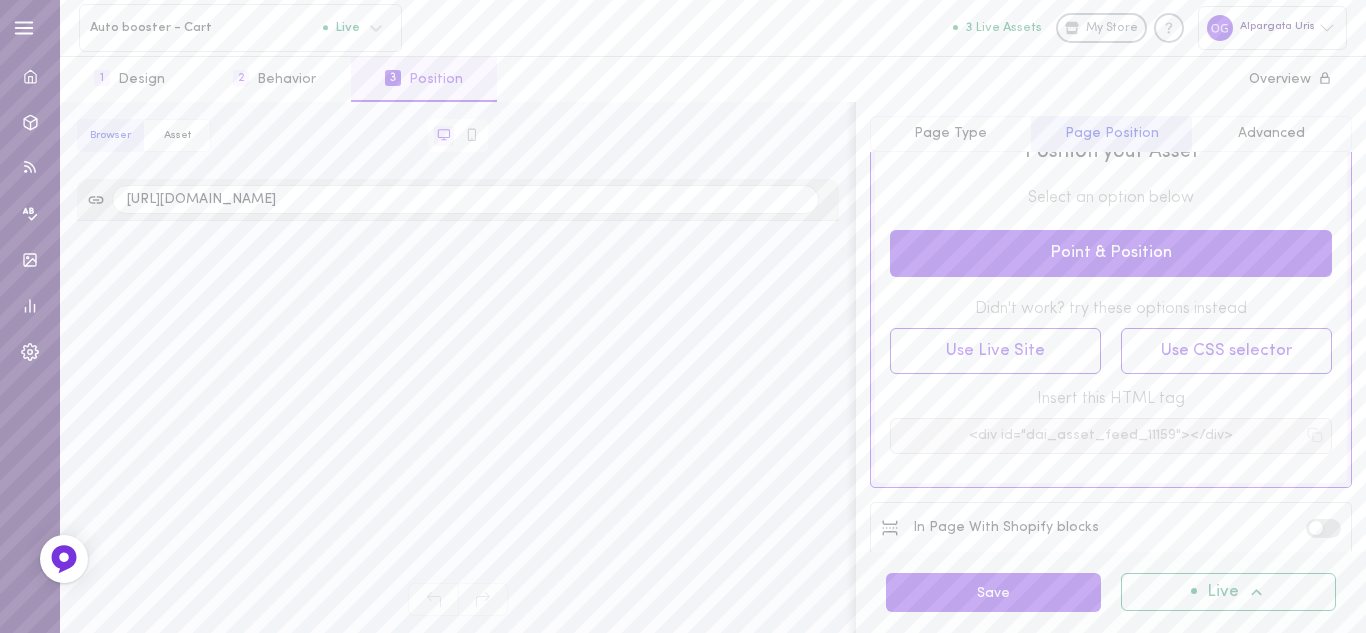 scroll, scrollTop: 123, scrollLeft: 0, axis: vertical 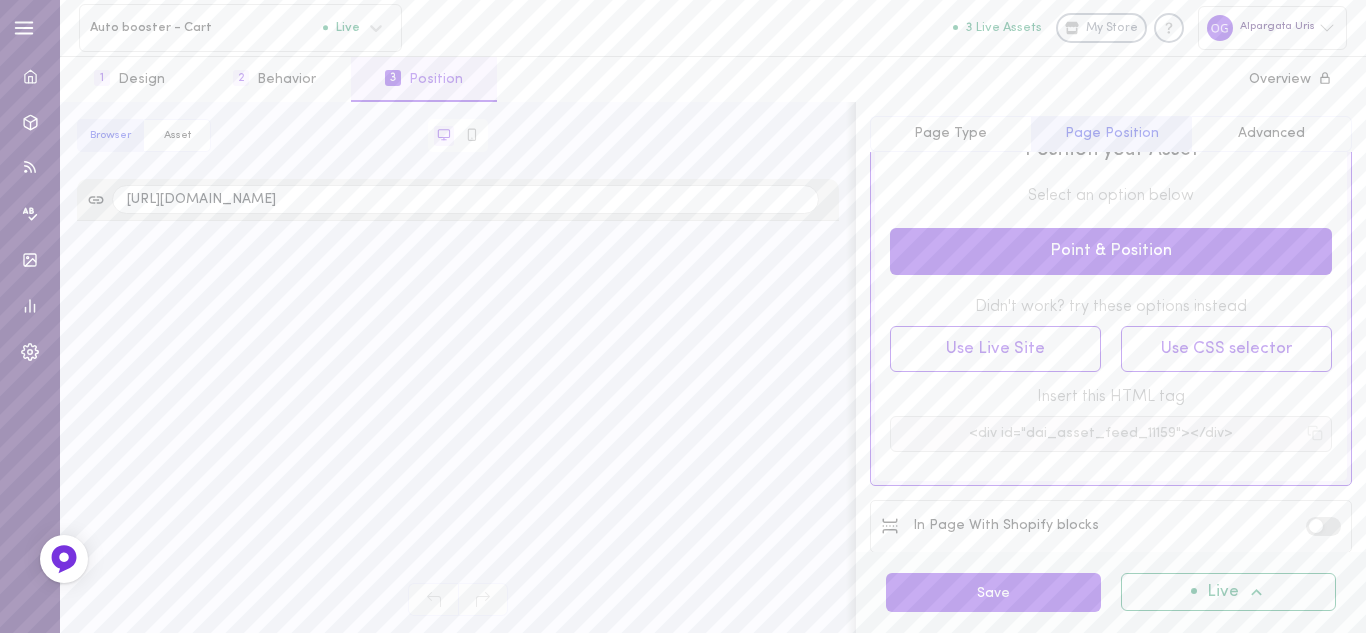 click 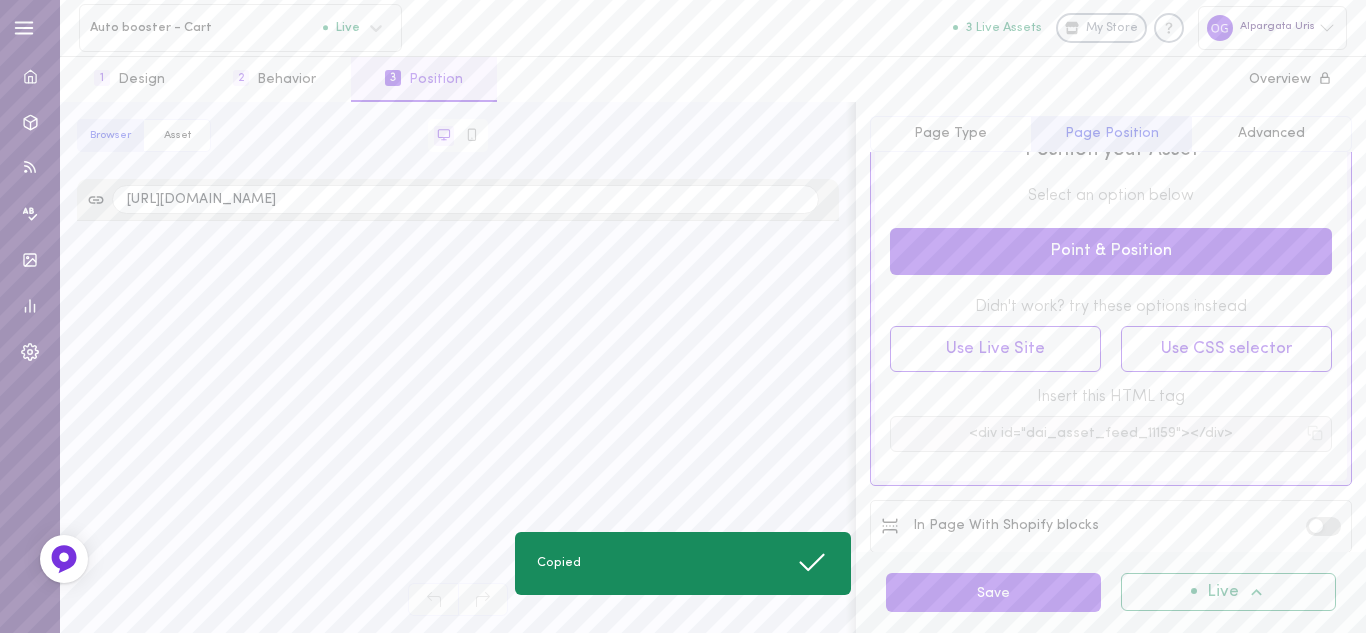 click 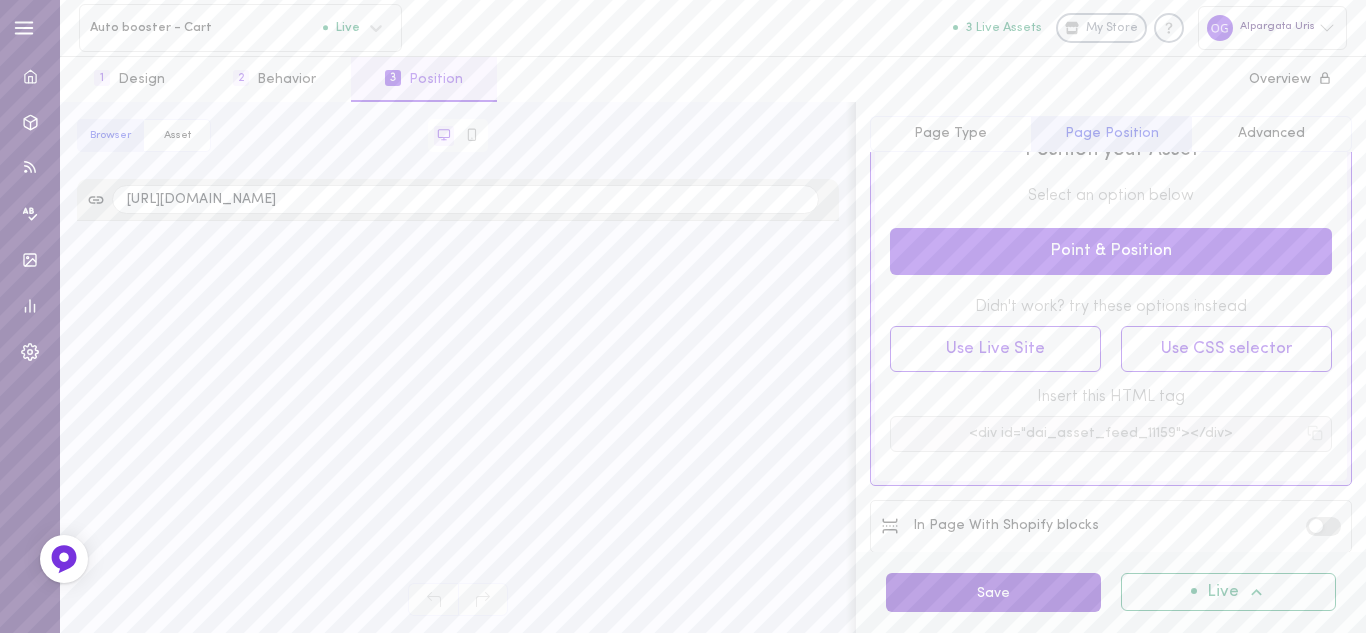 click on "Save" at bounding box center (993, 592) 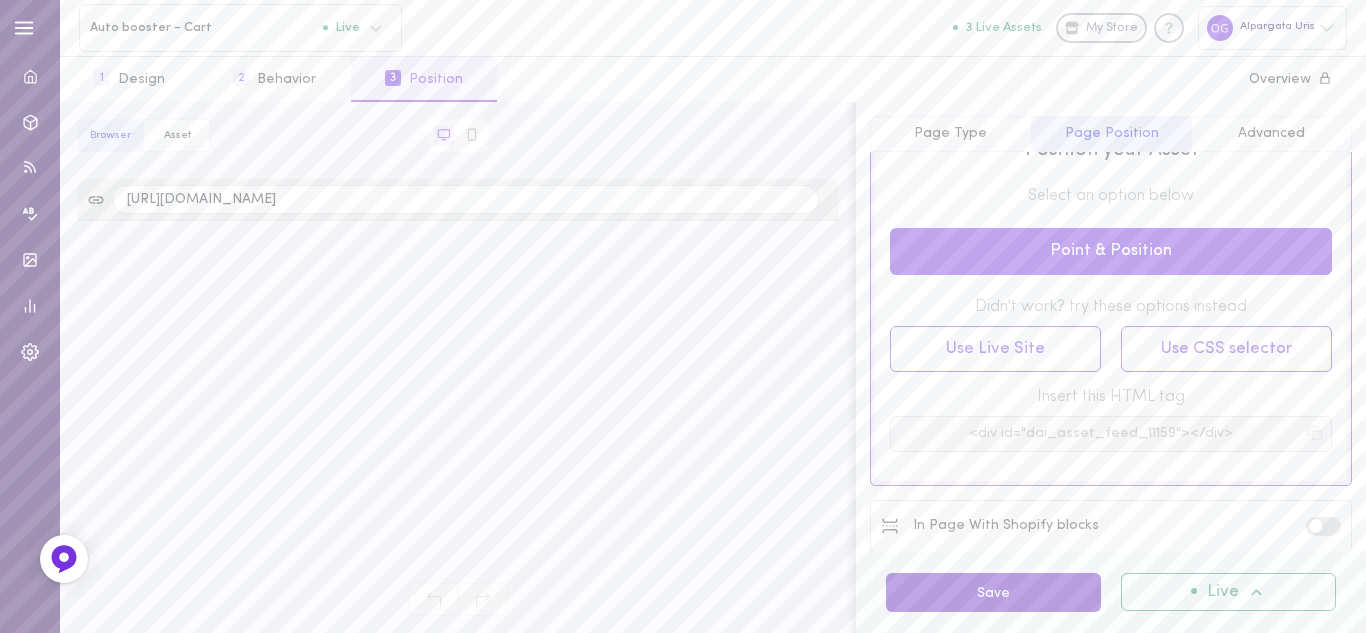 click on "Save" at bounding box center (993, 592) 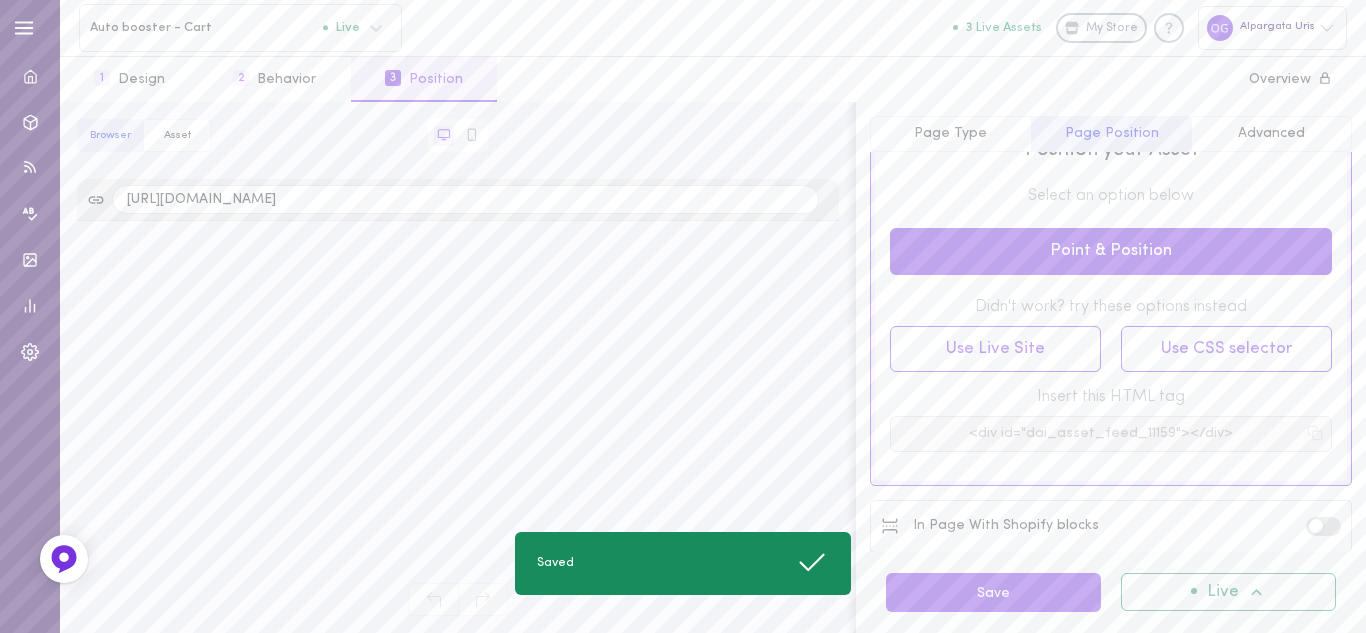 click 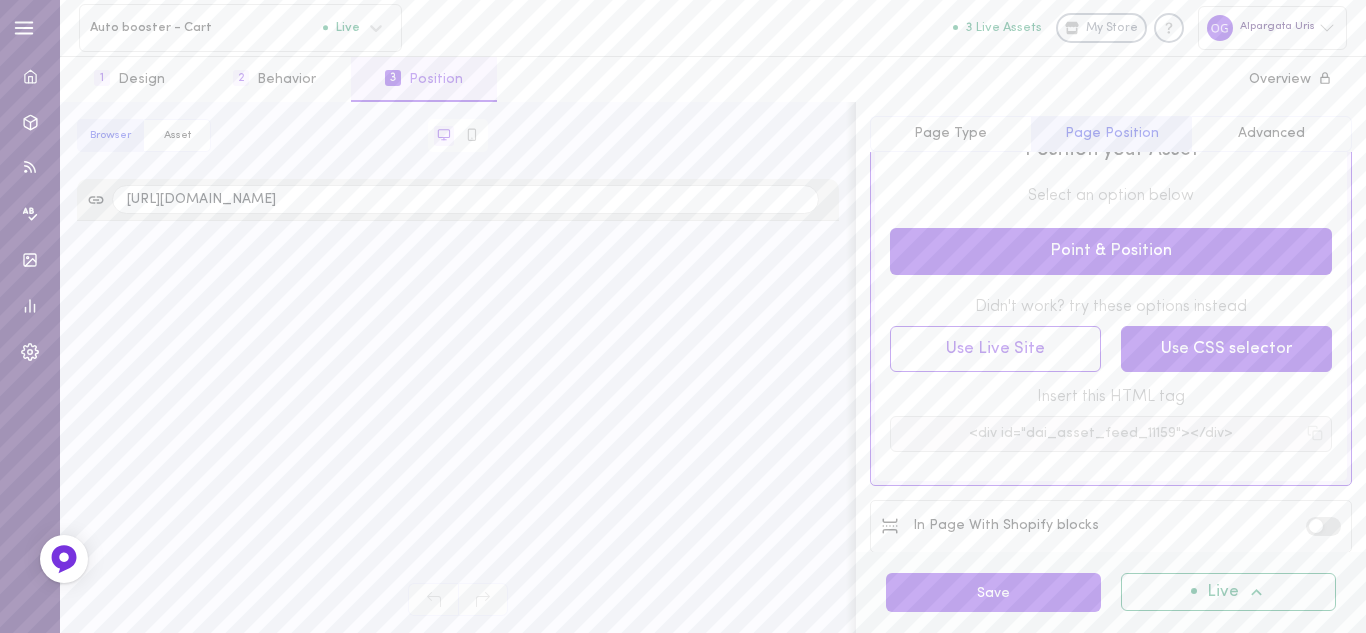click on "Use CSS selector" at bounding box center (1226, 349) 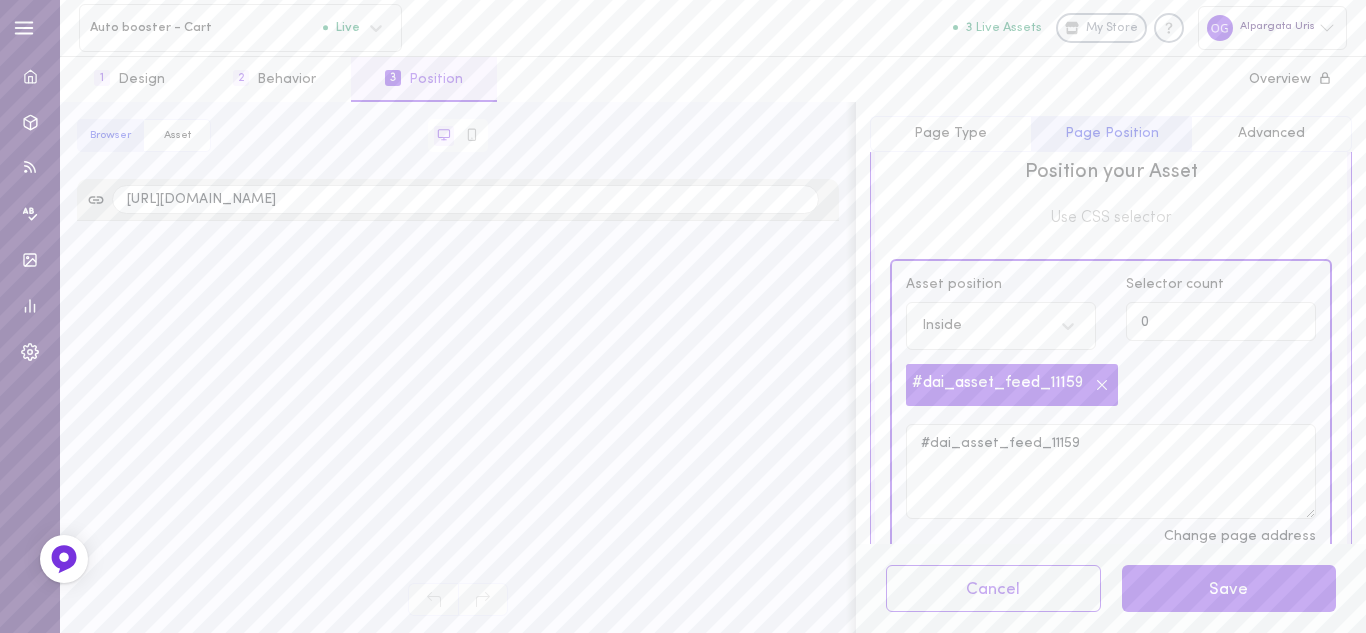scroll, scrollTop: 0, scrollLeft: 0, axis: both 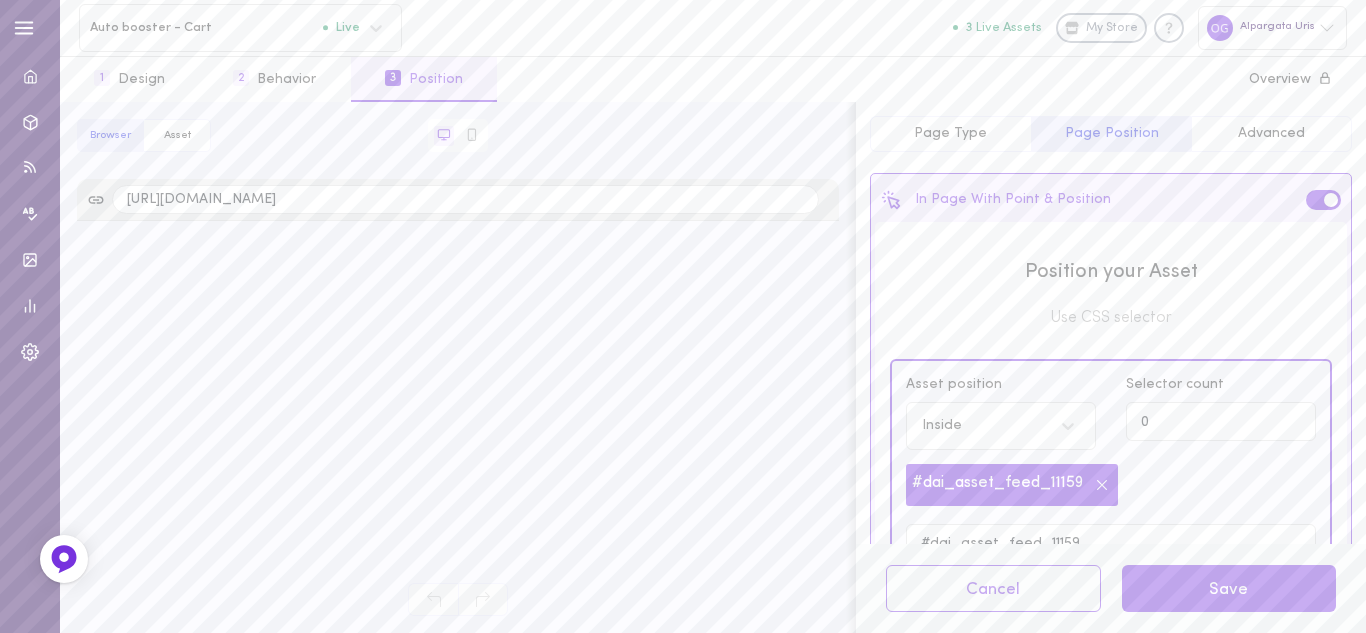 click on "Page Type" at bounding box center [950, 134] 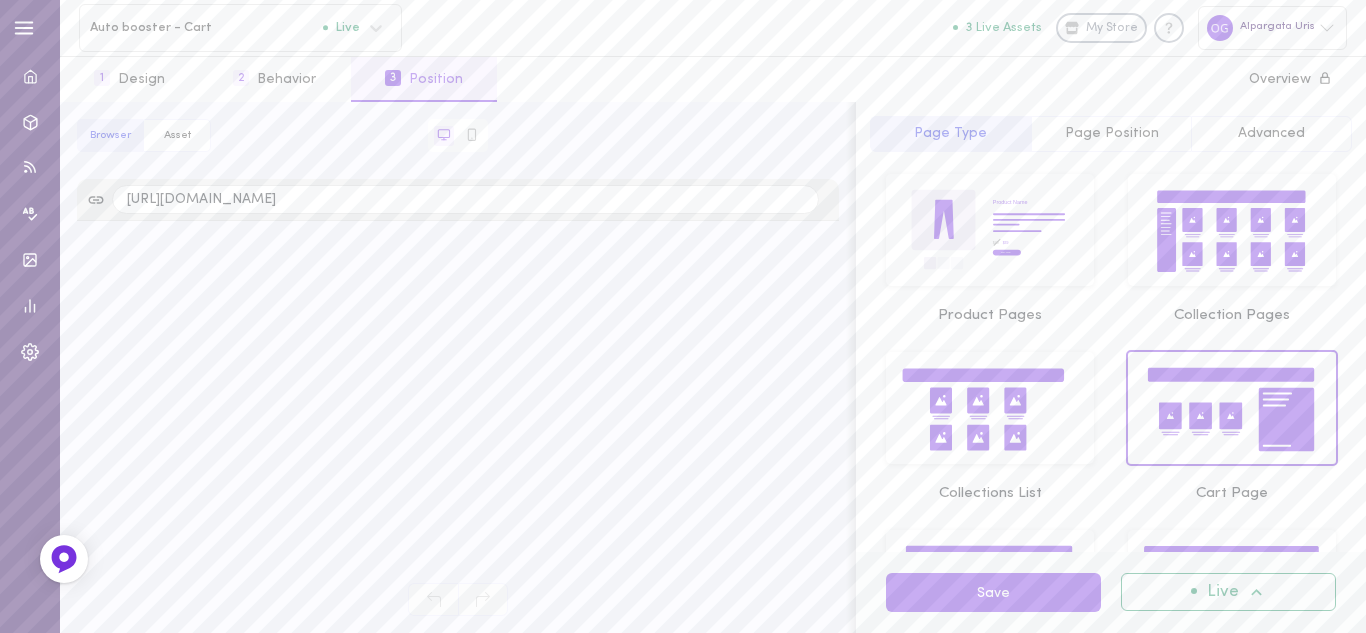 click on "Page Position" at bounding box center [1112, 133] 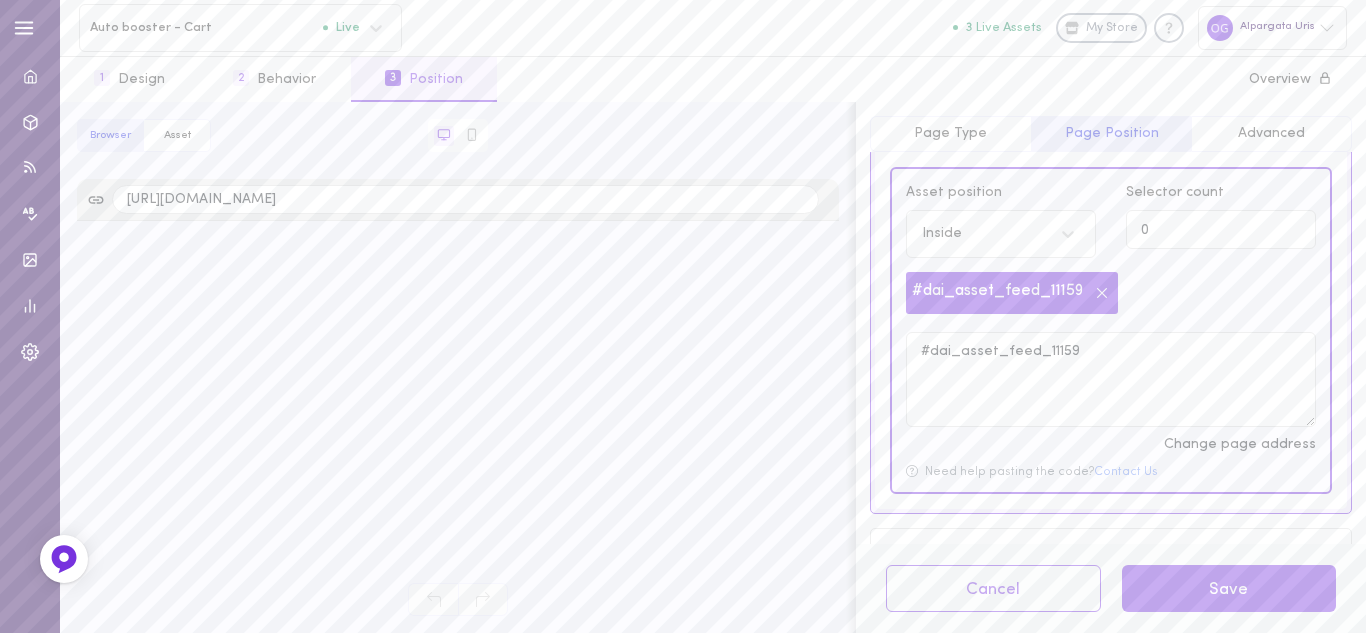 scroll, scrollTop: 230, scrollLeft: 0, axis: vertical 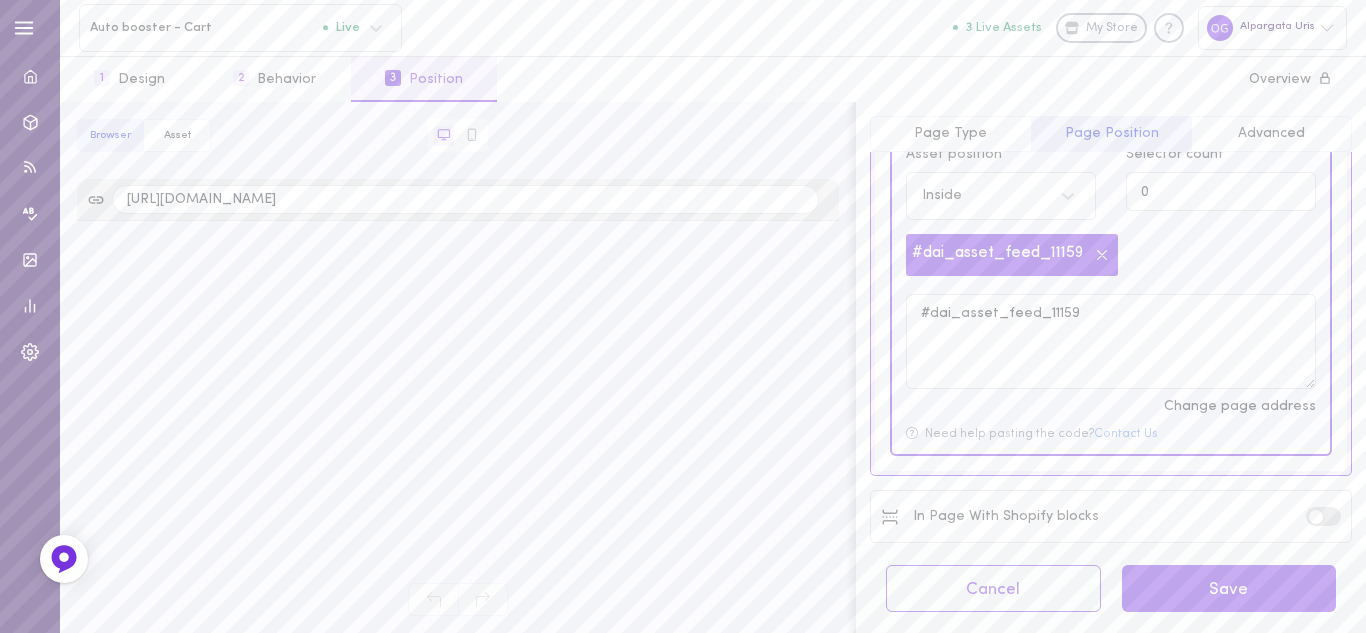 click on "Advanced" at bounding box center [1271, 133] 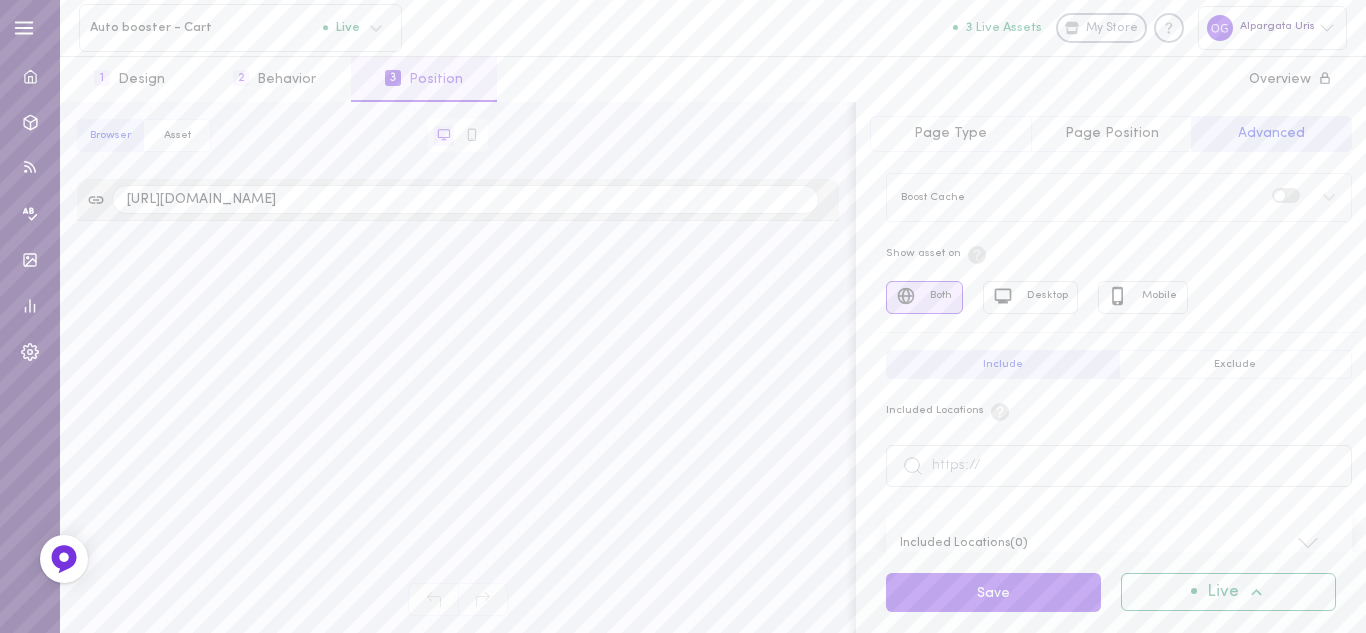 click on "Page Position" at bounding box center (1112, 133) 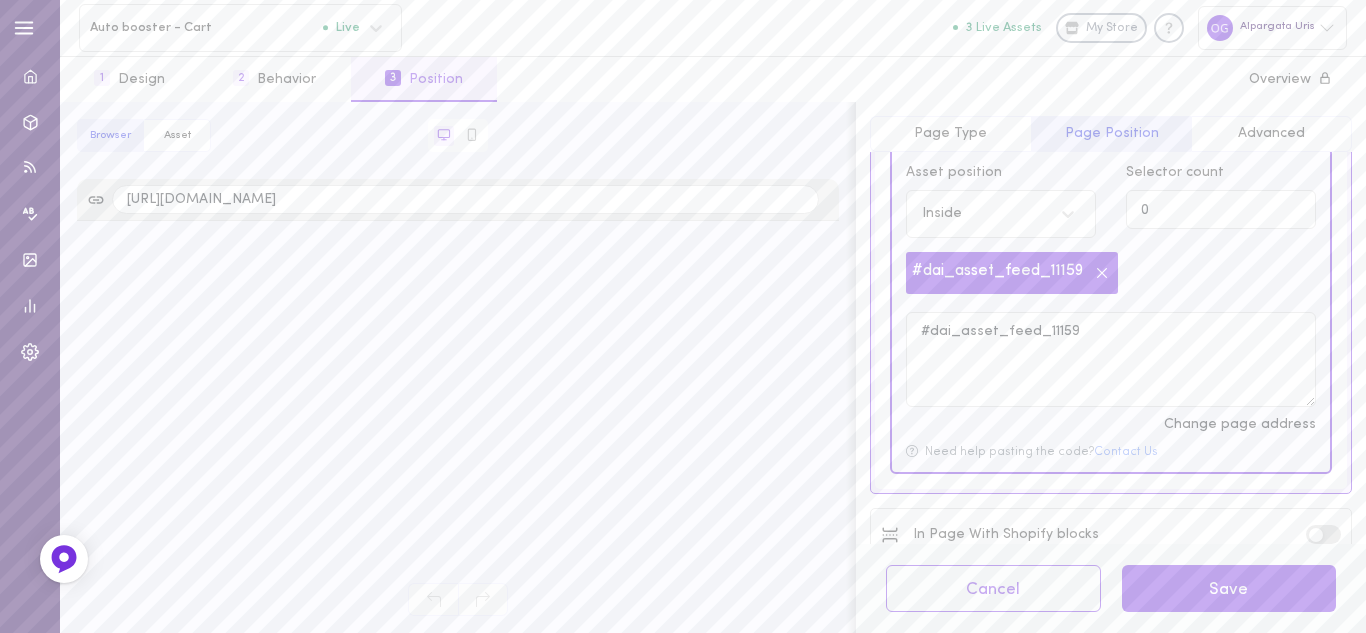 scroll, scrollTop: 230, scrollLeft: 0, axis: vertical 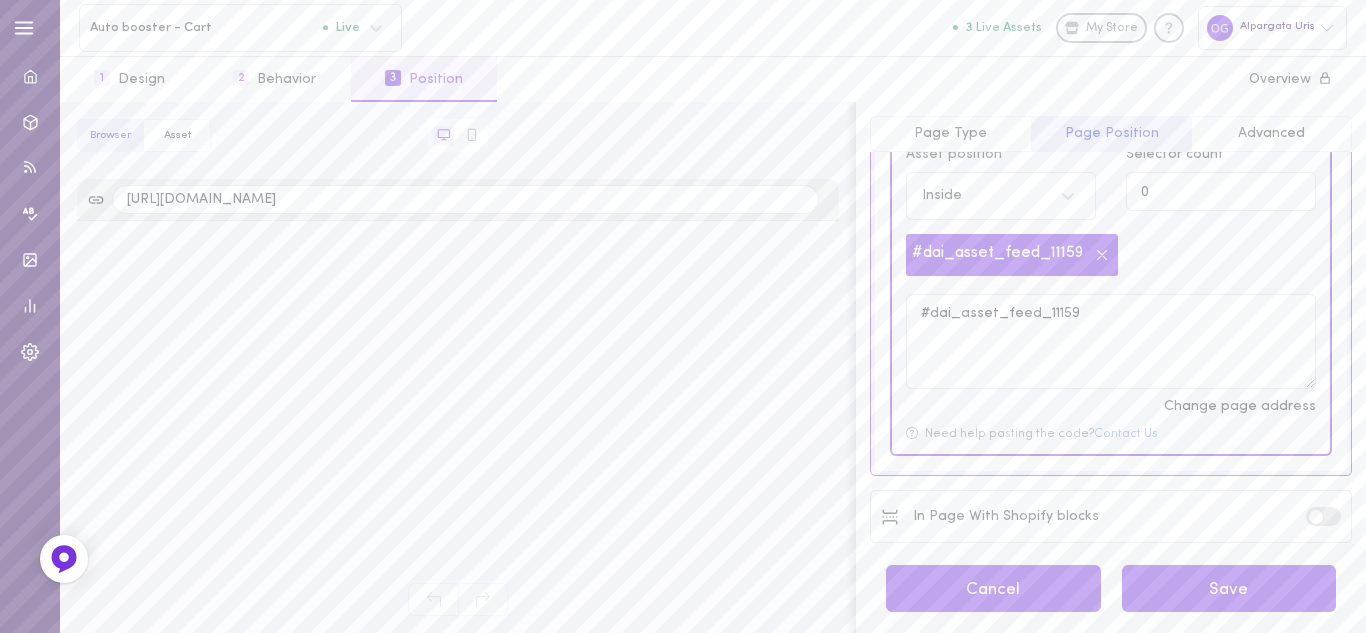 click on "Cancel" at bounding box center [993, 588] 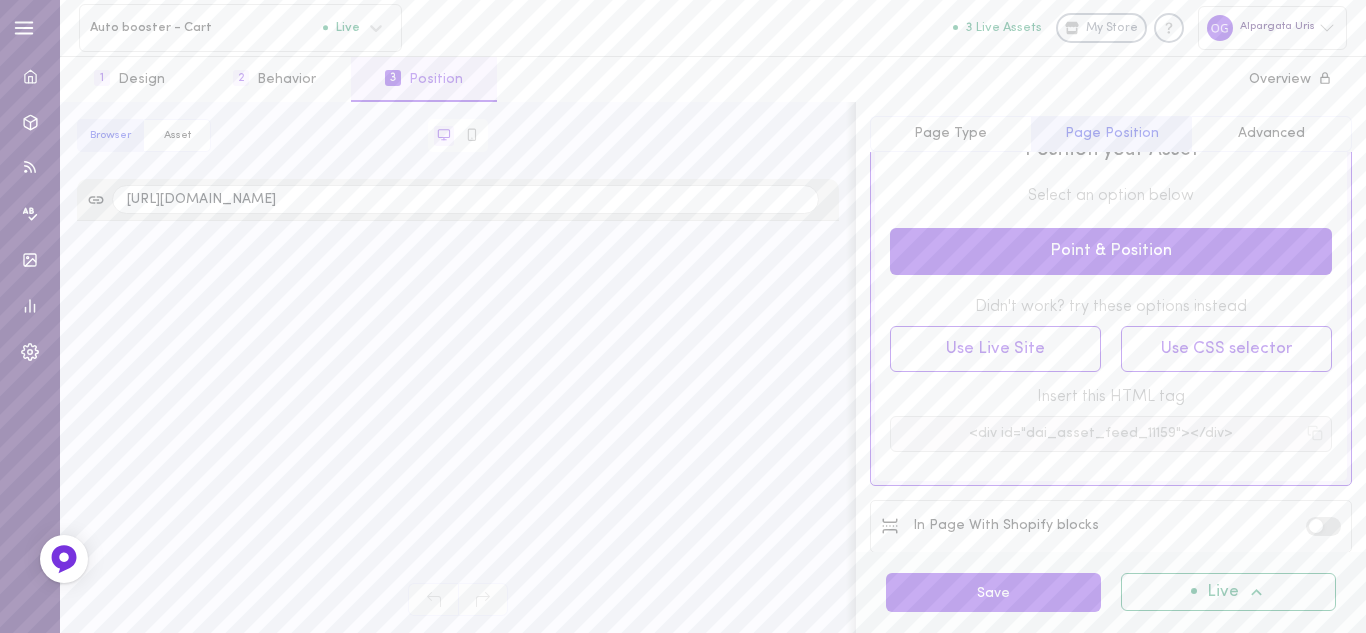 drag, startPoint x: 992, startPoint y: 367, endPoint x: 1276, endPoint y: 425, distance: 289.86203 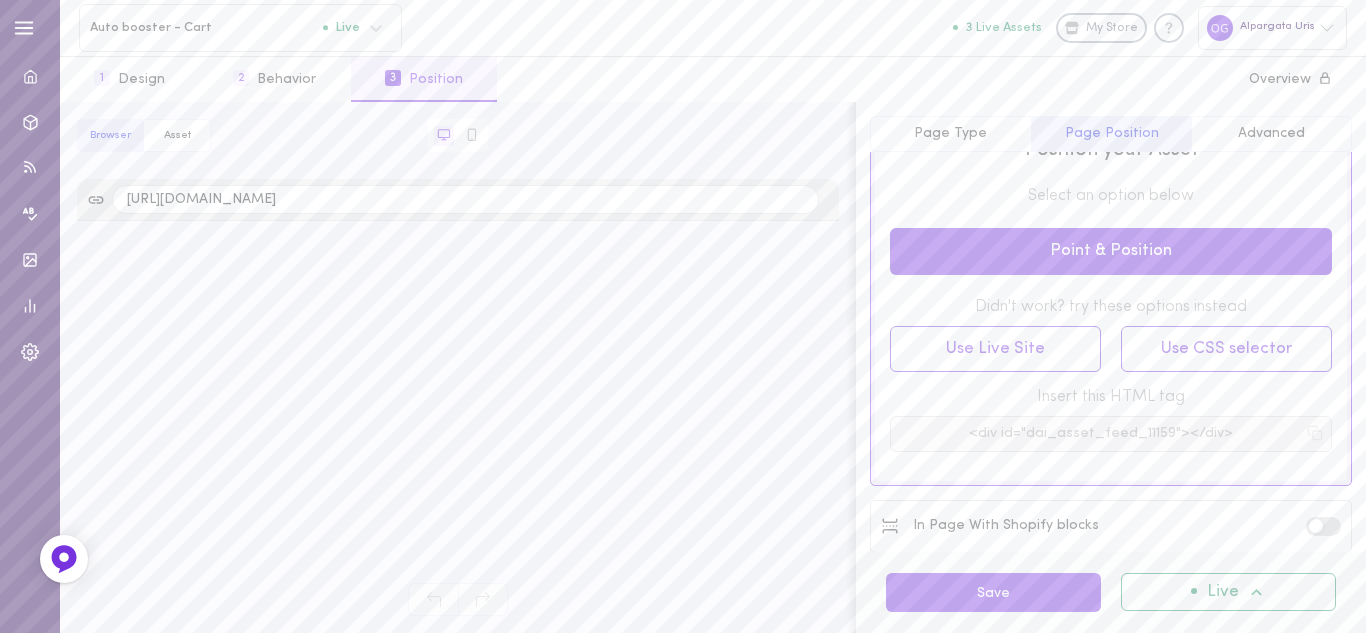 click on "Position your Asset Select an option below Point & Position Didn't work? try these options instead Use Live Site Use CSS selector Insert this HTML tag <div id="dai_asset_feed_11159"></div>" at bounding box center (1111, 290) 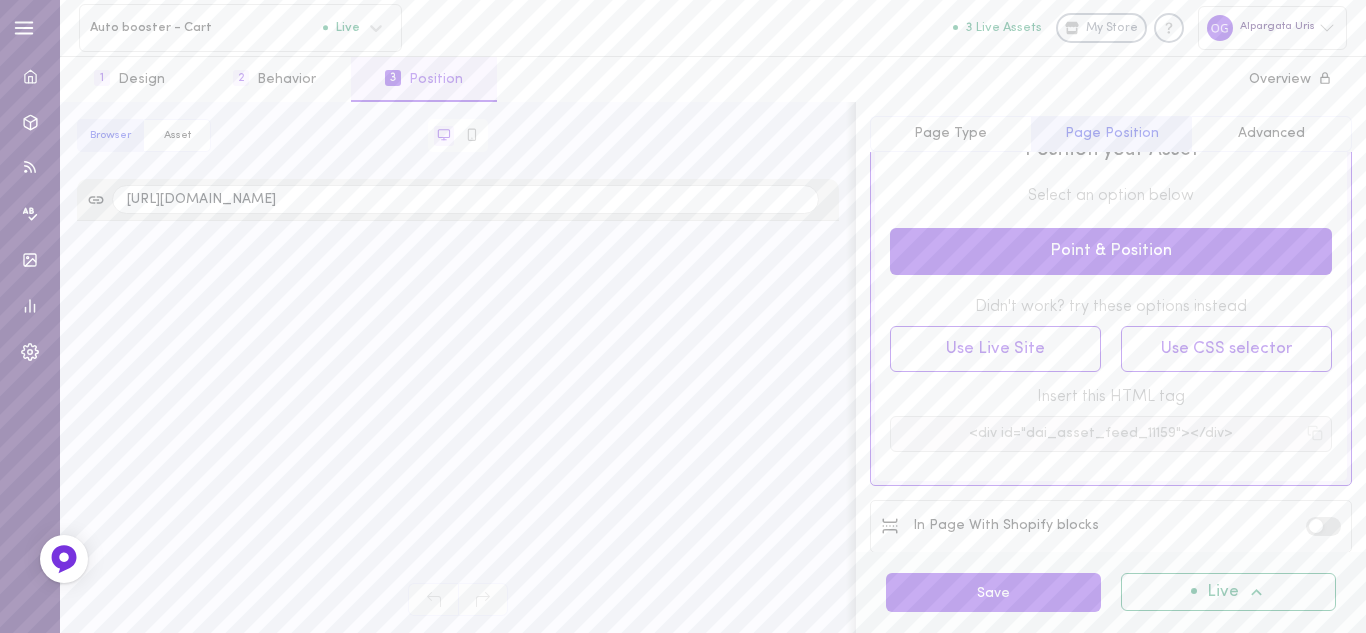 scroll, scrollTop: 2, scrollLeft: 0, axis: vertical 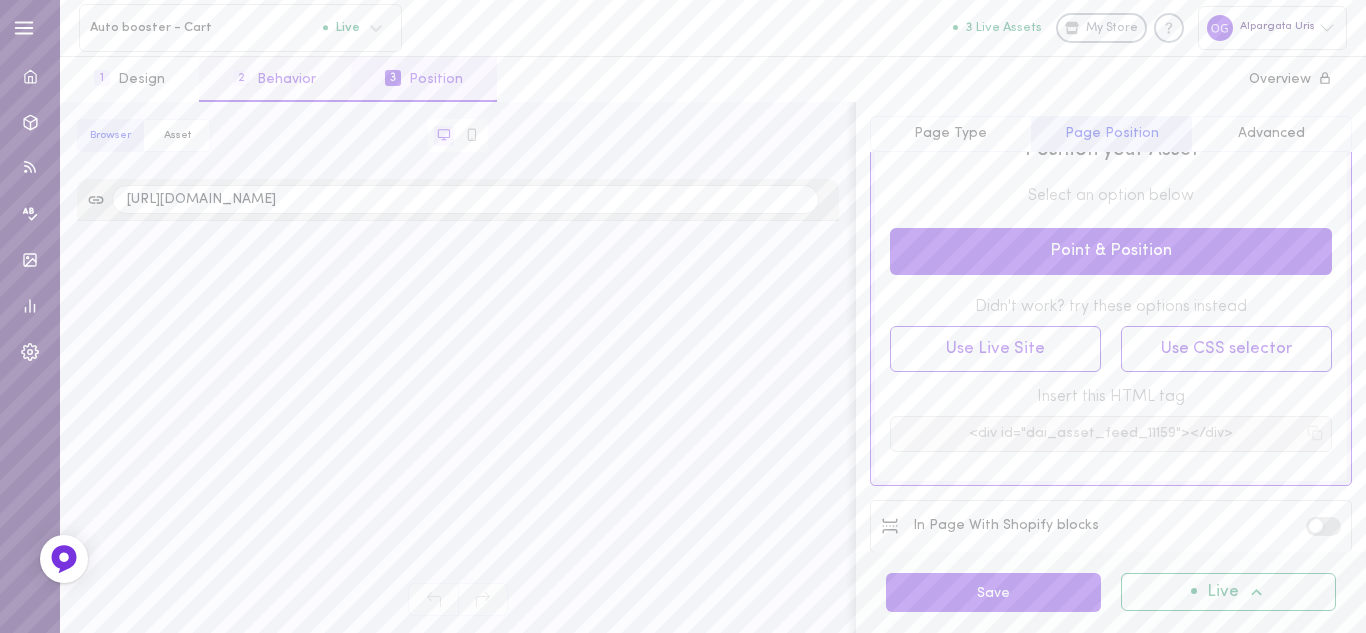 click on "2 Behavior" at bounding box center (274, 79) 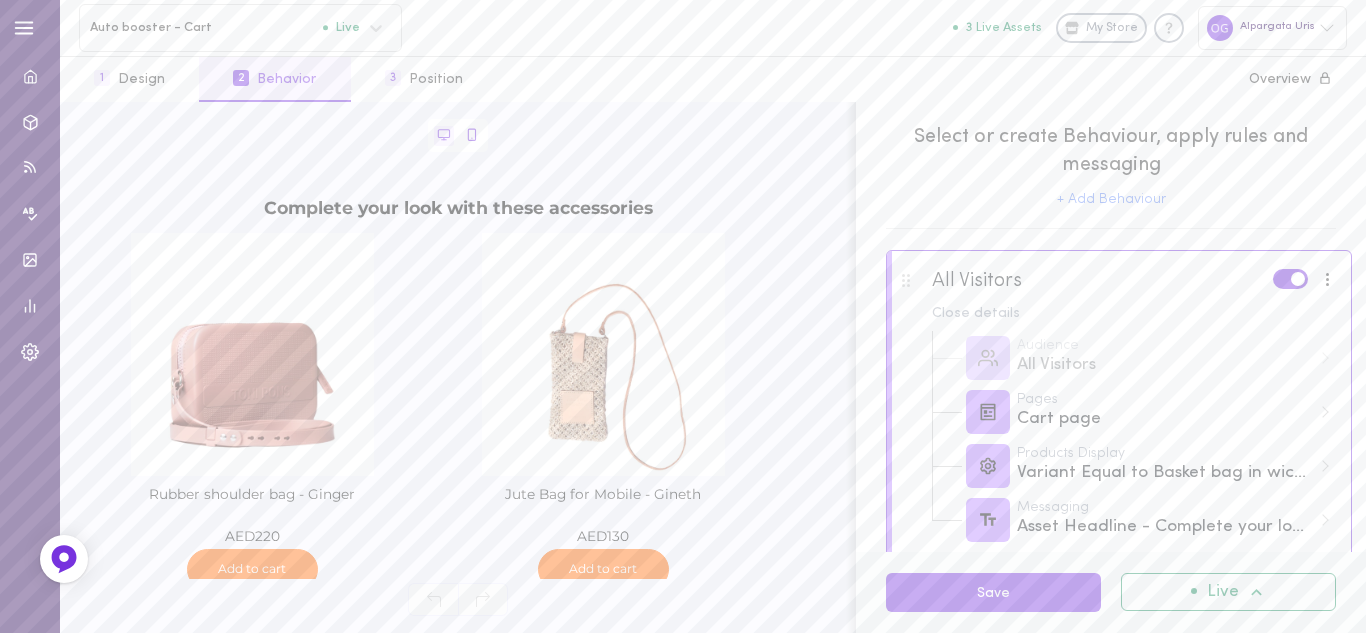 click 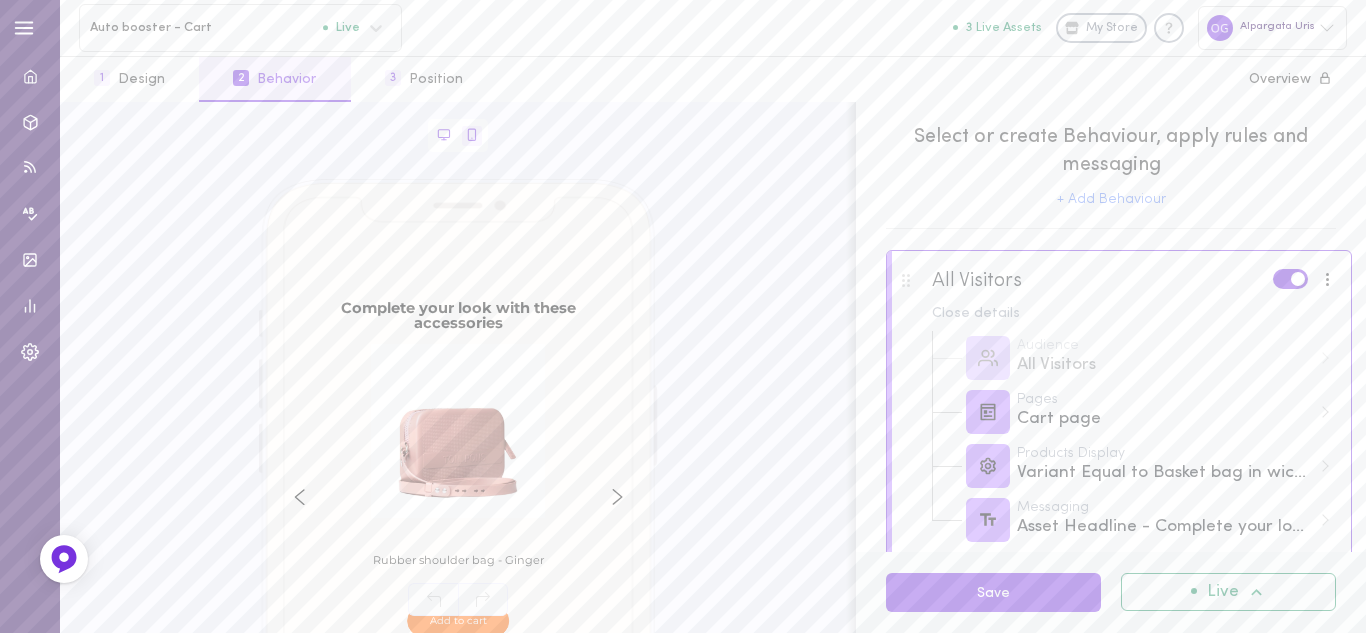 click 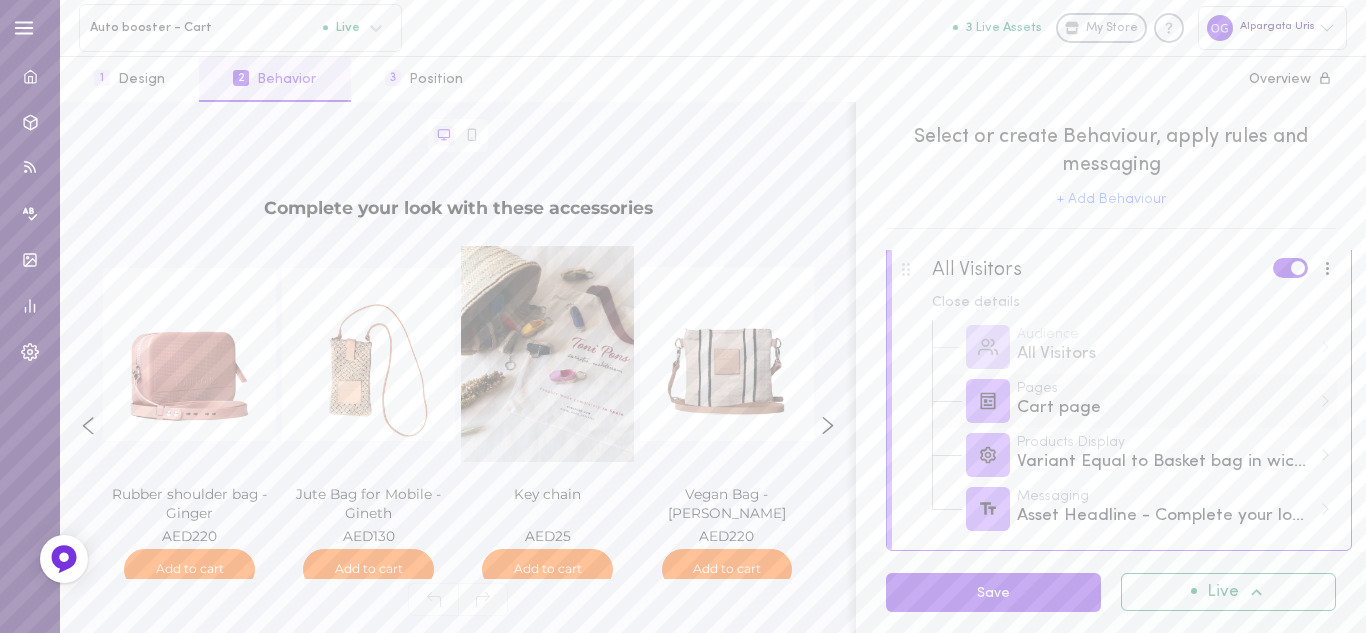 scroll, scrollTop: 0, scrollLeft: 0, axis: both 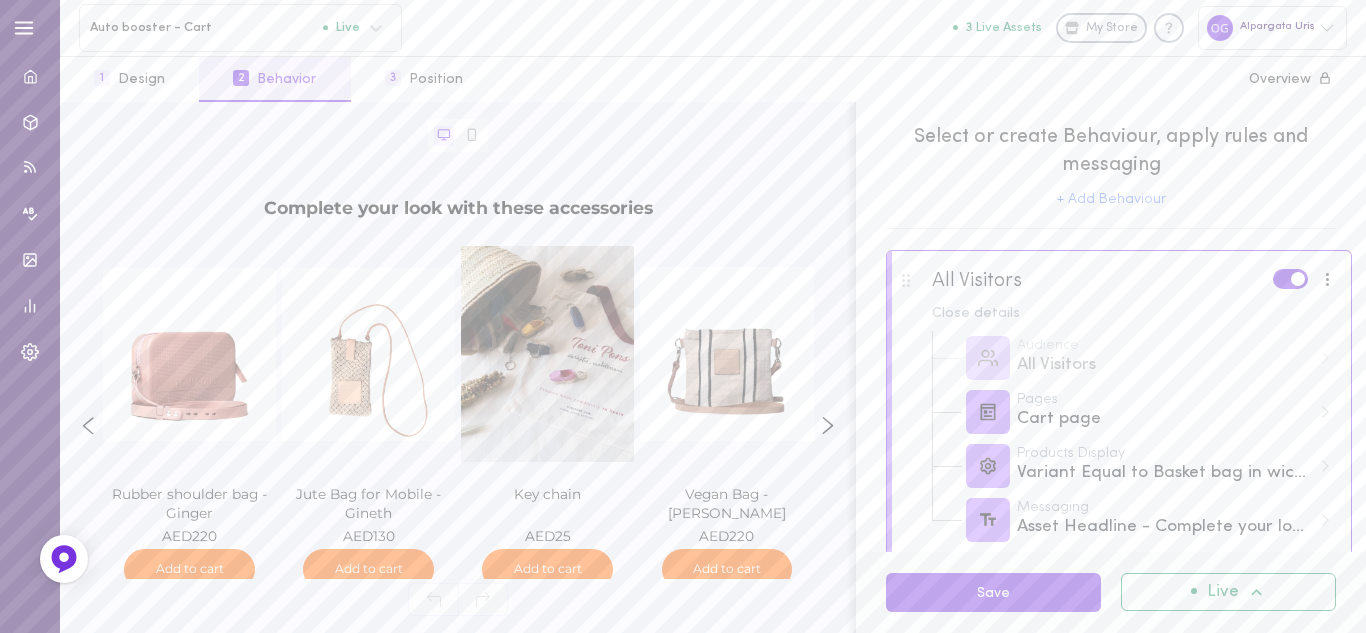 click at bounding box center [1328, 279] 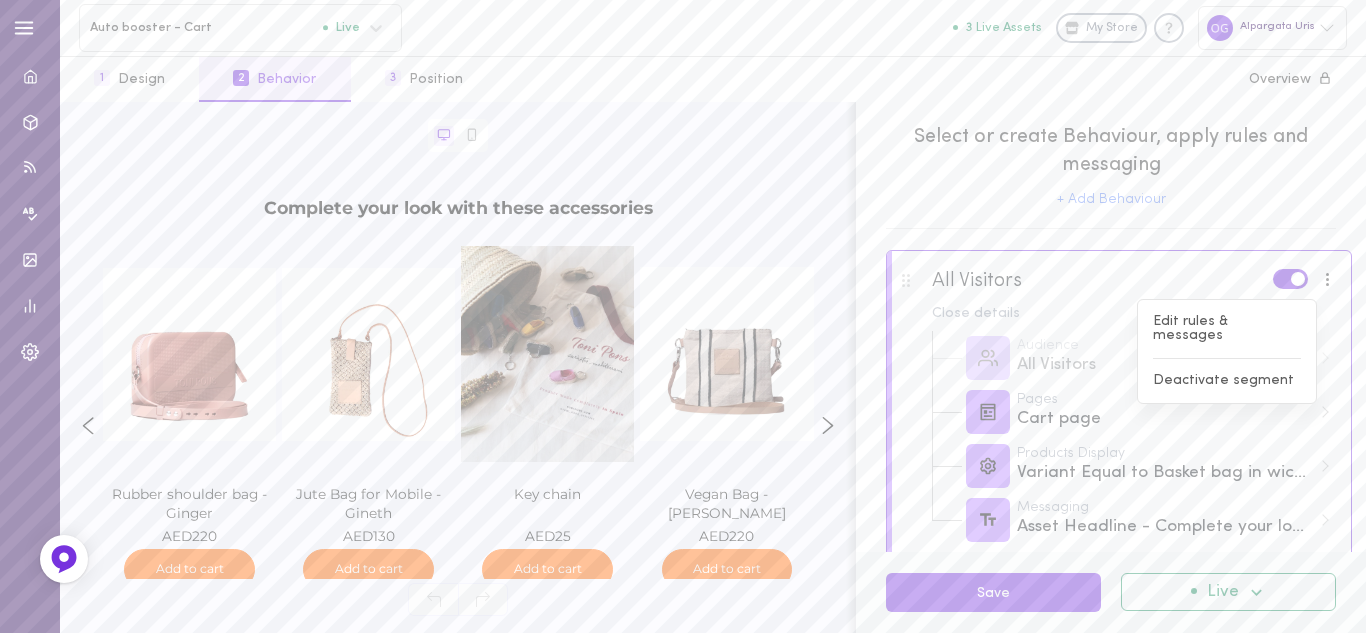 click on "+ Add Behaviour" at bounding box center (1111, 200) 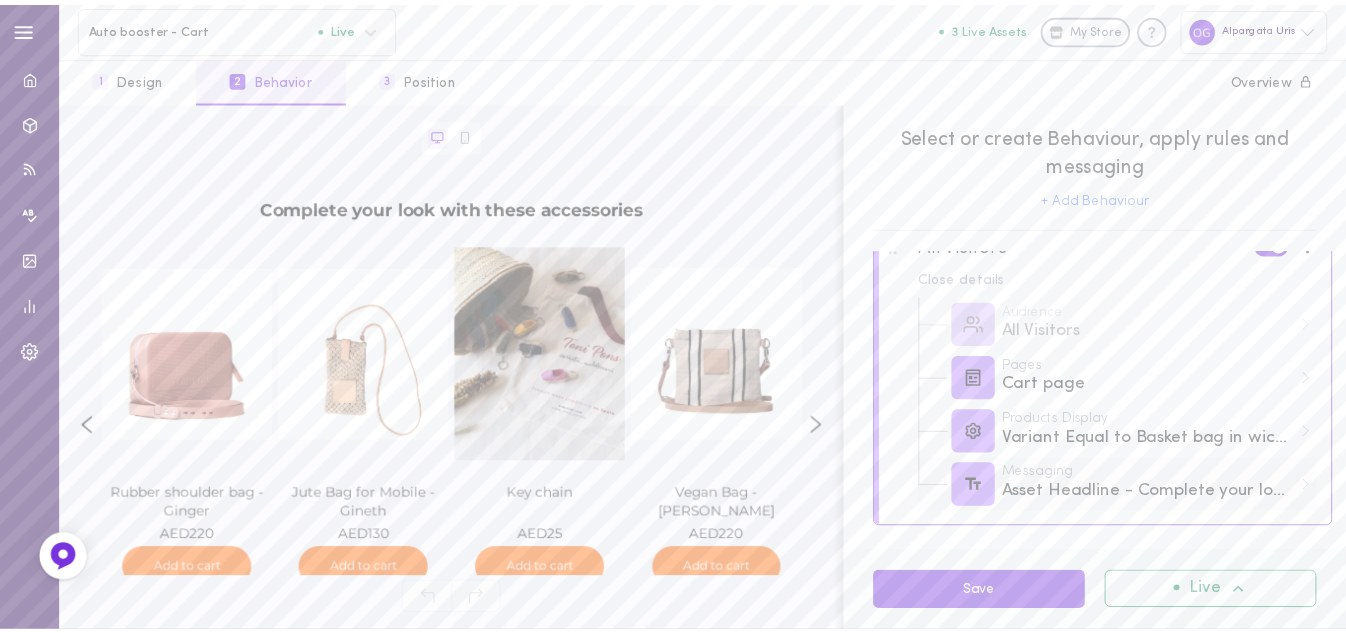 scroll, scrollTop: 0, scrollLeft: 0, axis: both 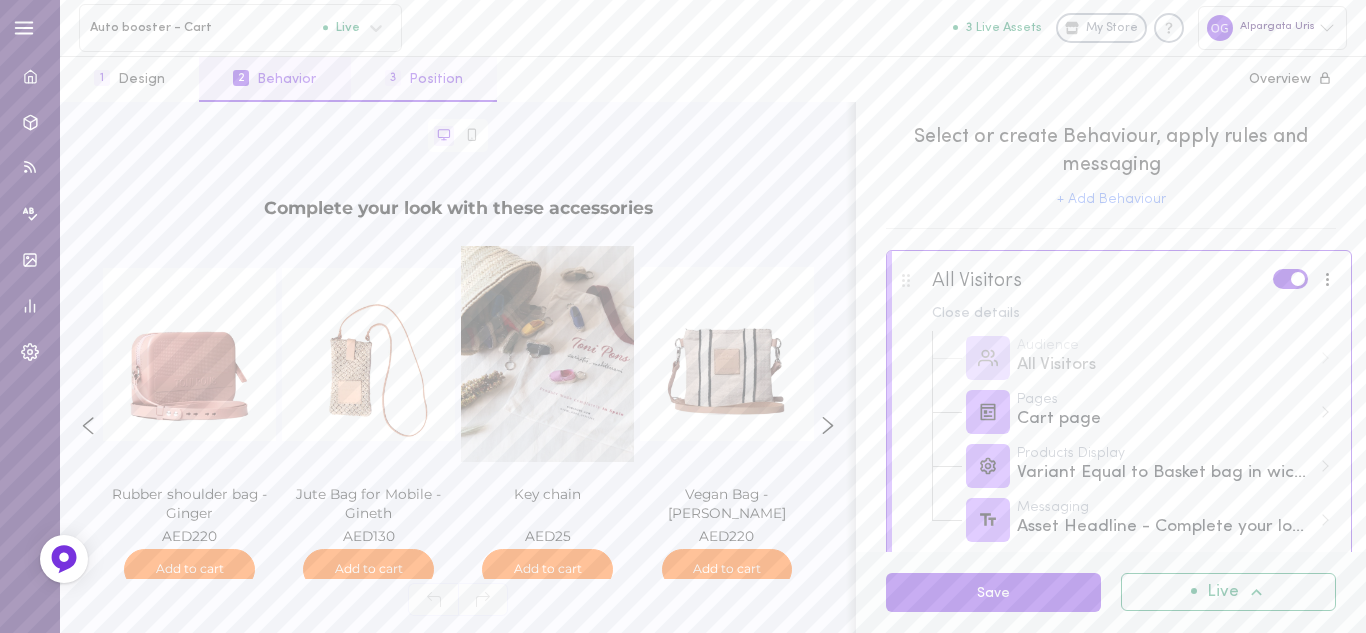 click on "3 Position" at bounding box center [424, 79] 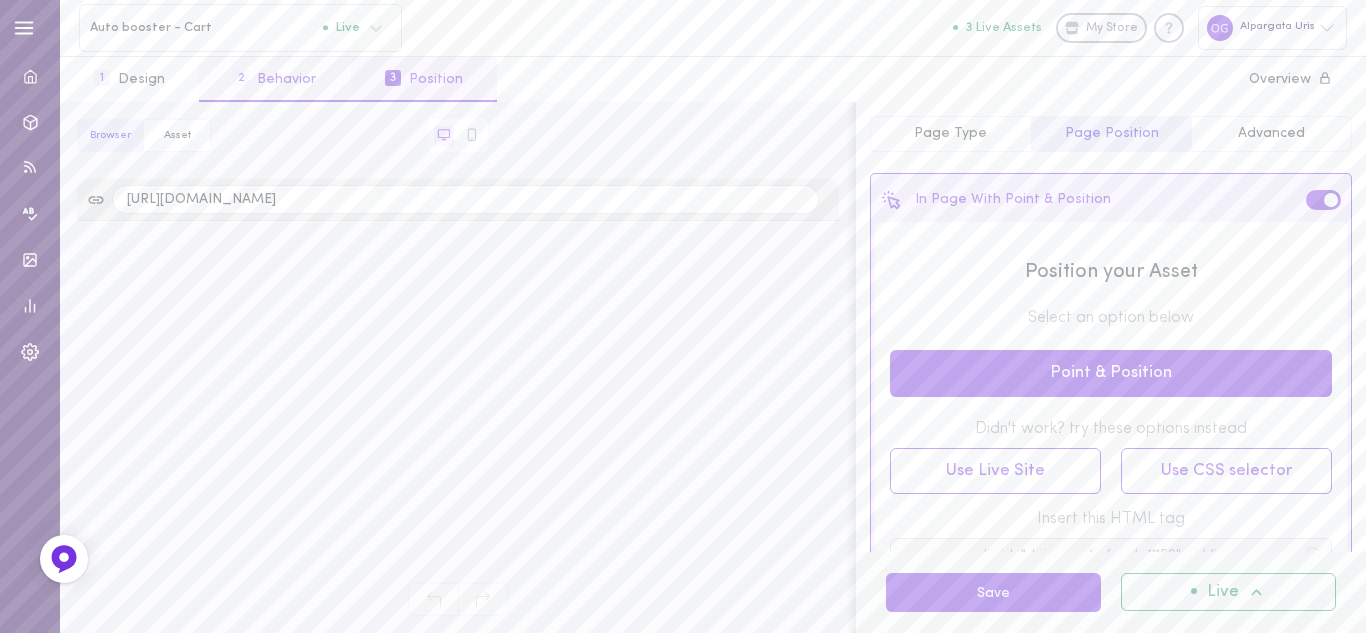 click on "2 Behavior" at bounding box center (274, 79) 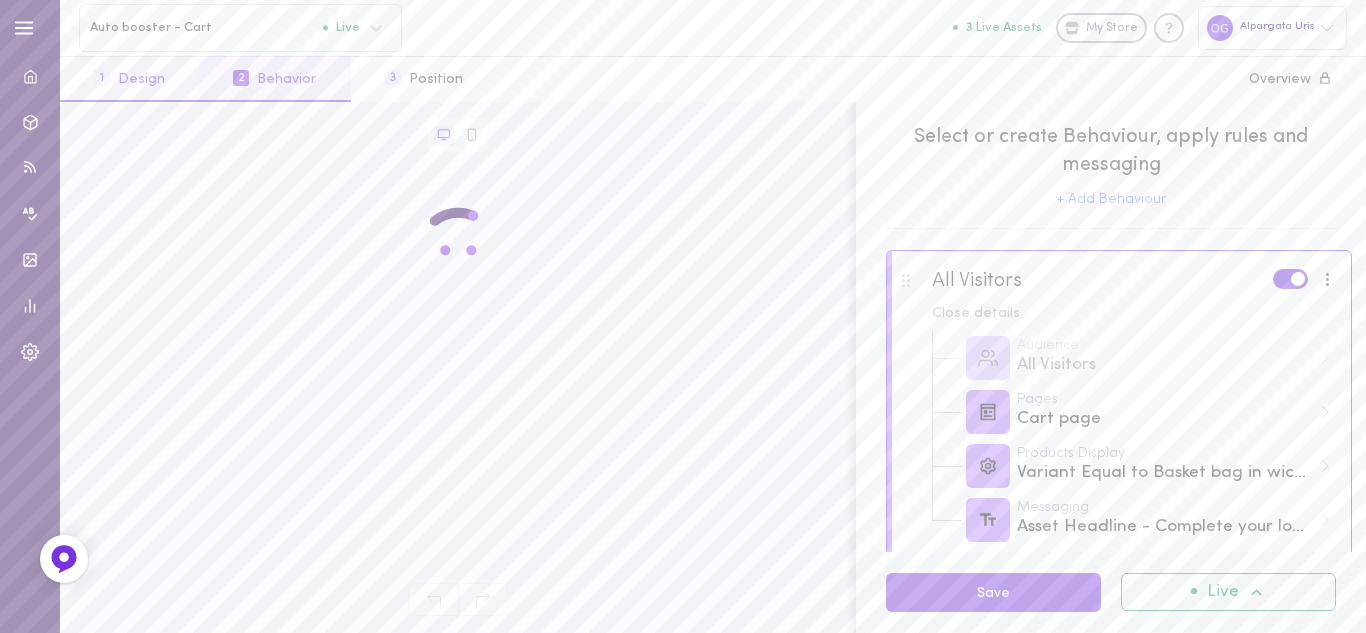 click on "1 Design" at bounding box center (129, 79) 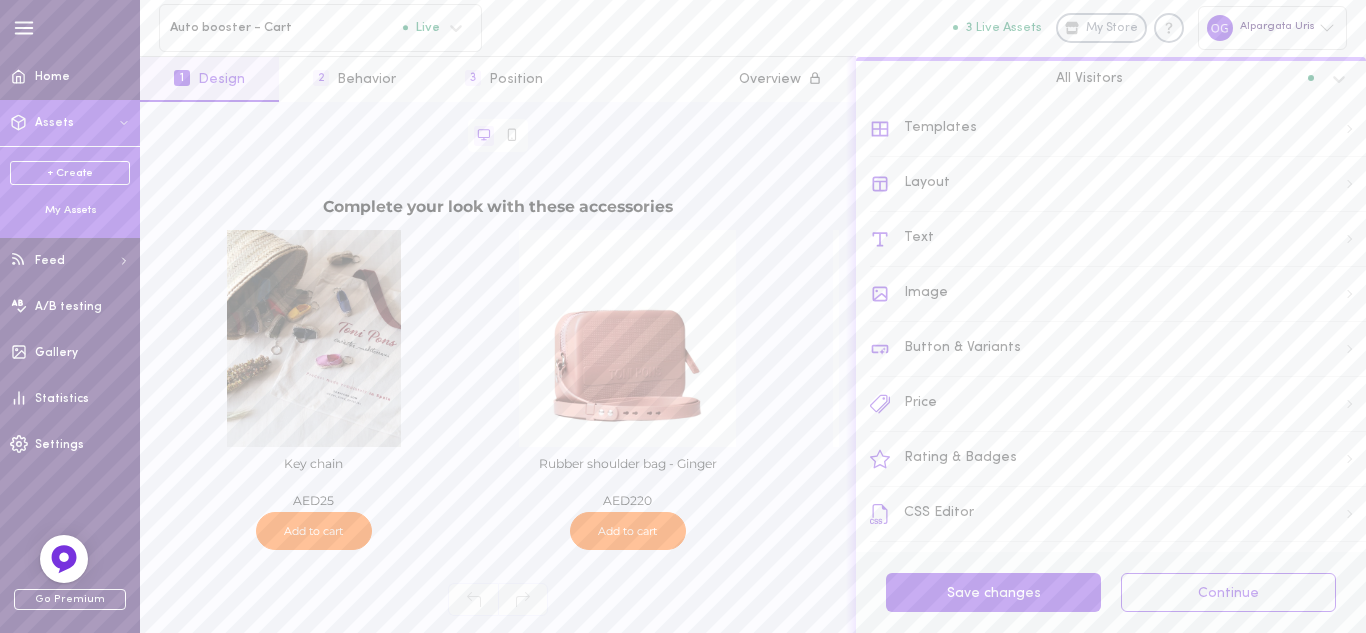 click on "My Assets" at bounding box center (70, 211) 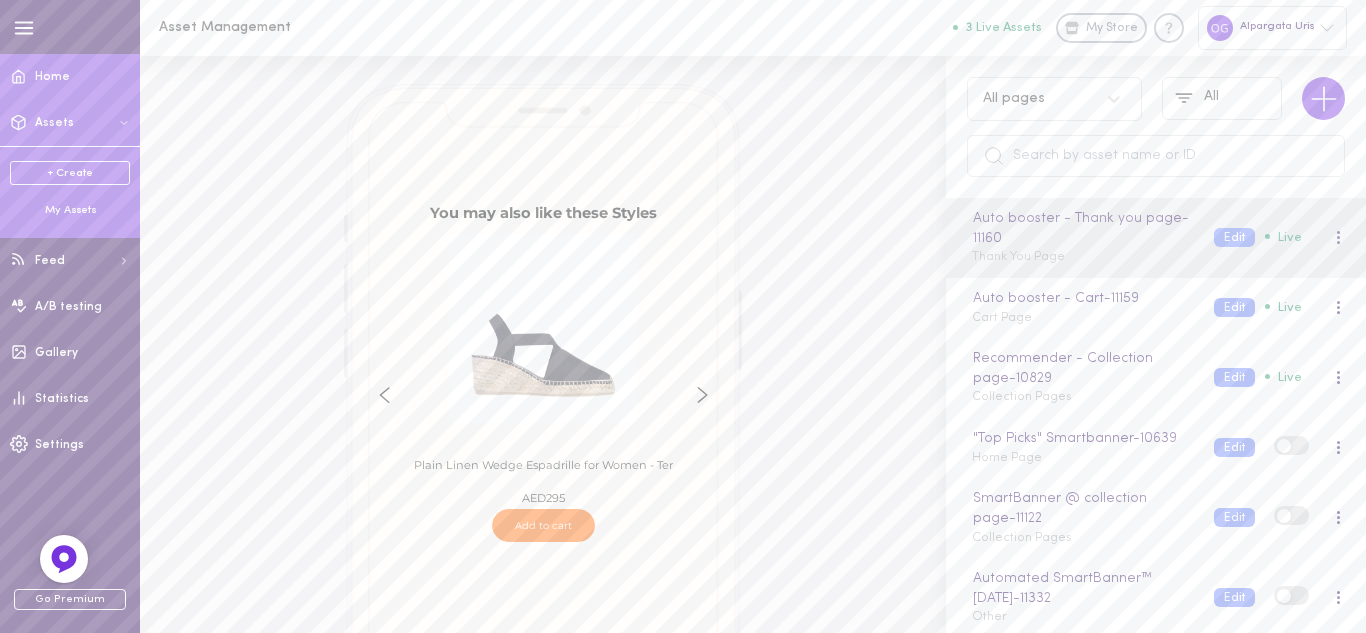 click on "Home" at bounding box center [52, 77] 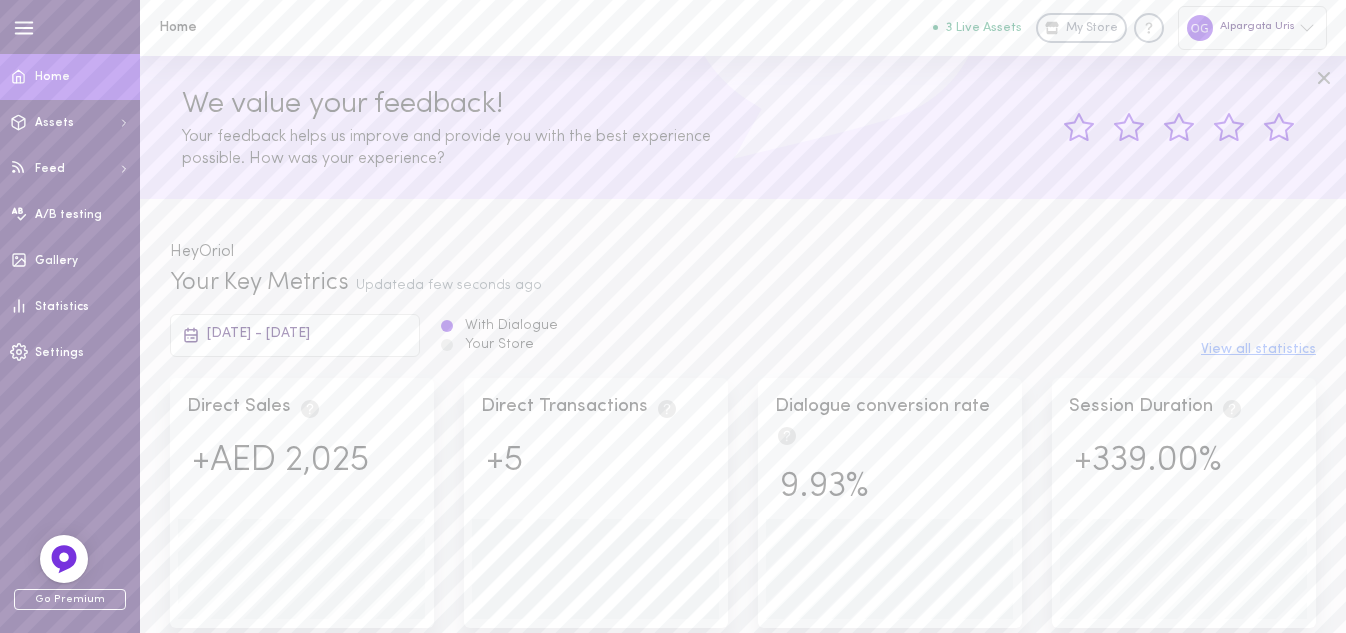 scroll, scrollTop: 227, scrollLeft: 0, axis: vertical 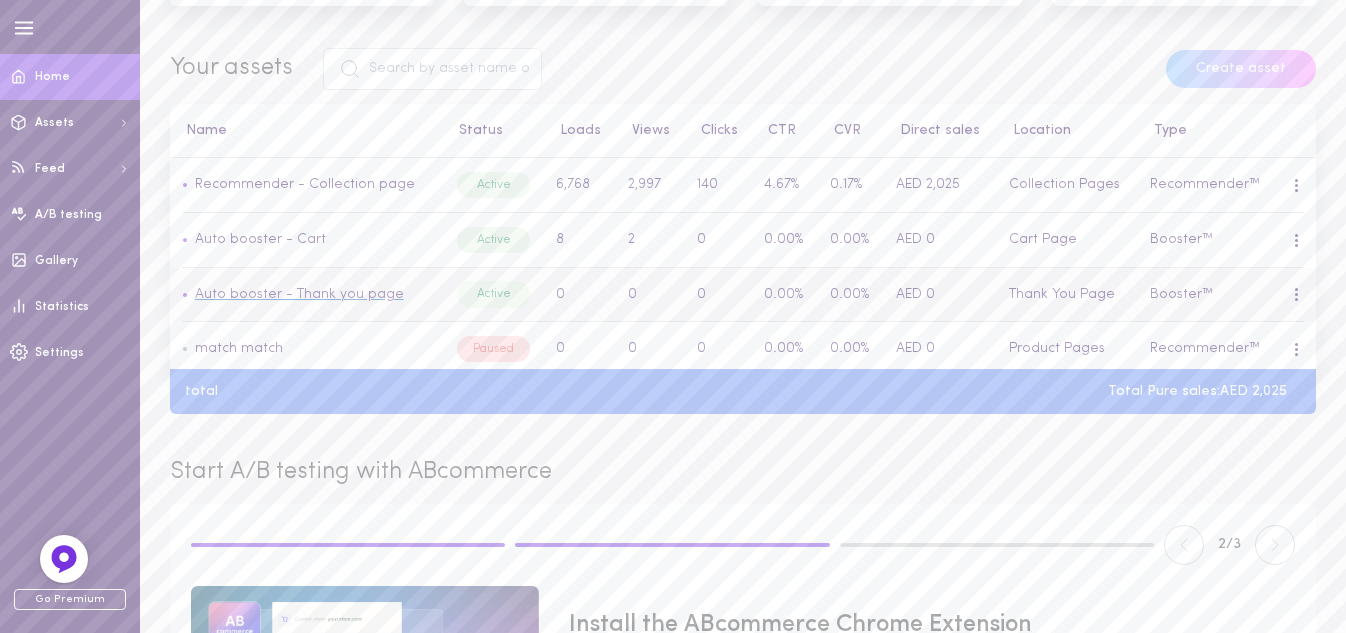 click on "Auto booster - Thank you page" at bounding box center (299, 294) 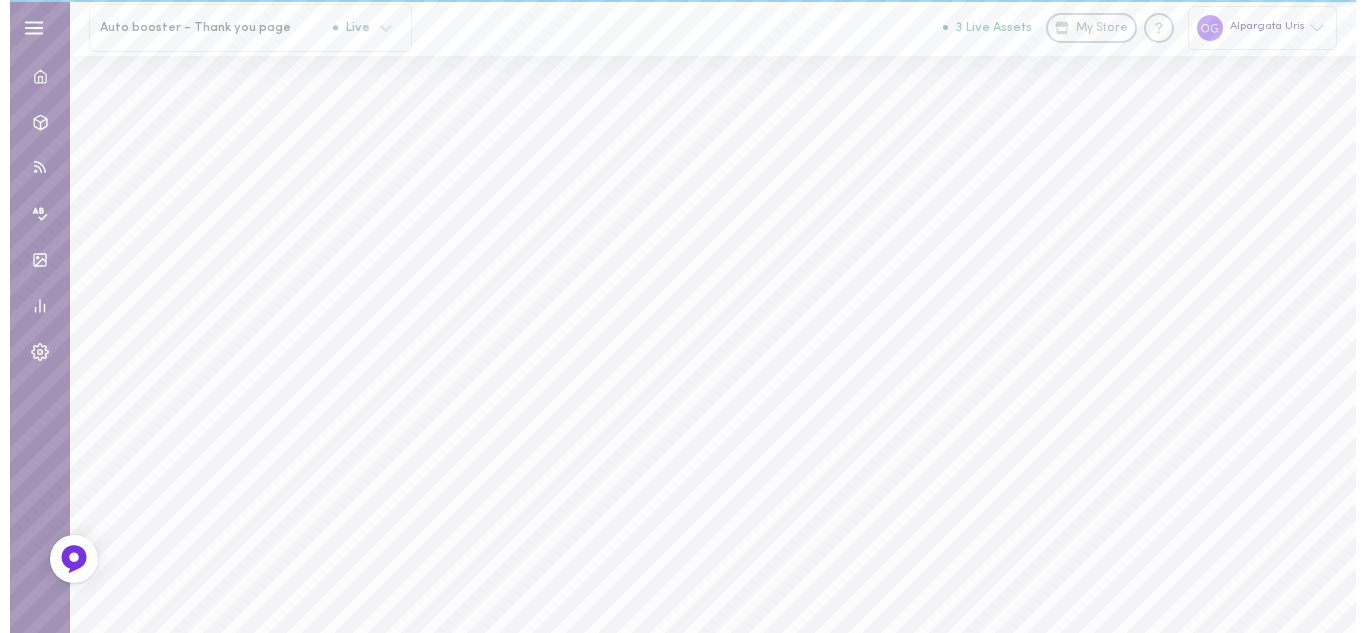 scroll, scrollTop: 0, scrollLeft: 0, axis: both 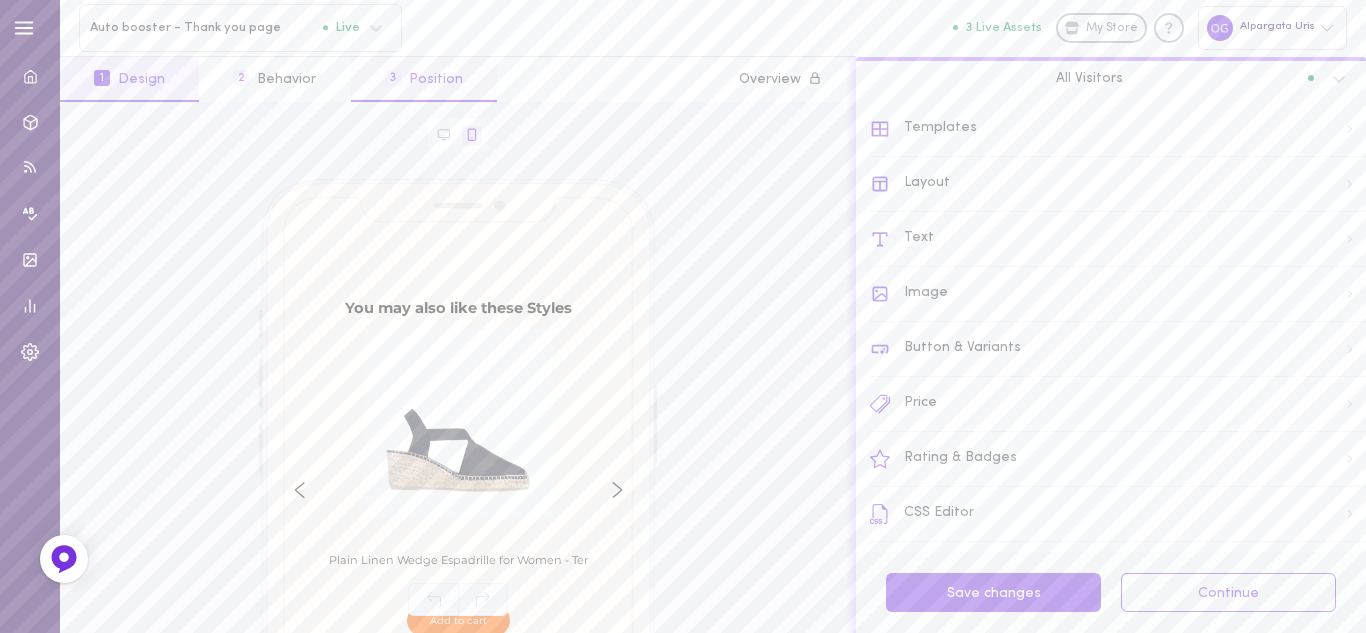 click on "3 Position" at bounding box center [424, 79] 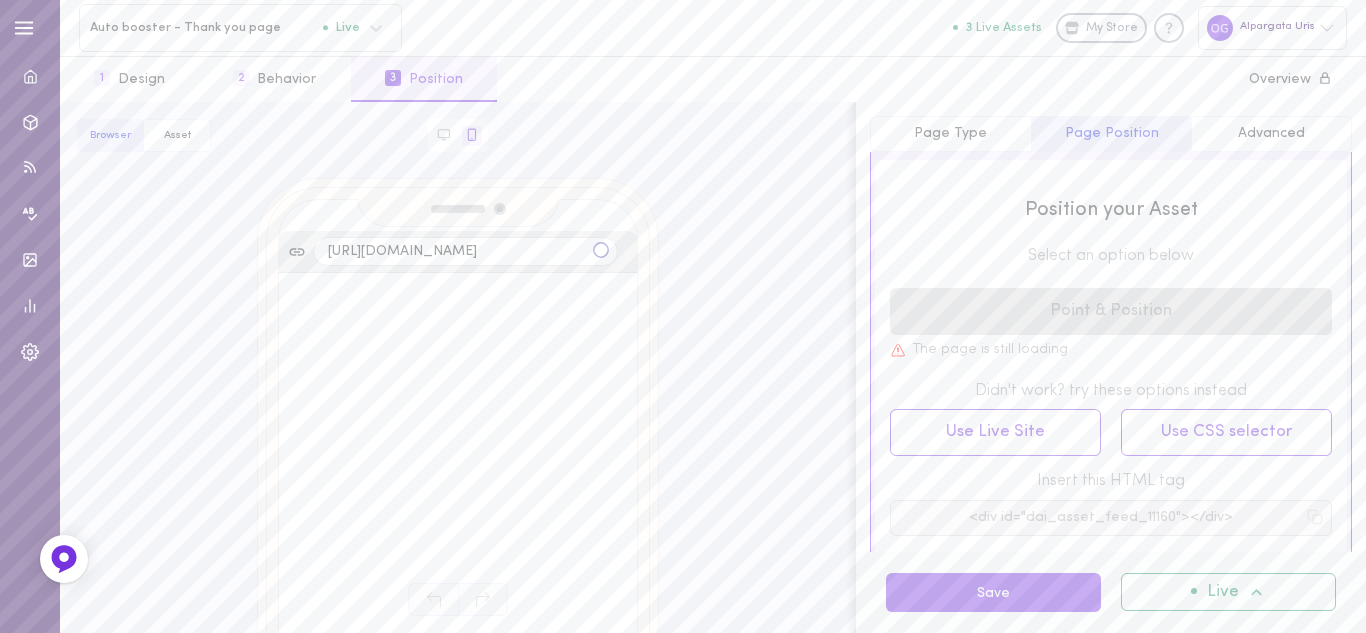 scroll, scrollTop: 0, scrollLeft: 0, axis: both 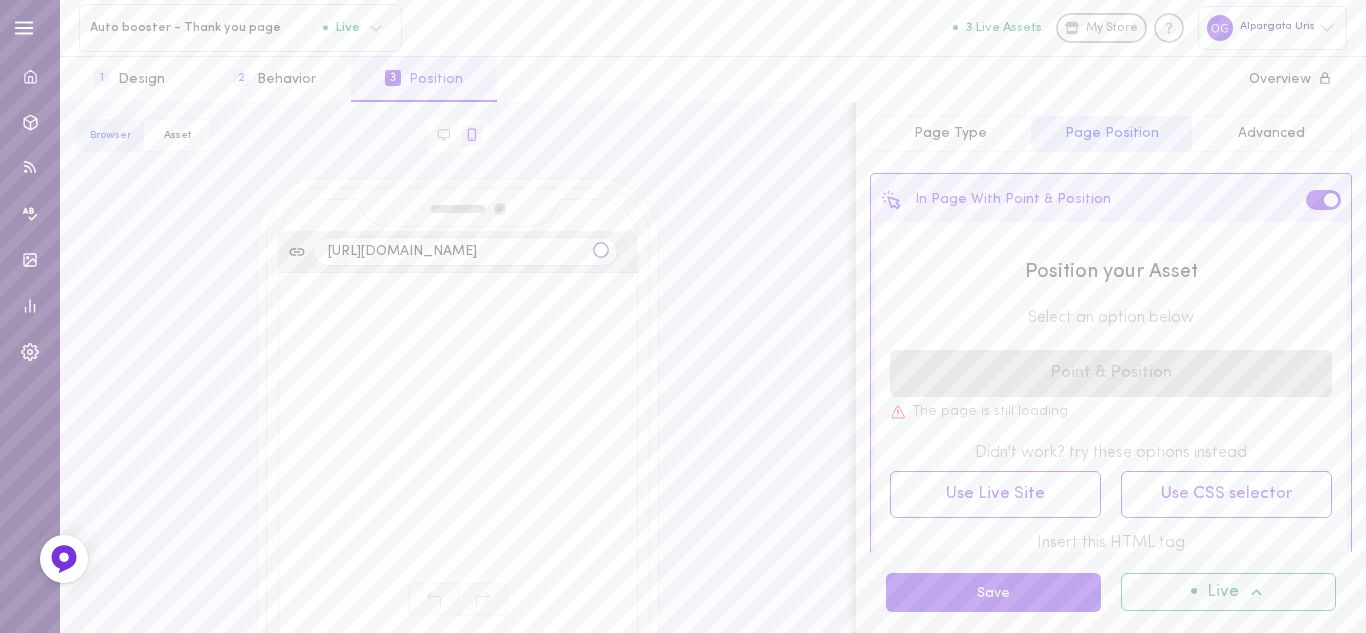 click on "Page Type" at bounding box center (950, 133) 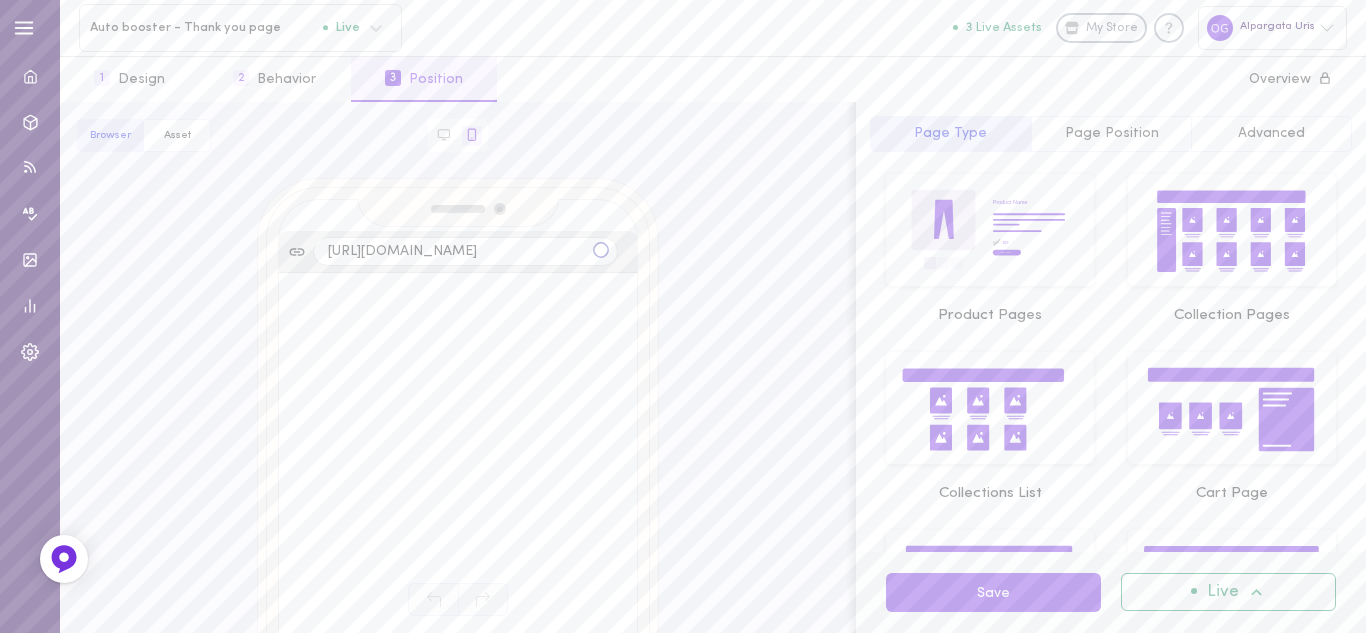 click on "Page Position" at bounding box center [1112, 133] 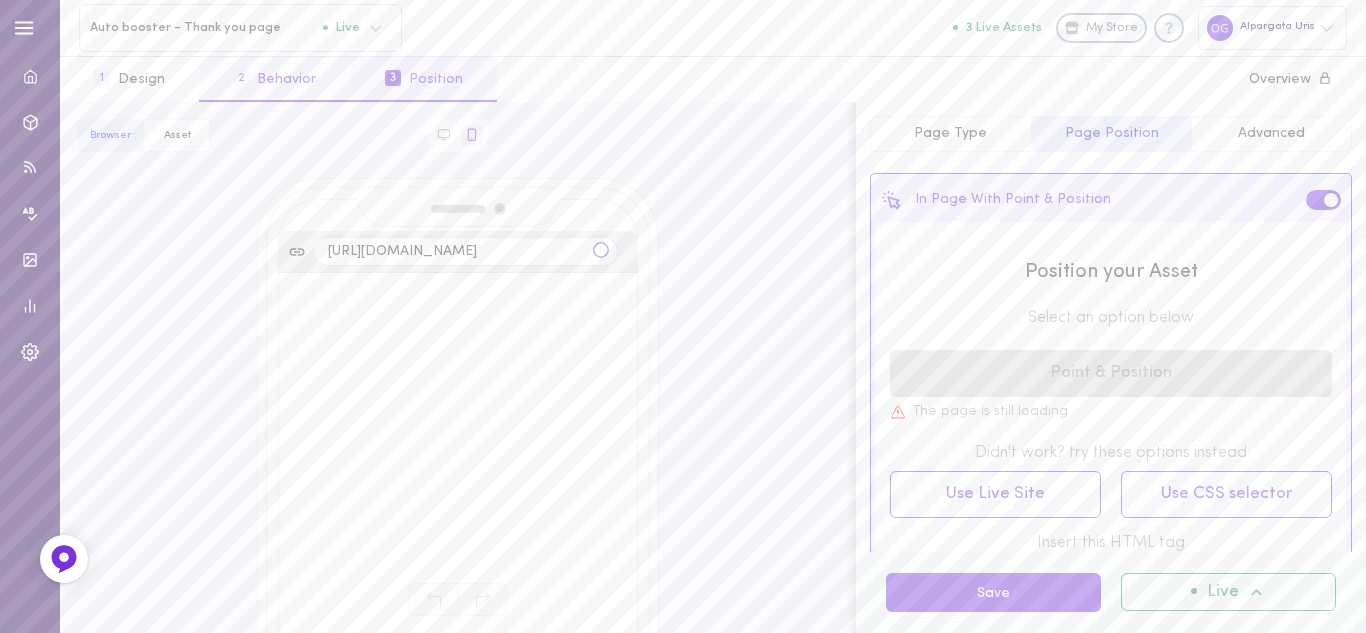 click on "2 Behavior" at bounding box center (274, 79) 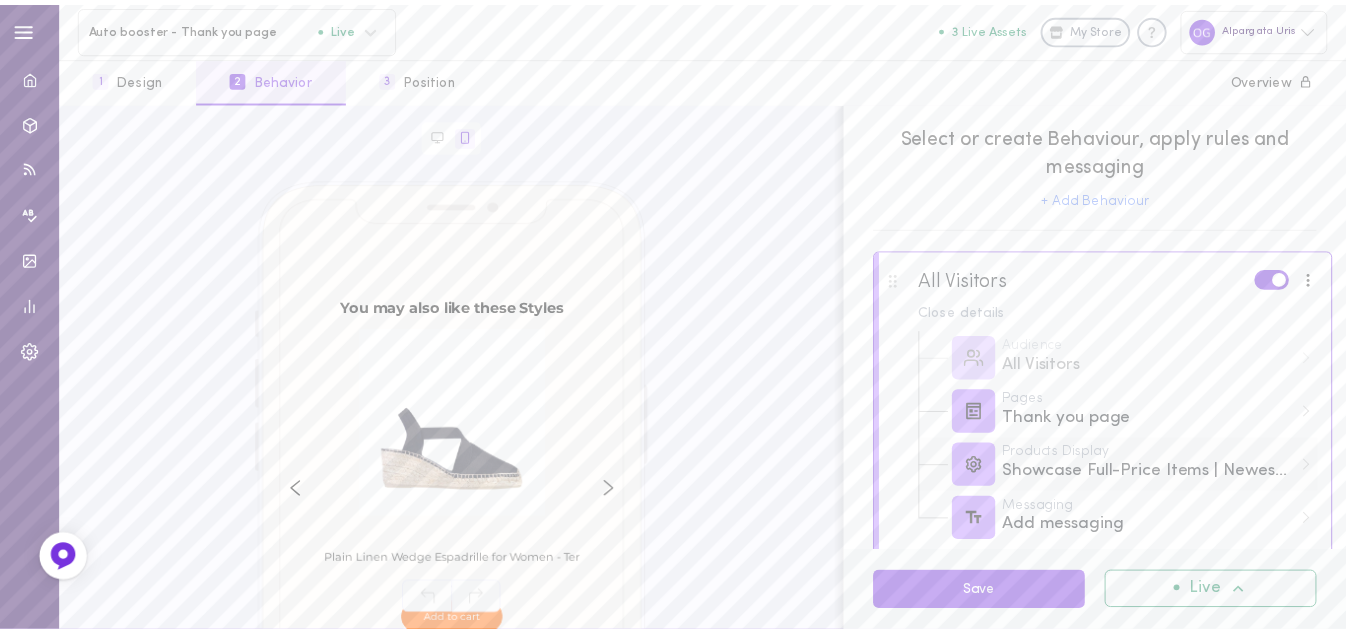 scroll, scrollTop: 35, scrollLeft: 0, axis: vertical 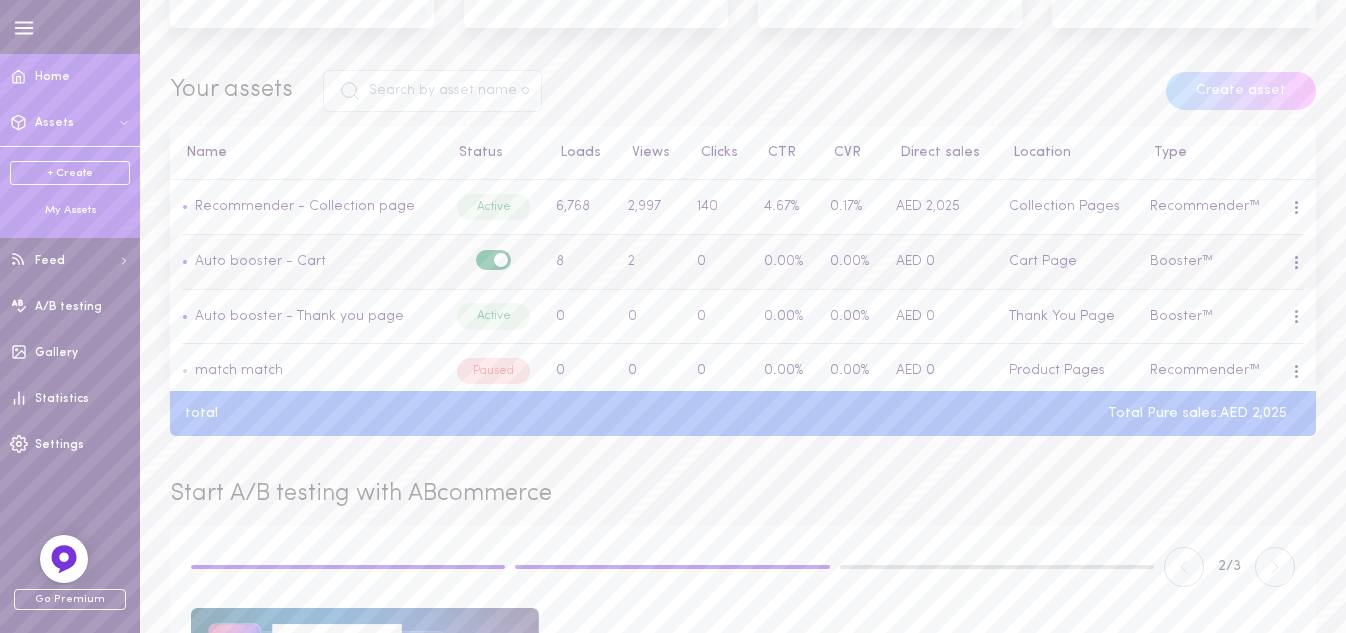 click at bounding box center (501, 260) 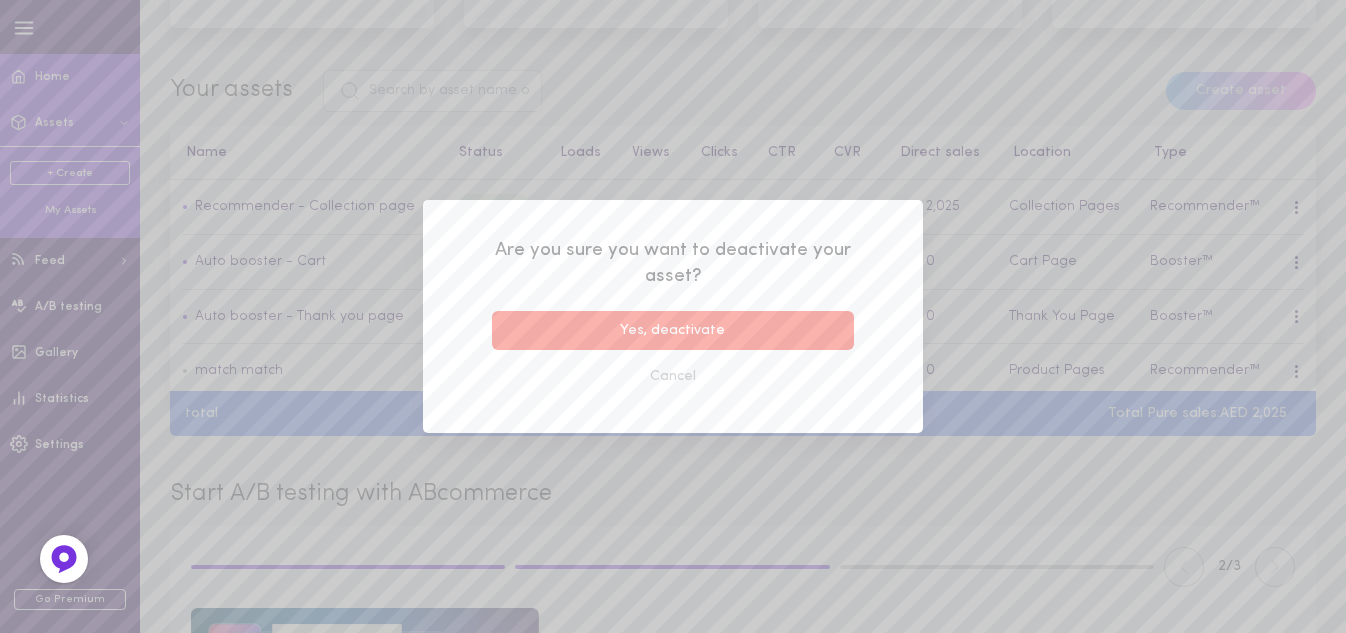 click on "Yes, deactivate" at bounding box center (673, 330) 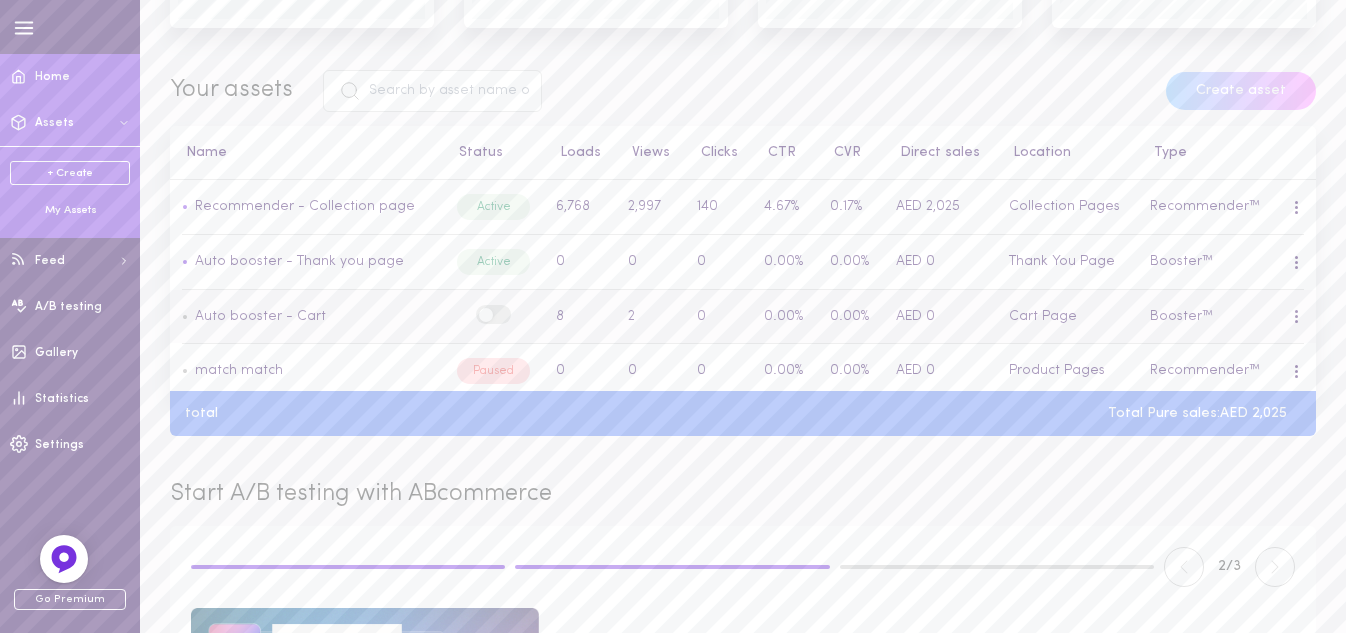 click at bounding box center (493, 314) 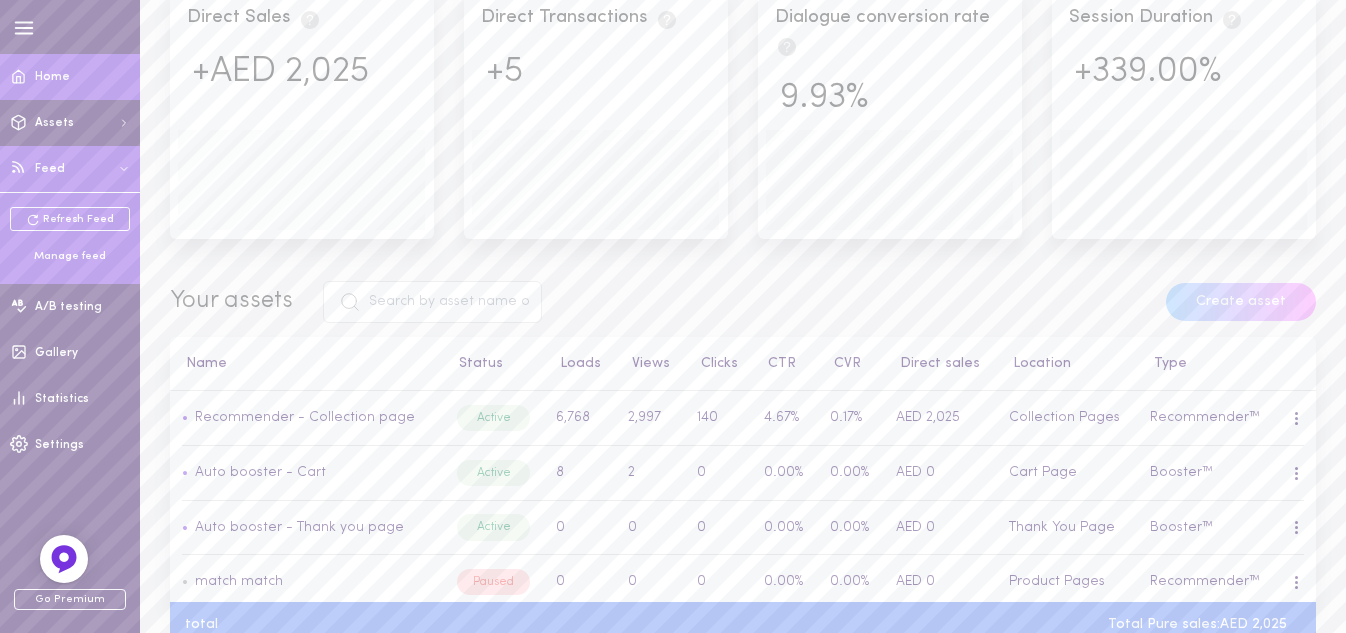 scroll, scrollTop: 500, scrollLeft: 0, axis: vertical 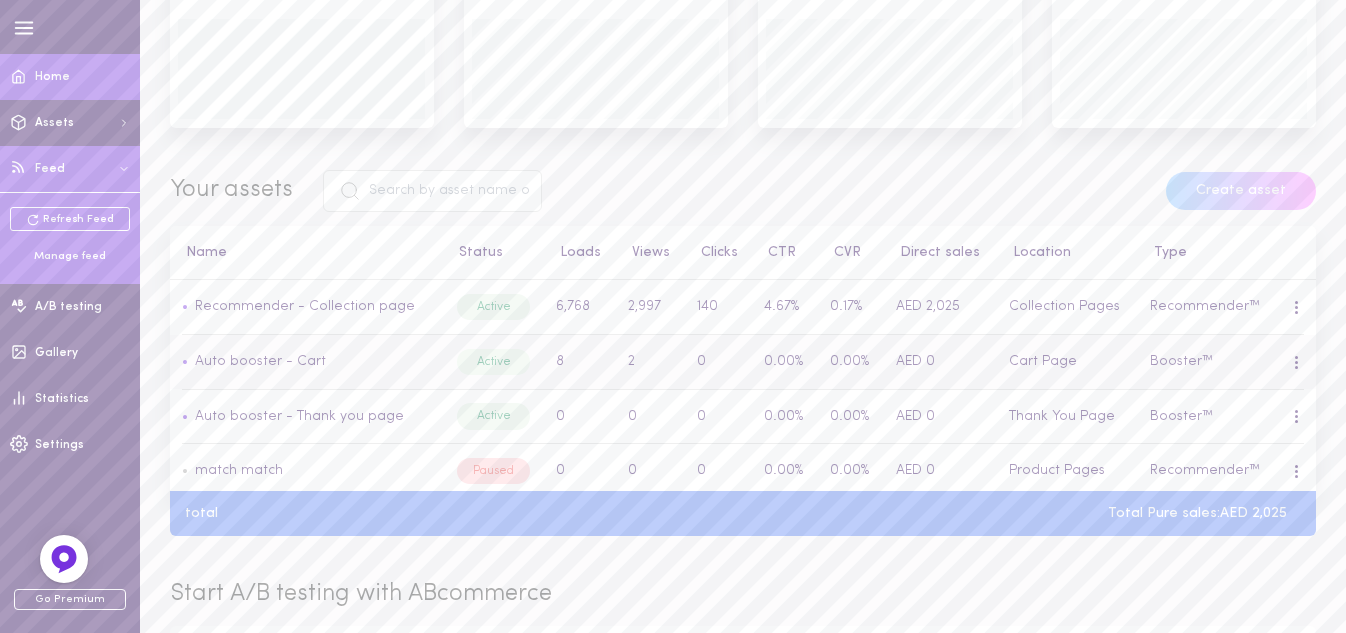 click at bounding box center [1296, 367] 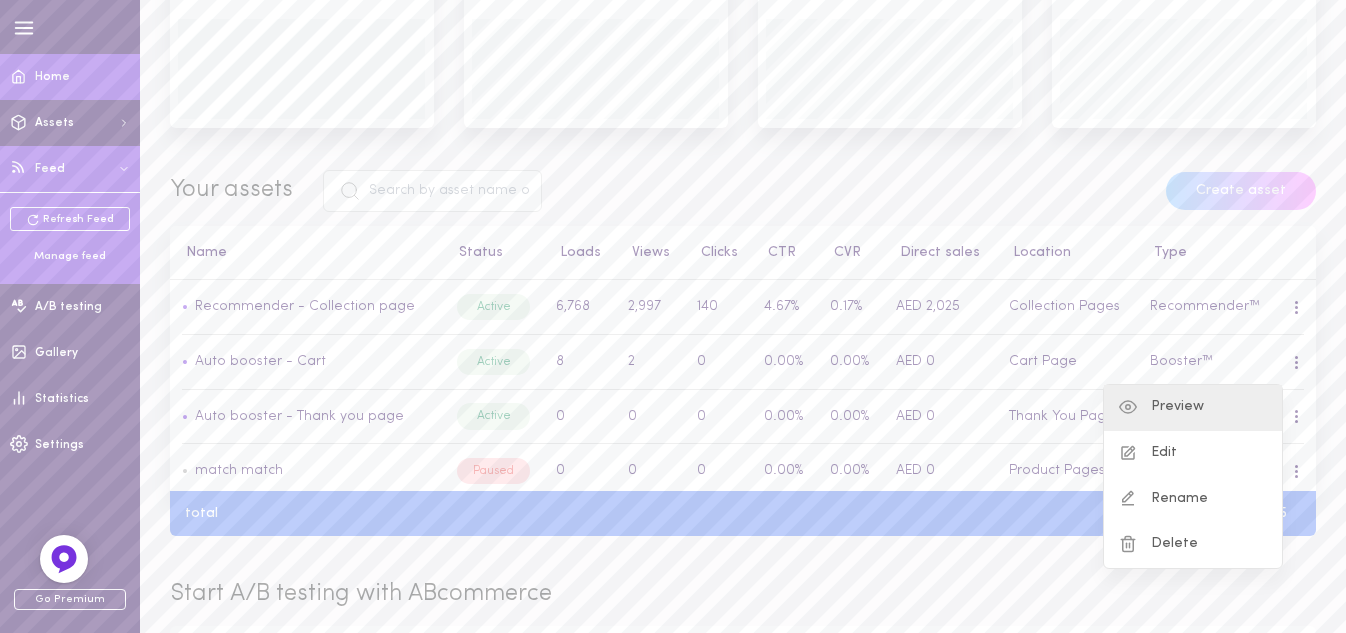 click on "Preview" at bounding box center (1193, 408) 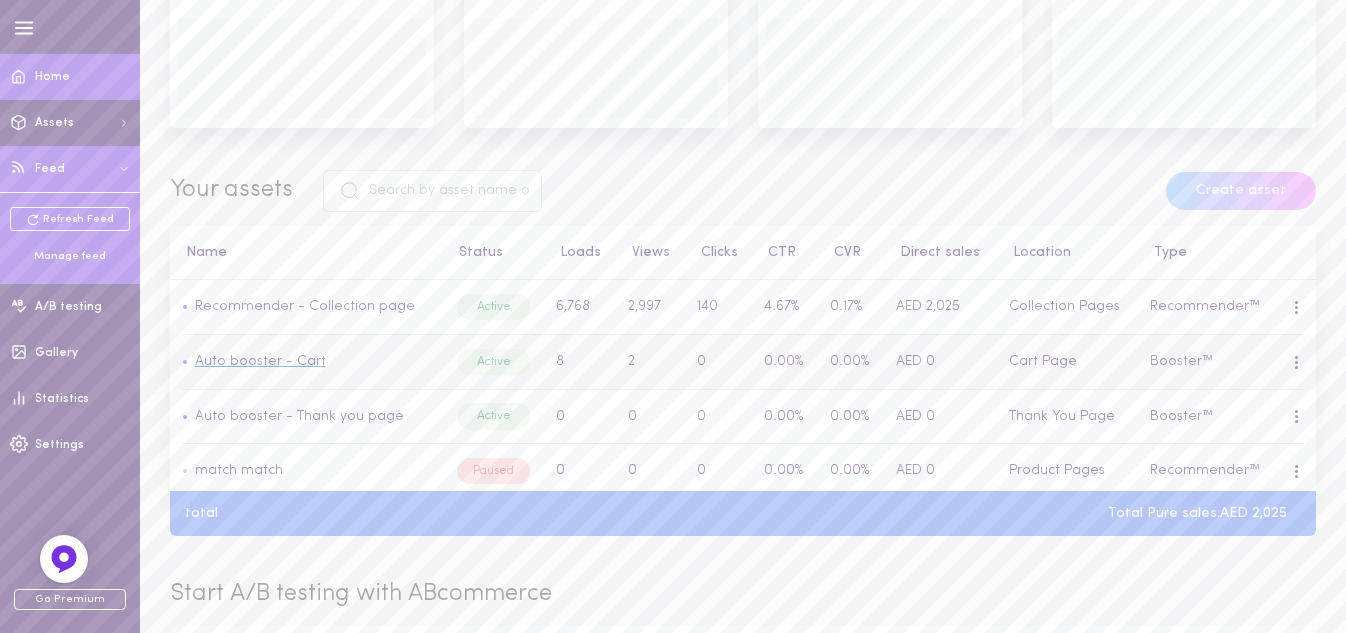 click on "Auto booster - Cart" at bounding box center (260, 361) 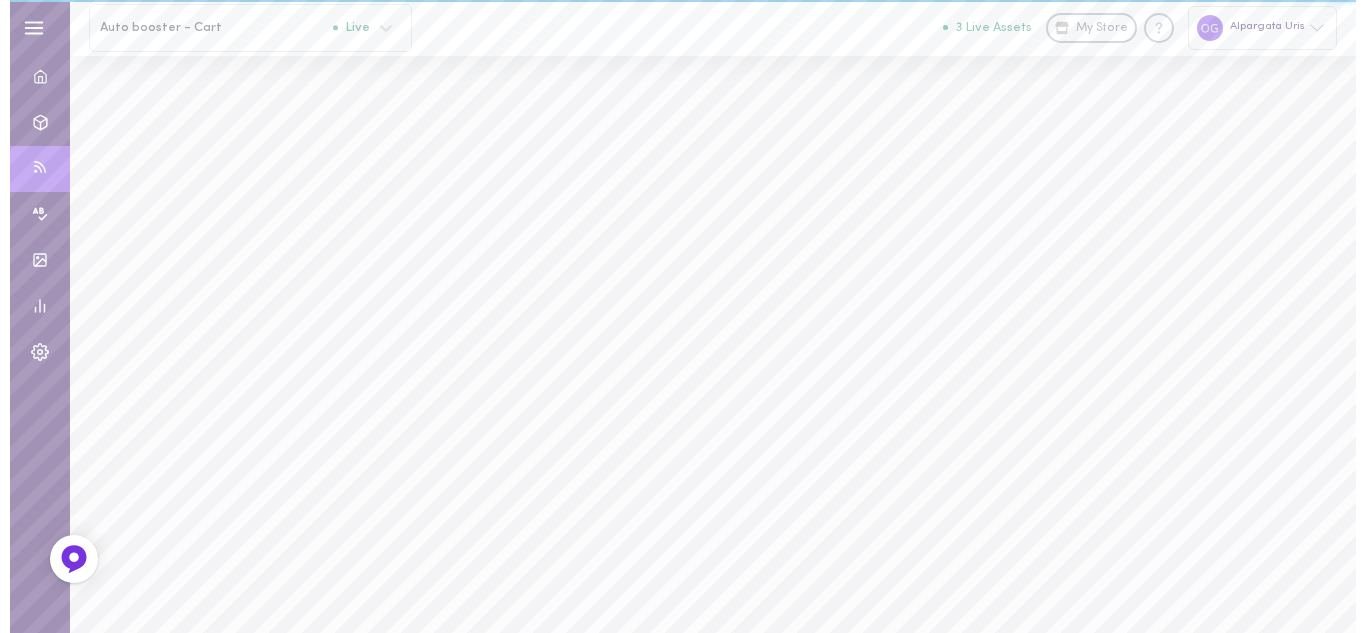 scroll, scrollTop: 0, scrollLeft: 0, axis: both 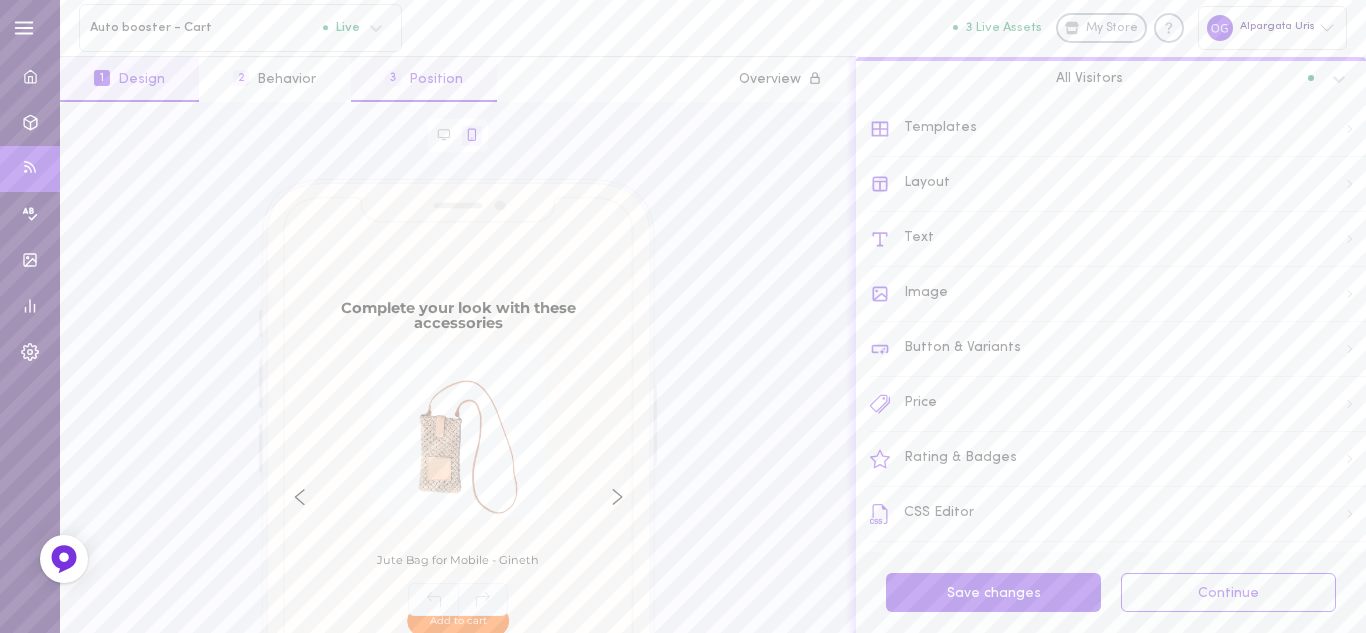 click on "3 Position" at bounding box center (424, 79) 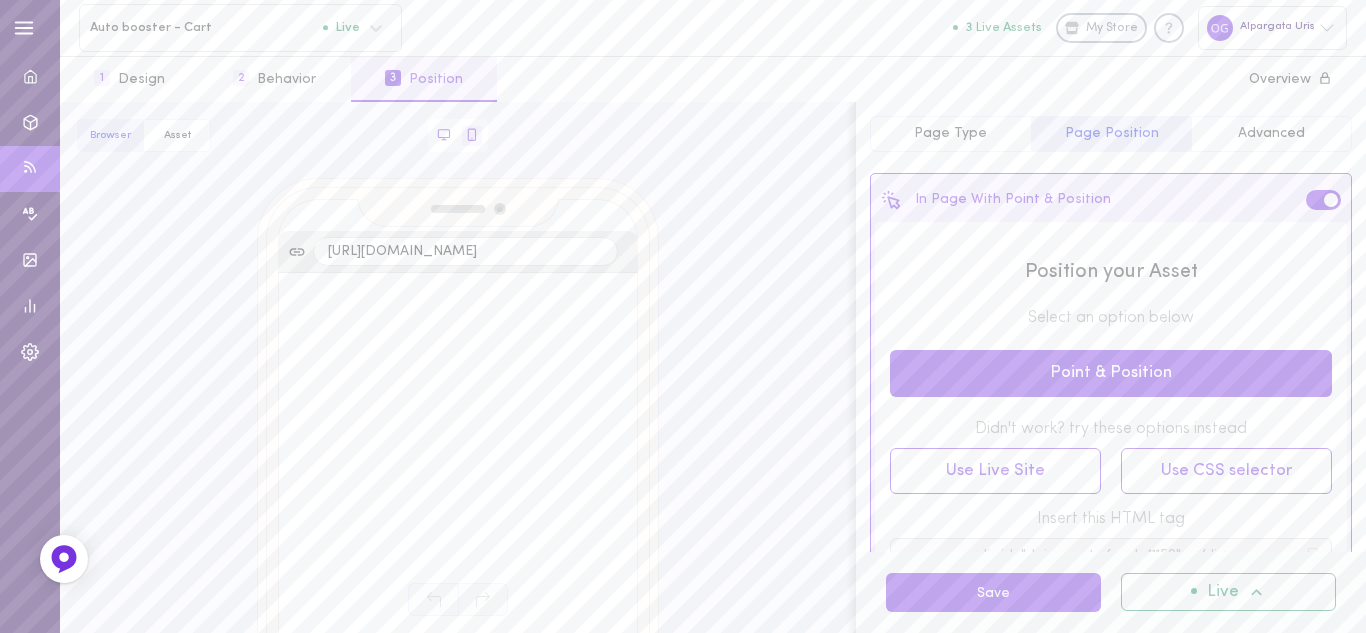 click 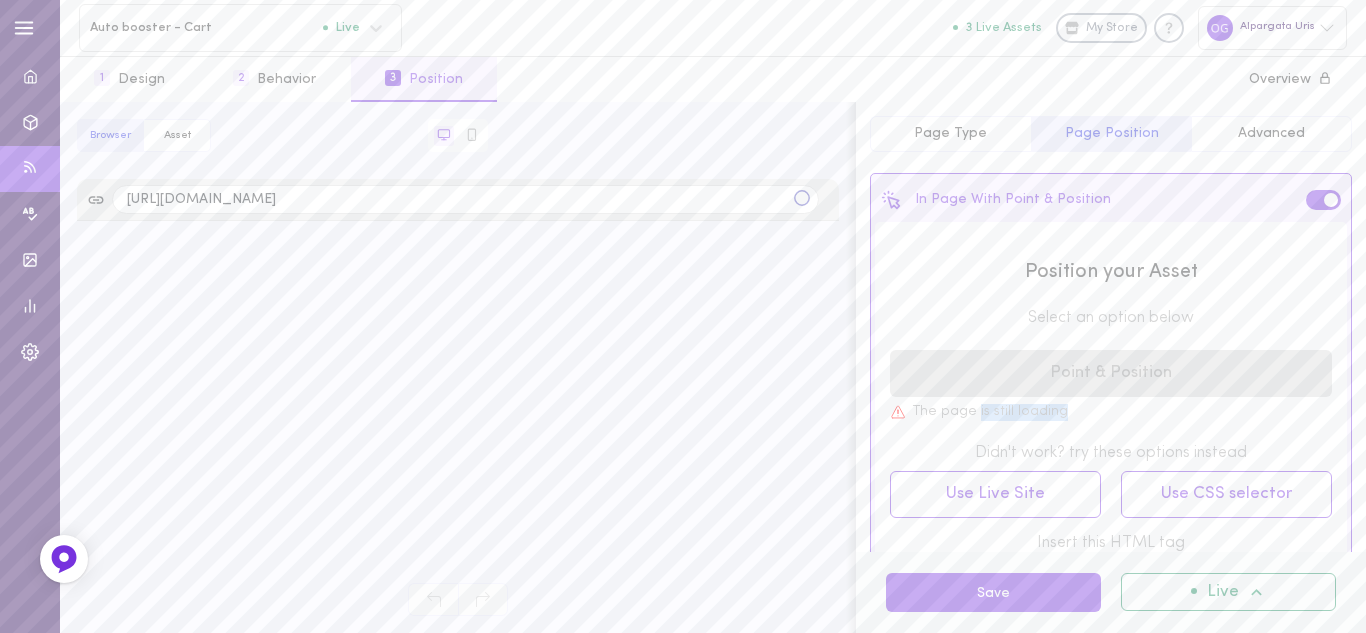 drag, startPoint x: 979, startPoint y: 411, endPoint x: 1081, endPoint y: 408, distance: 102.044106 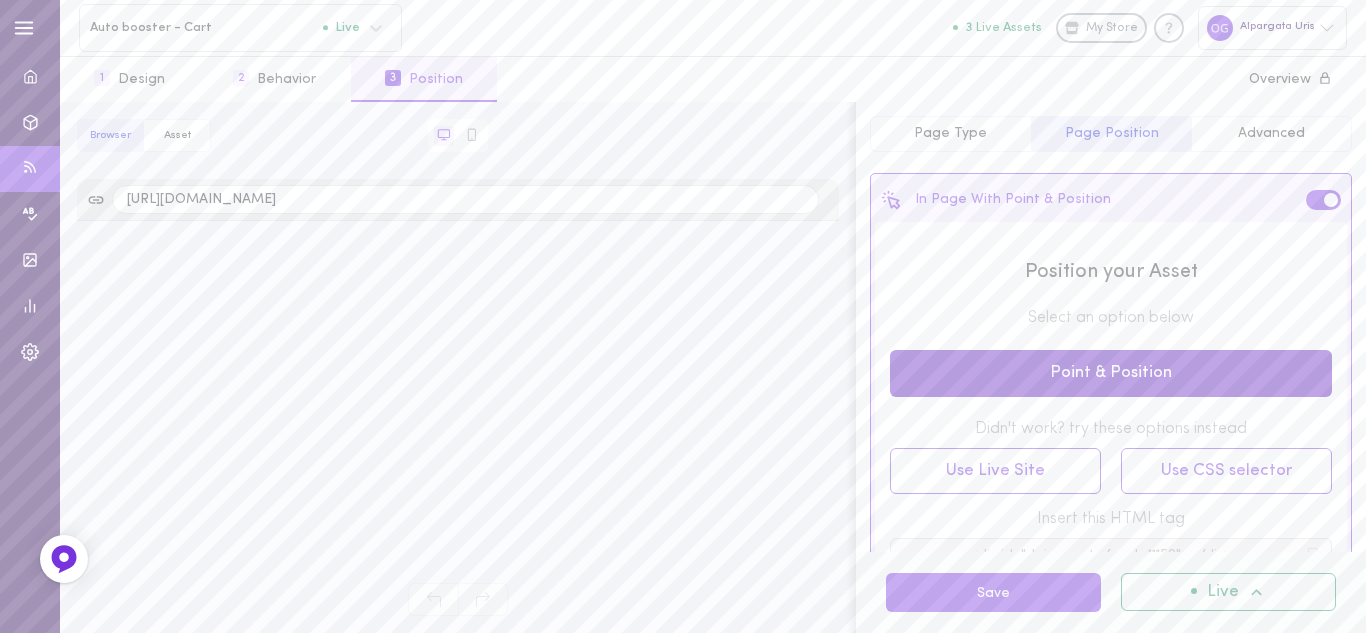 click on "Point & Position" at bounding box center (1111, 373) 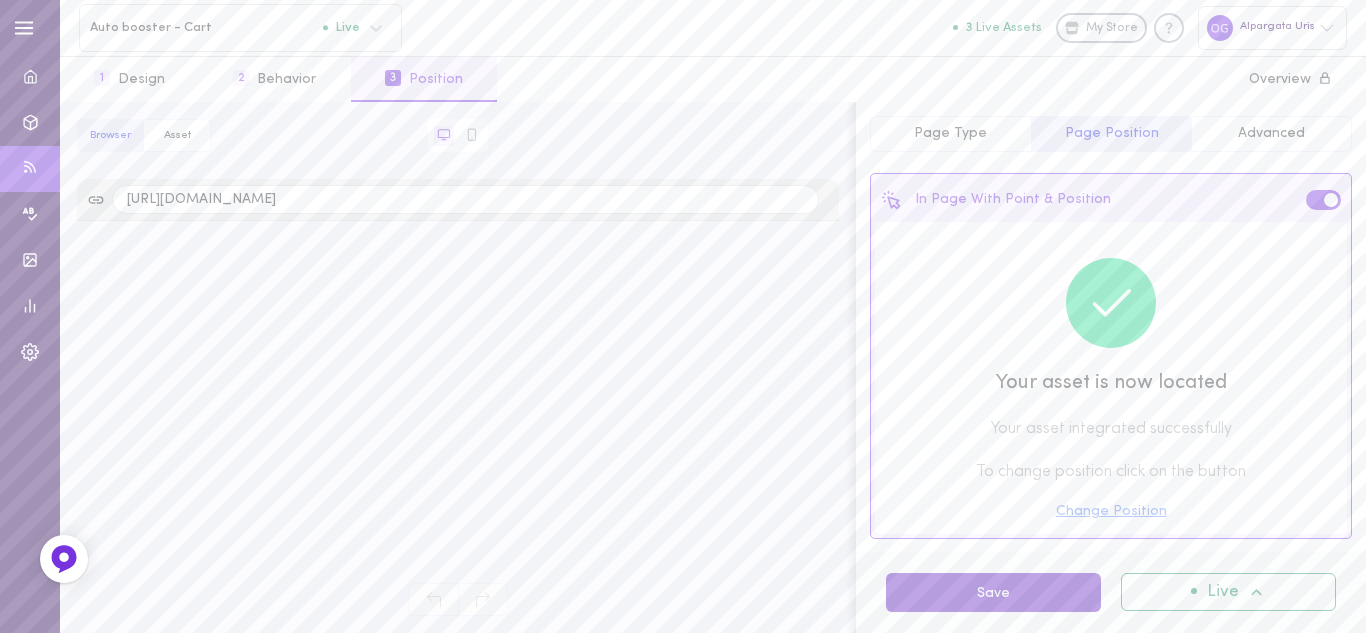 click on "Save" at bounding box center (993, 592) 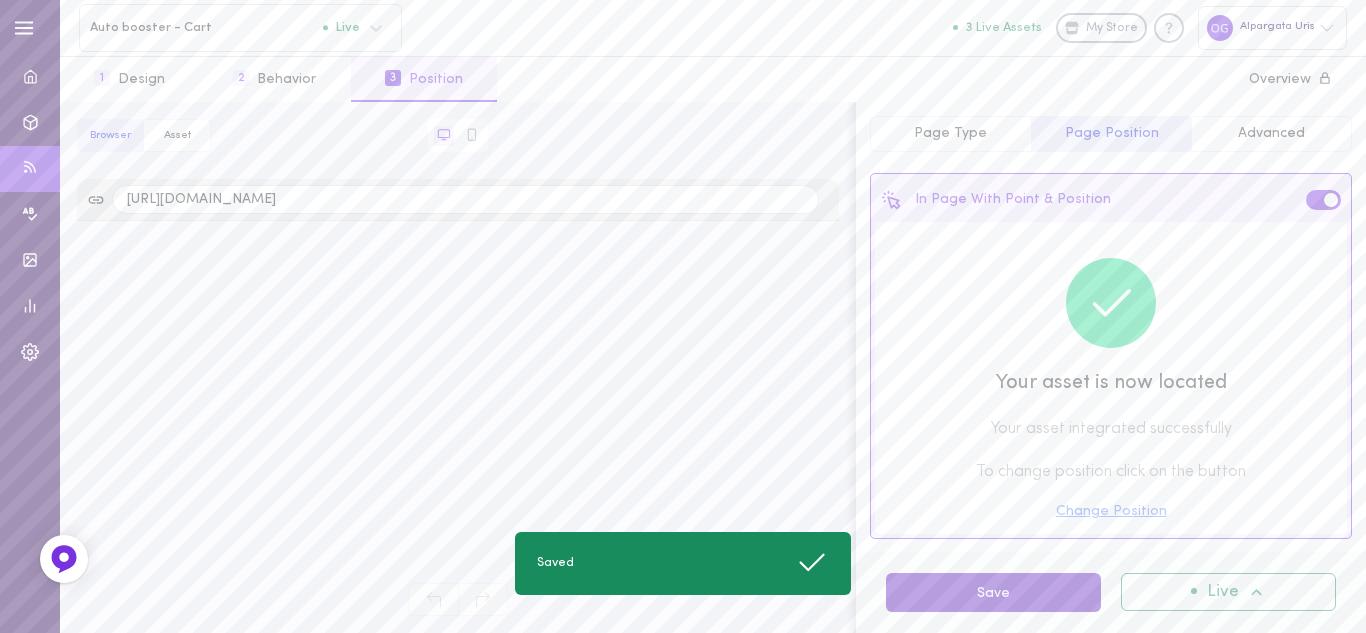 click on "Save" at bounding box center [993, 592] 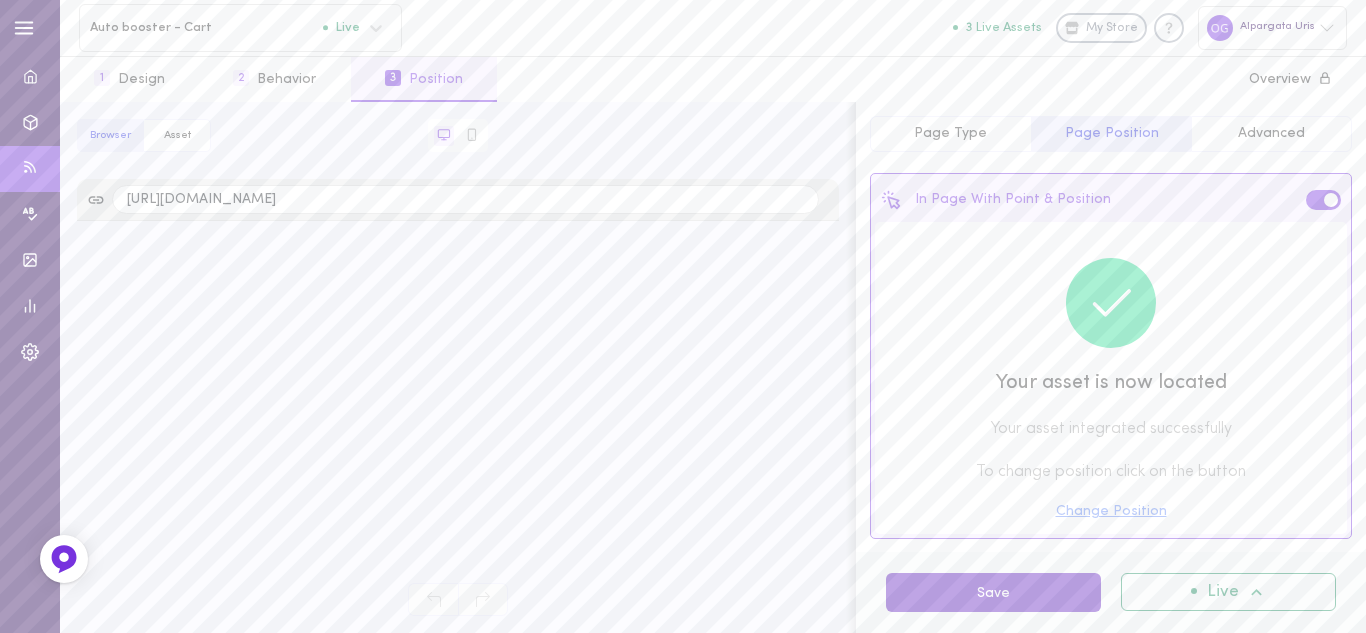 click on "Save" at bounding box center (993, 592) 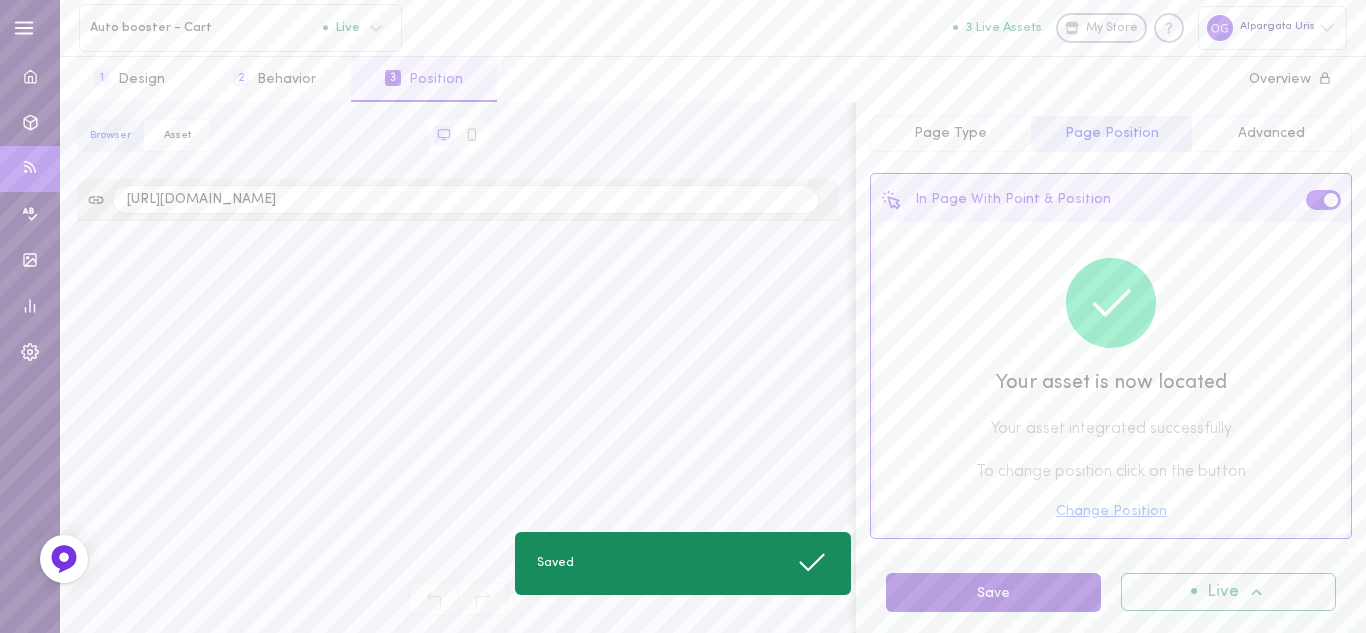 click on "Save" at bounding box center [993, 592] 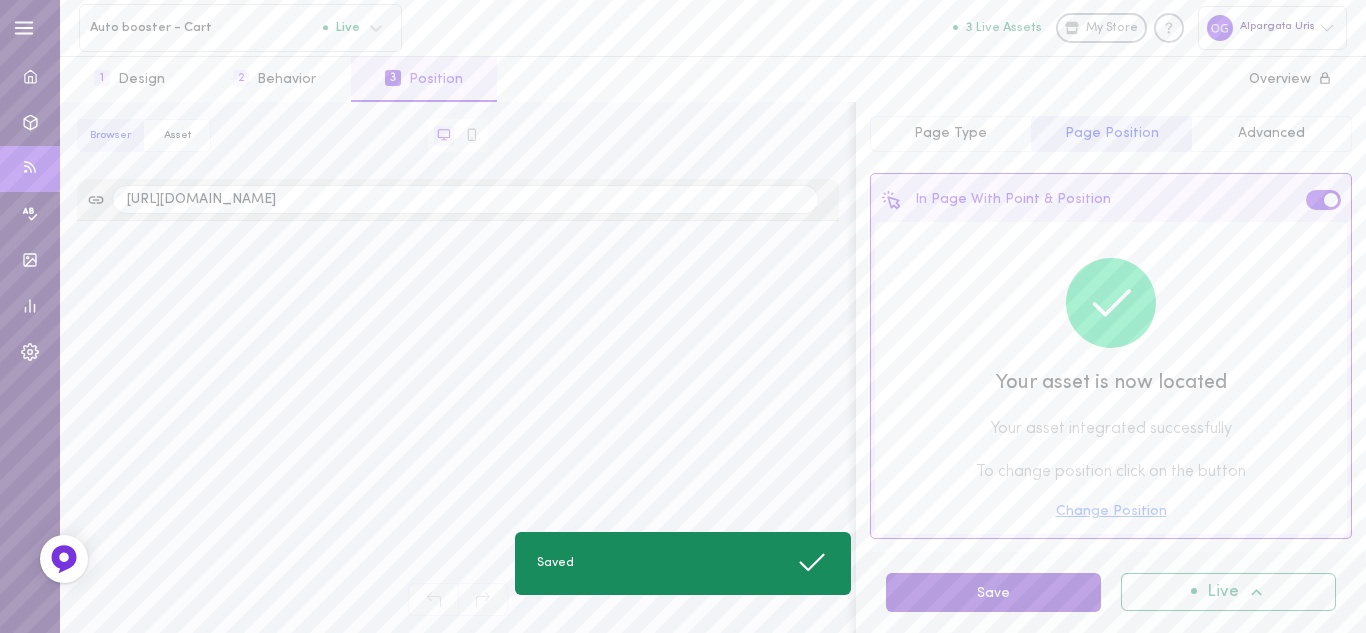 click on "Save" at bounding box center (993, 592) 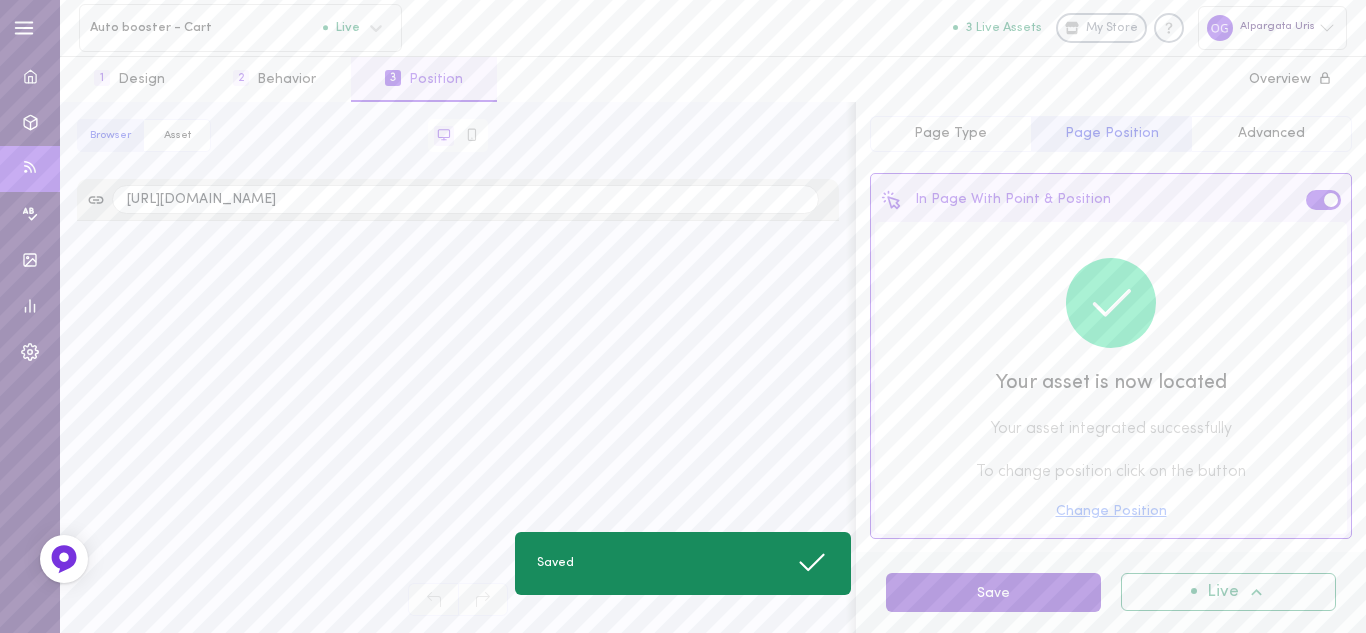 click on "Save" at bounding box center (993, 592) 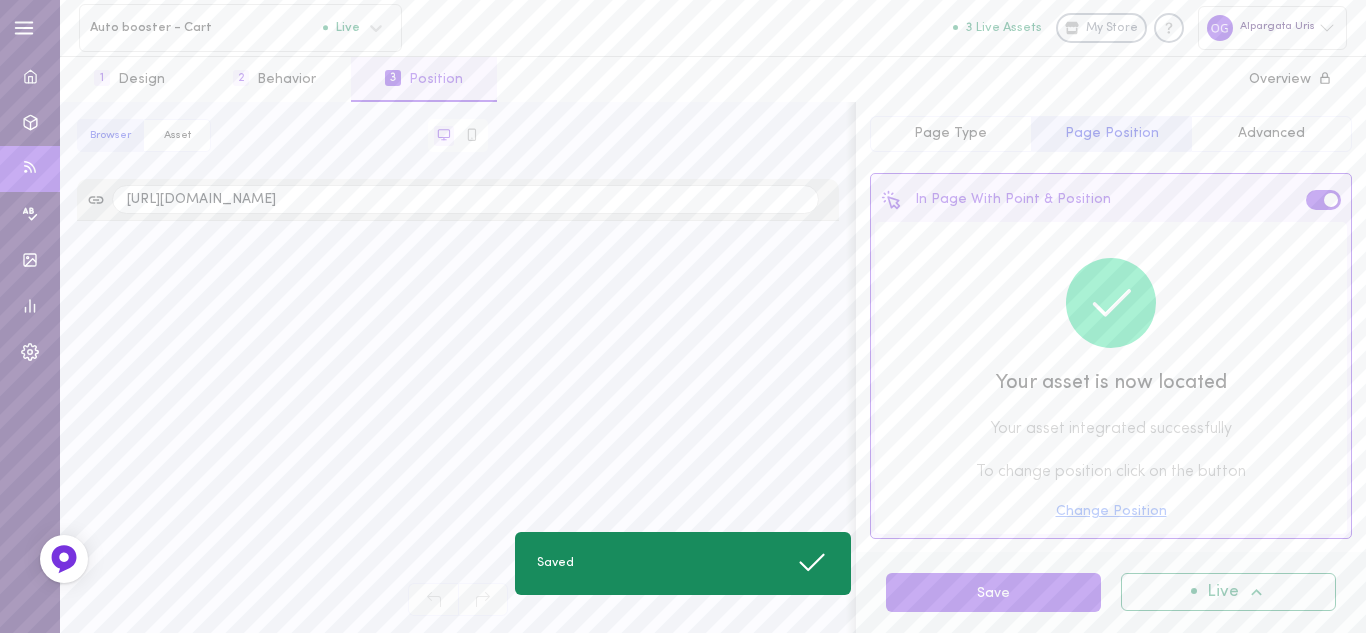 click on "Live" at bounding box center (1223, 592) 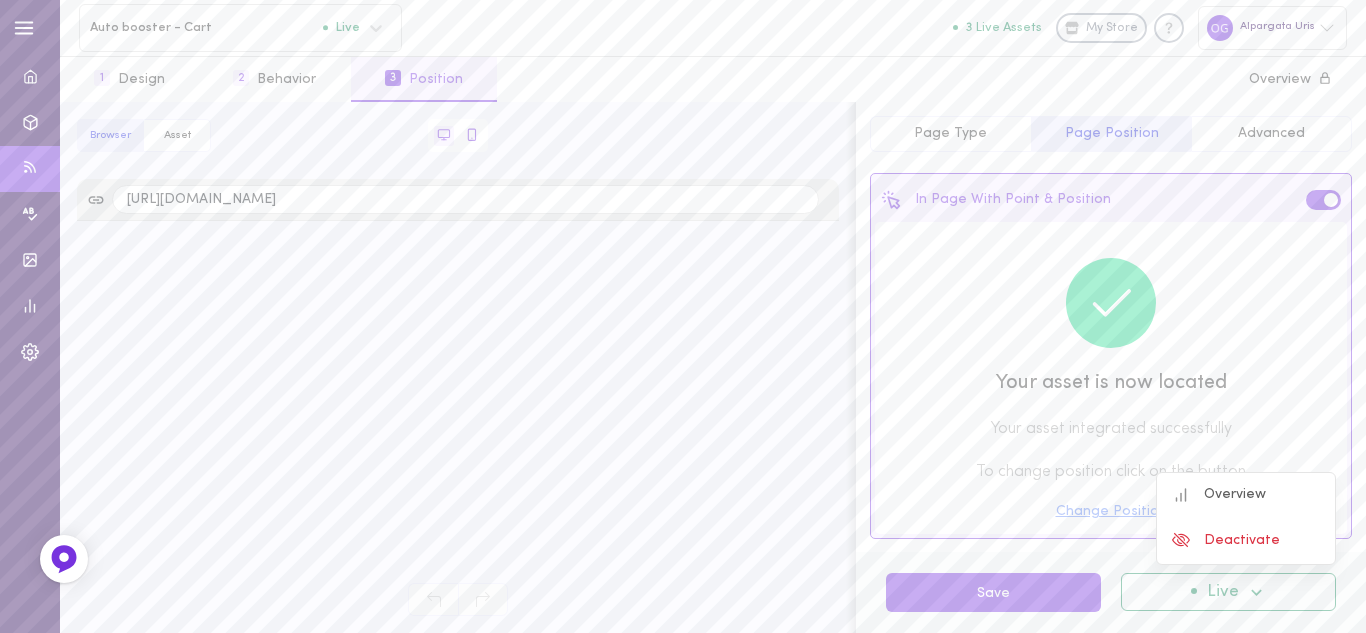 click 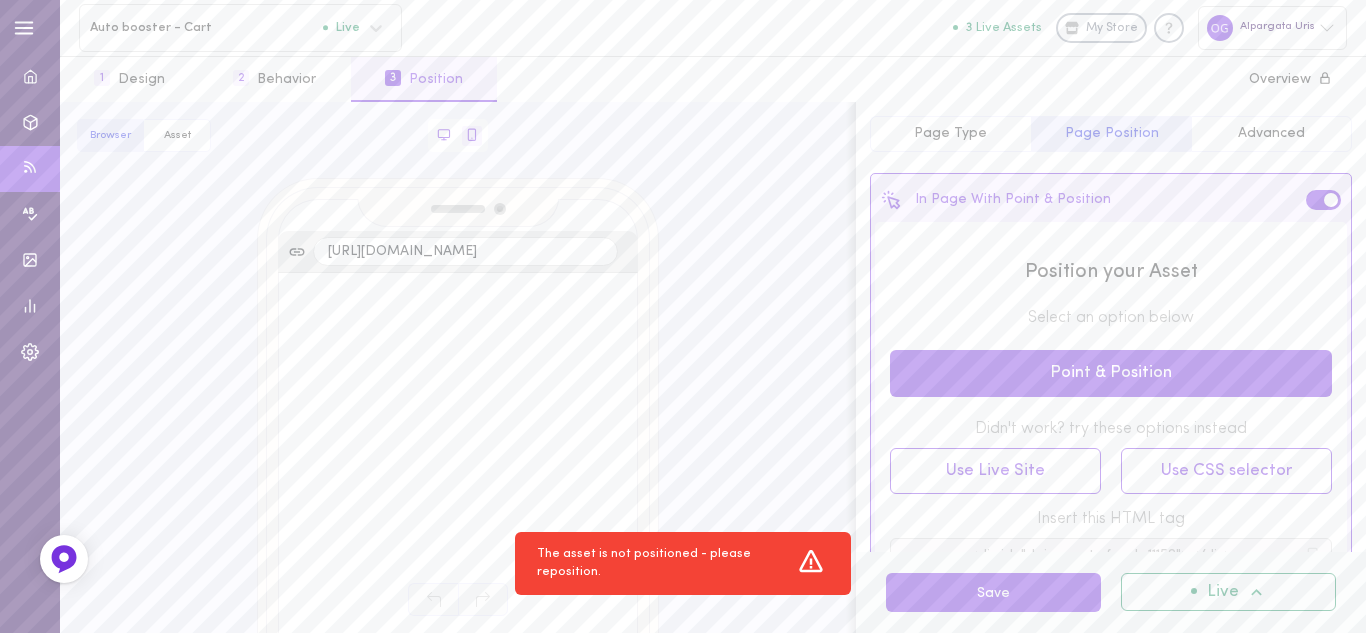 click 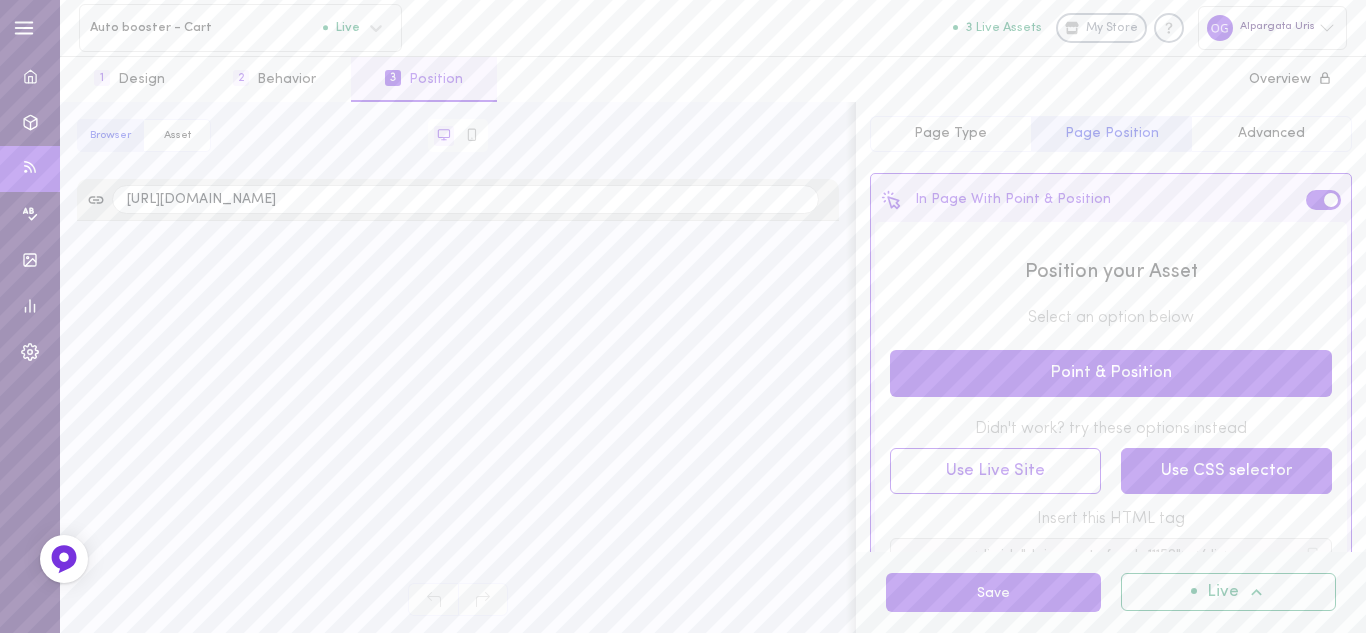 click on "Use CSS selector" at bounding box center [1226, 471] 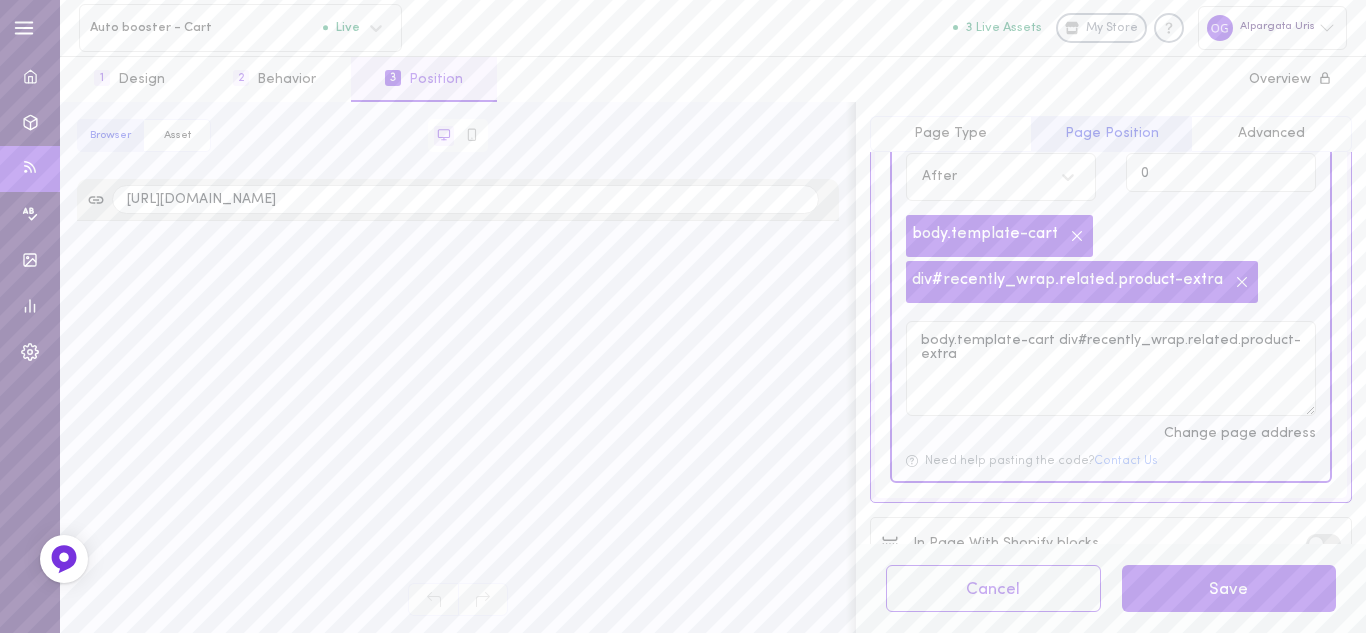 scroll, scrollTop: 278, scrollLeft: 0, axis: vertical 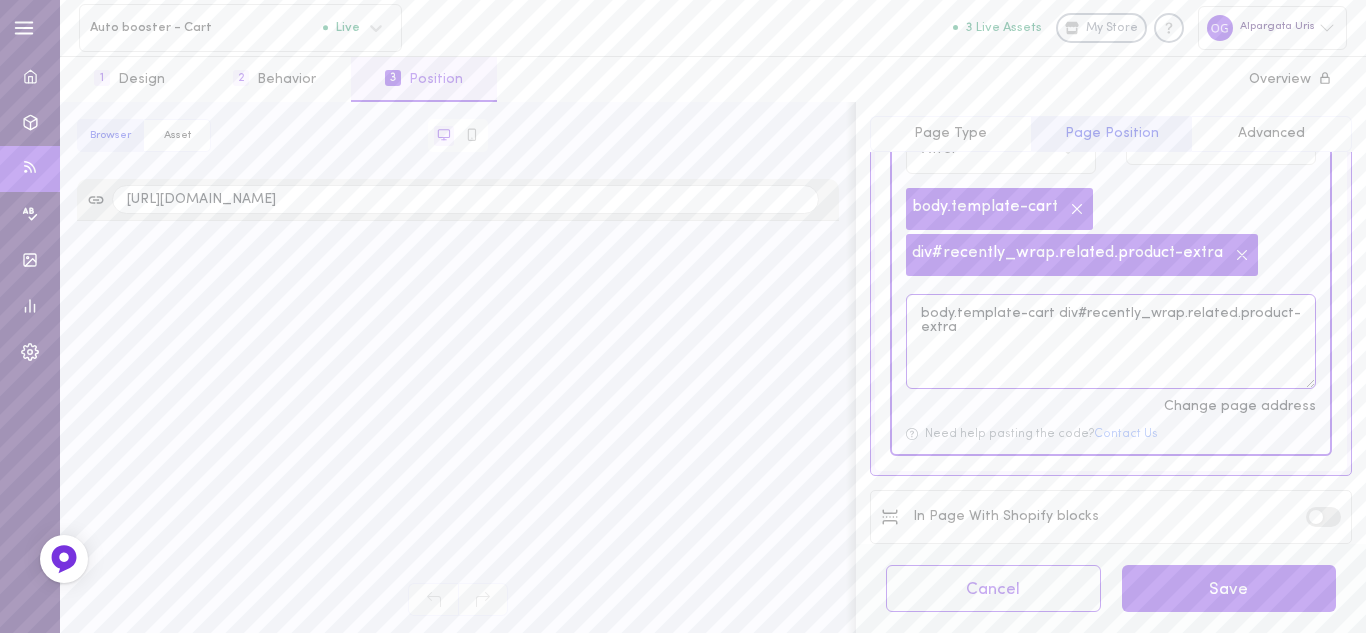 click on "body.template-cart div#recently_wrap.related.product-extra" at bounding box center [1111, 341] 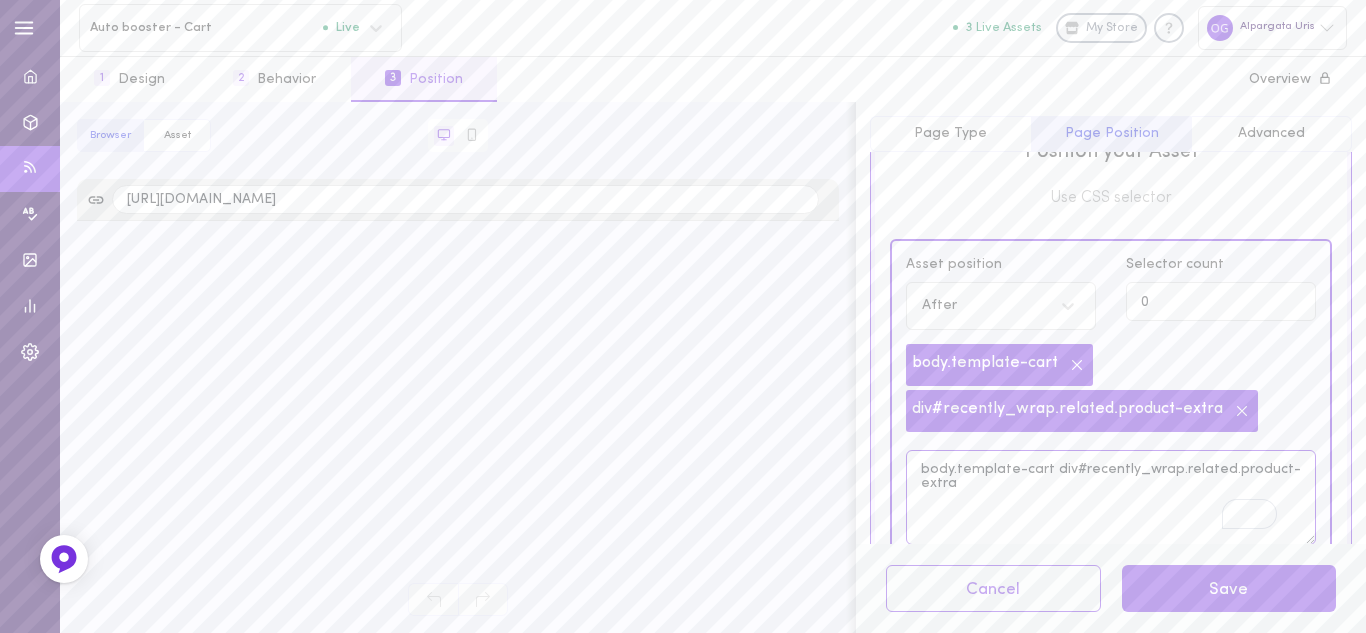scroll, scrollTop: 78, scrollLeft: 0, axis: vertical 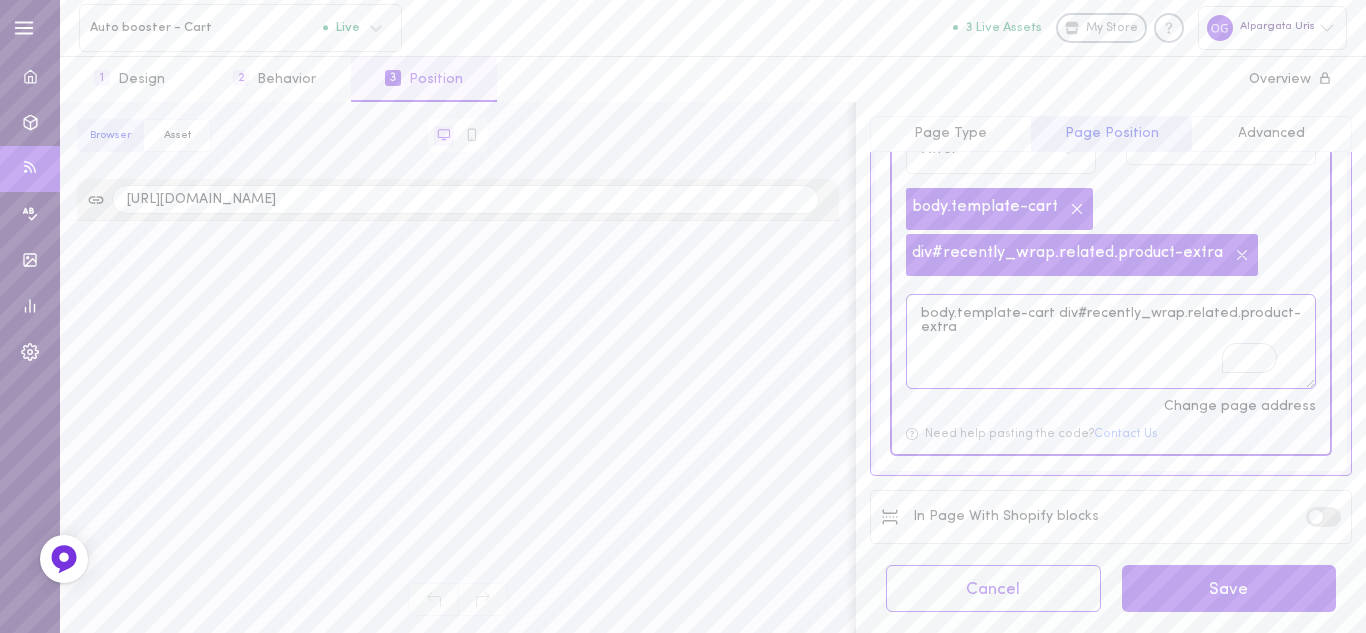 click on "body.template-cart div#recently_wrap.related.product-extra" at bounding box center (1111, 341) 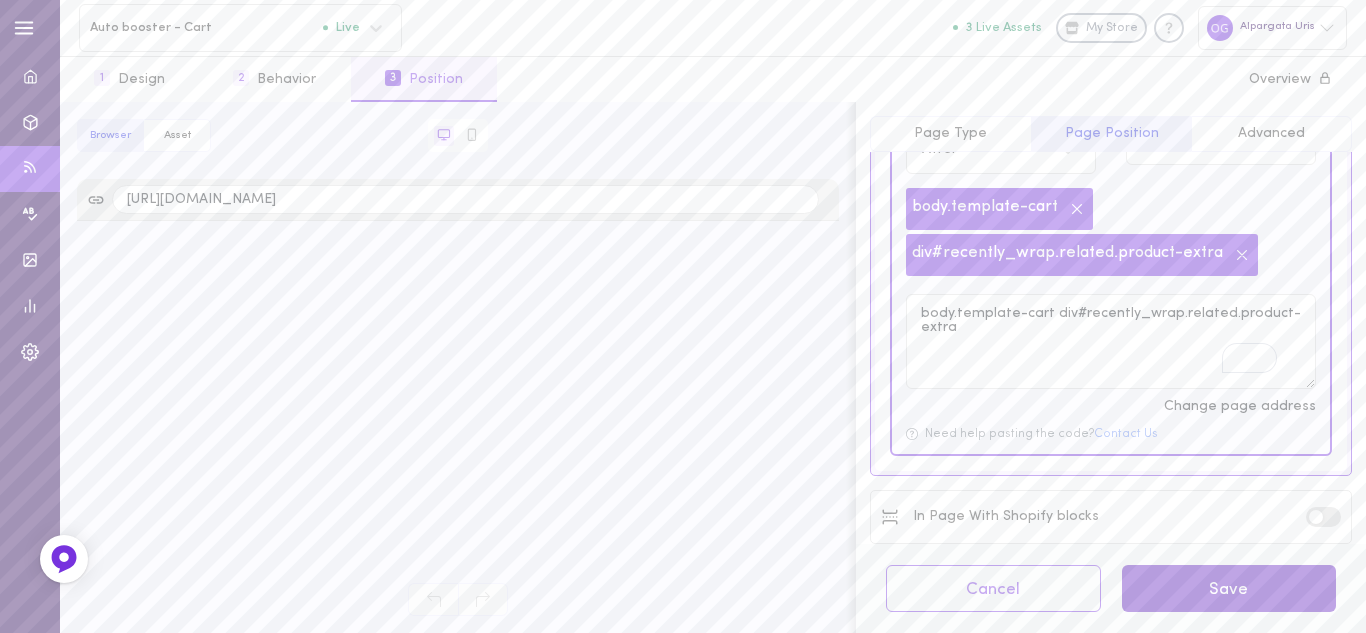 click on "Save" at bounding box center [1229, 588] 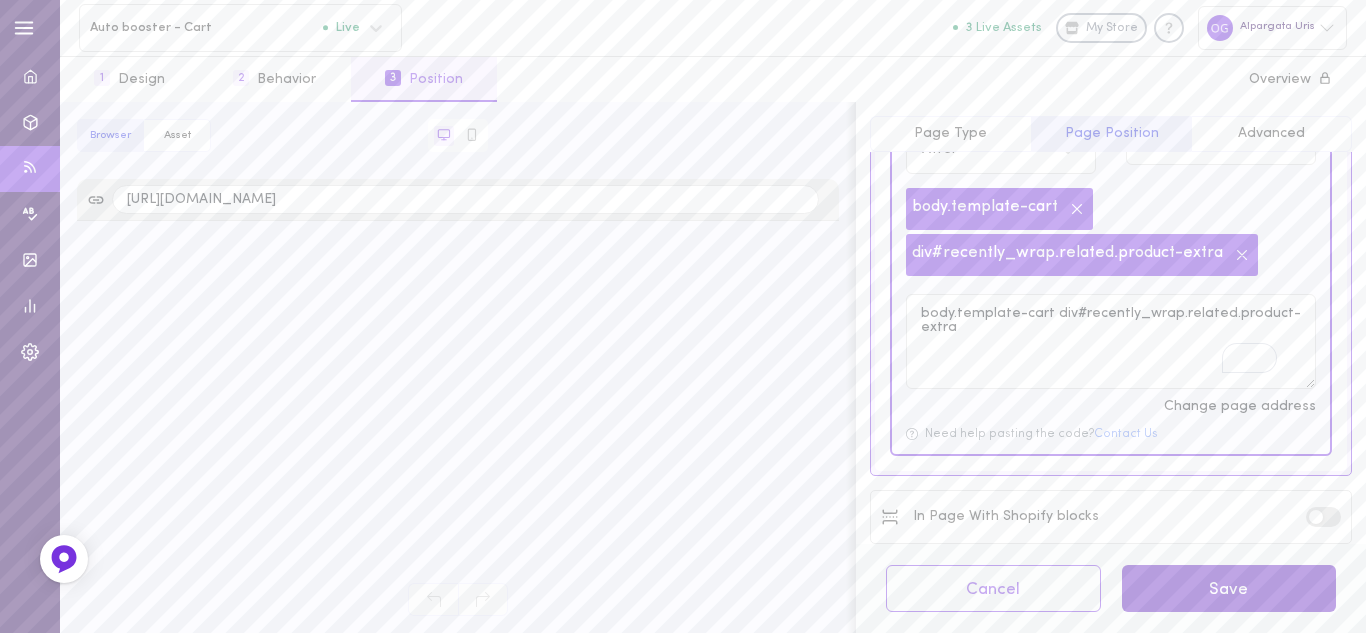 scroll, scrollTop: 123, scrollLeft: 0, axis: vertical 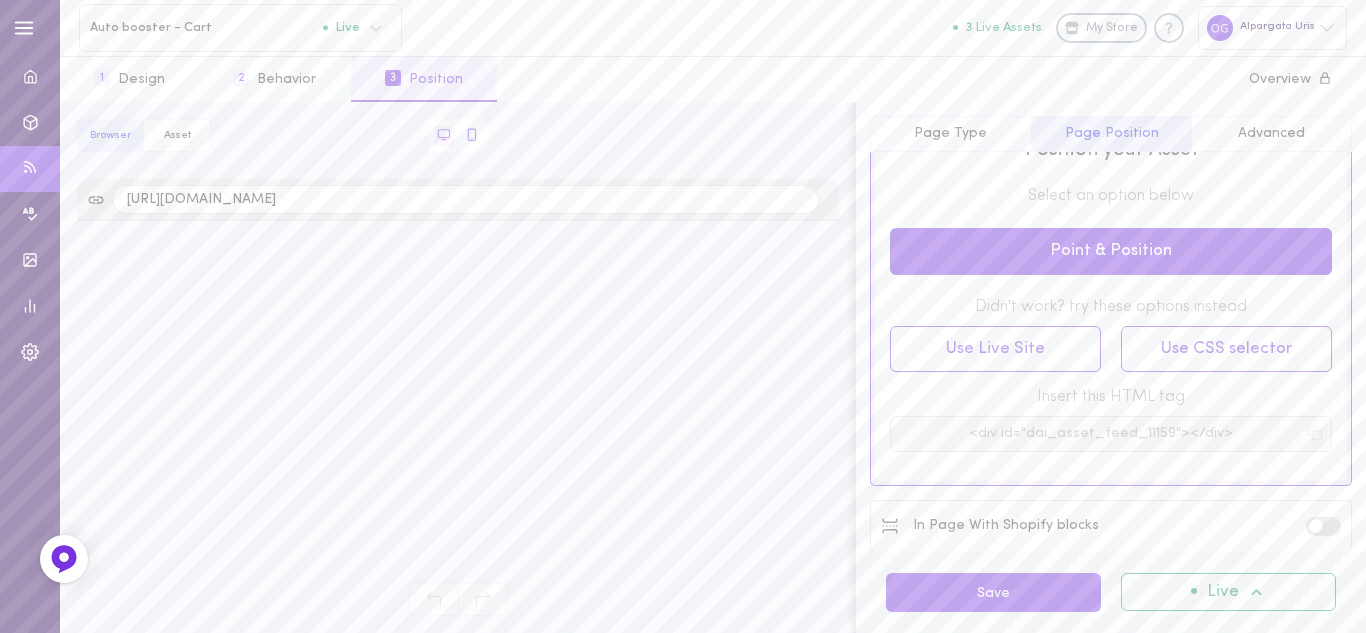 click 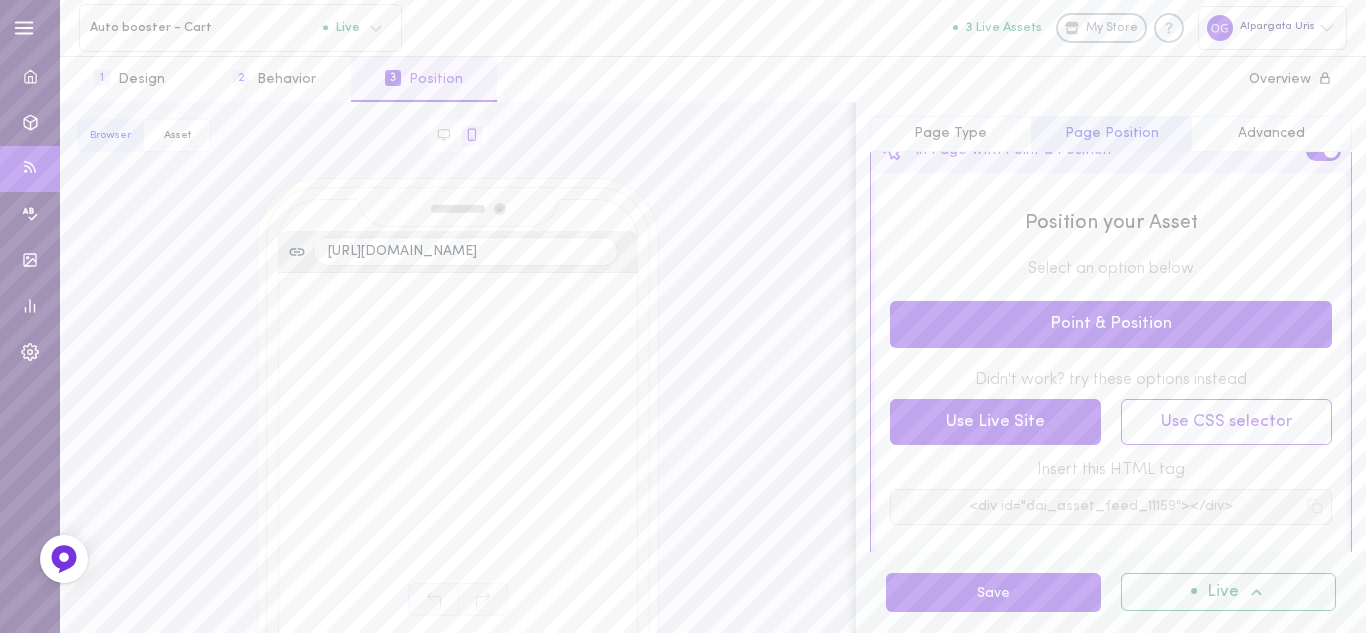 scroll, scrollTop: 0, scrollLeft: 0, axis: both 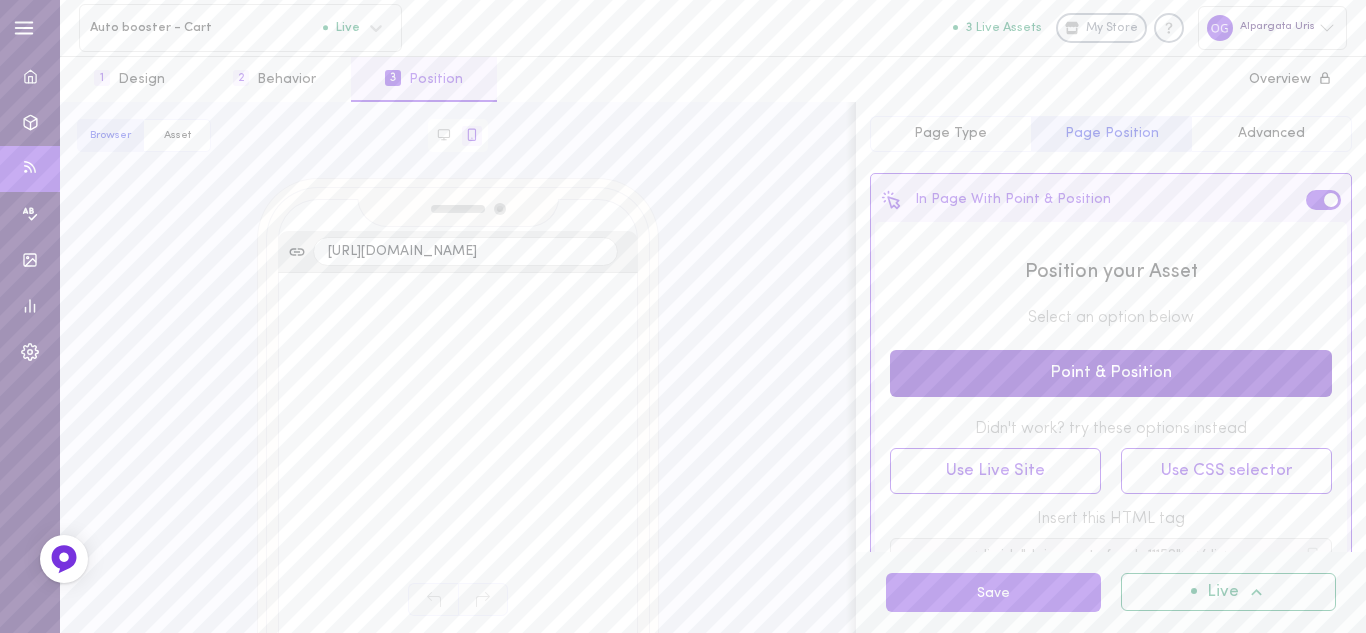 click on "Point & Position" at bounding box center [1111, 373] 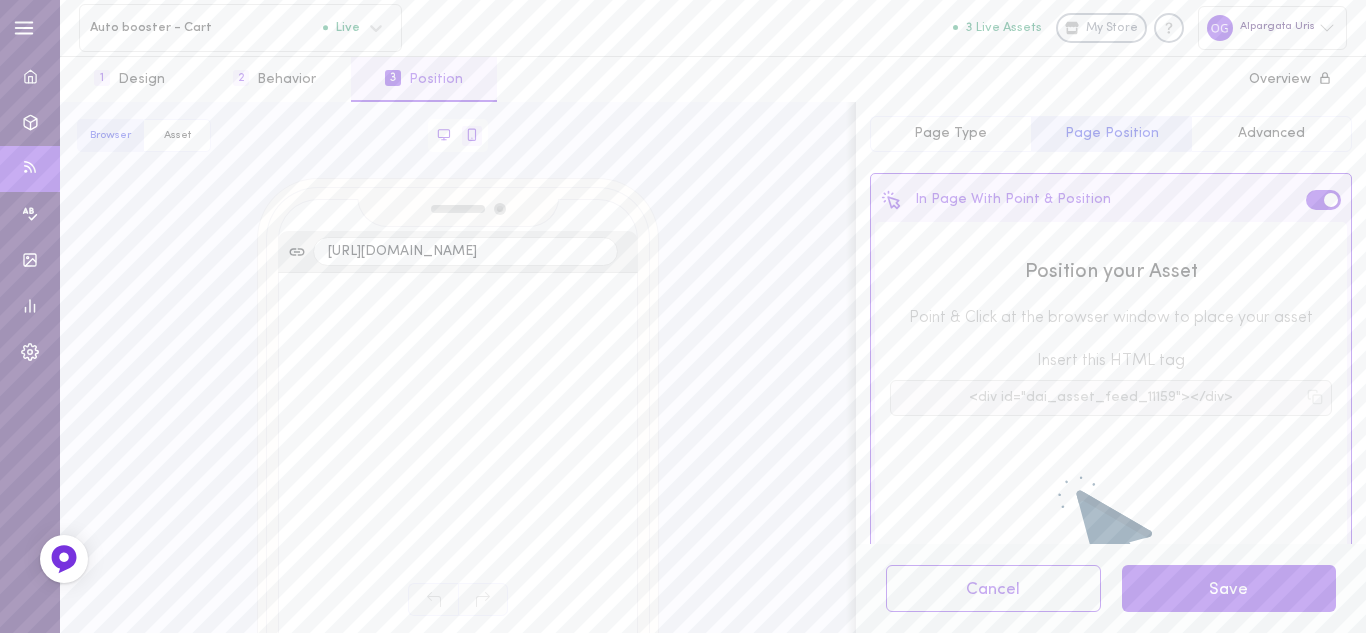 click 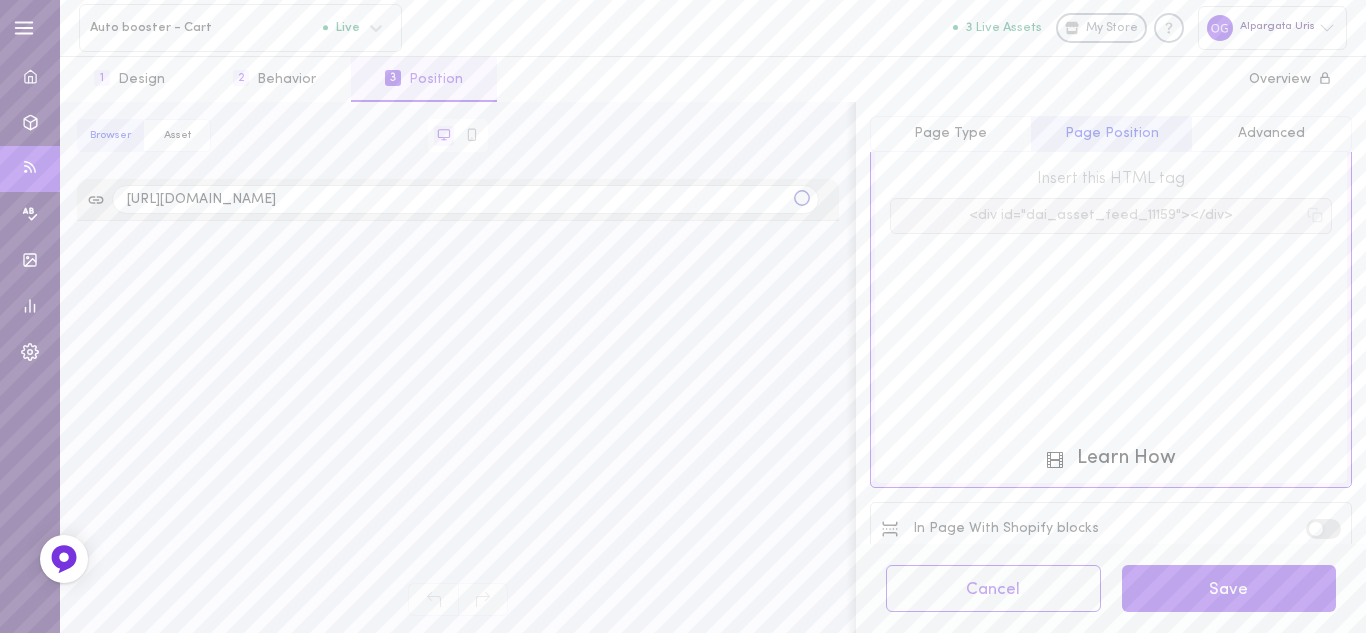 scroll, scrollTop: 196, scrollLeft: 0, axis: vertical 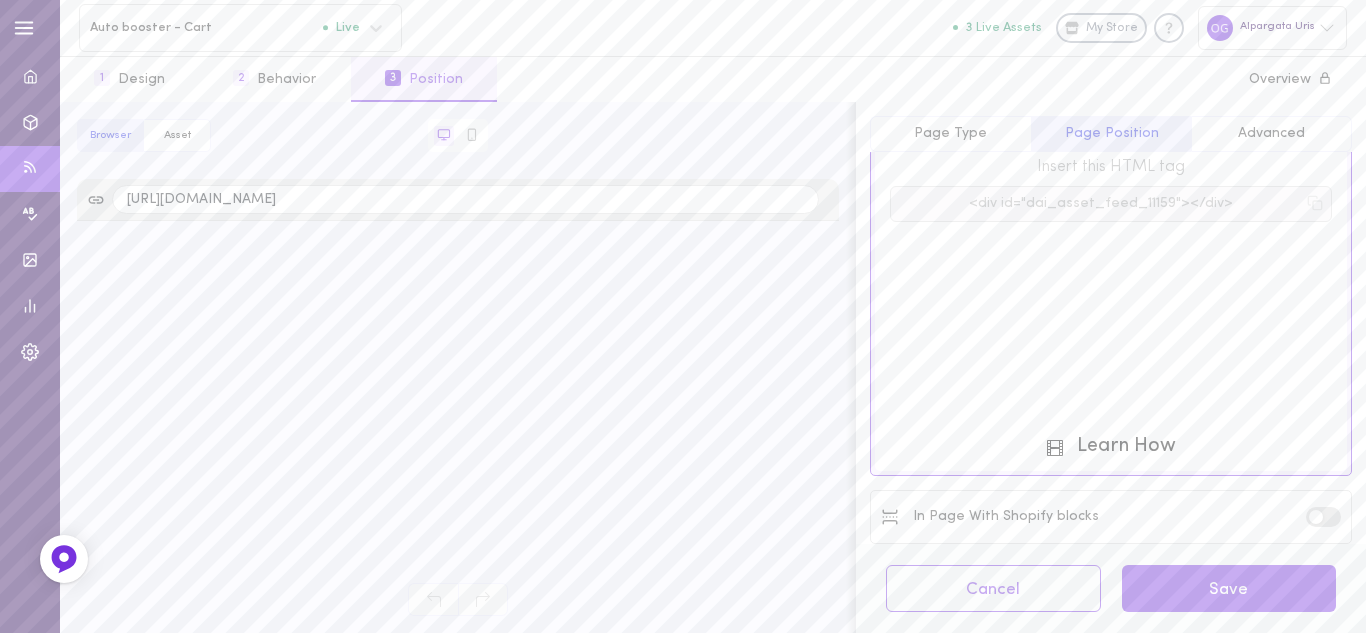 click 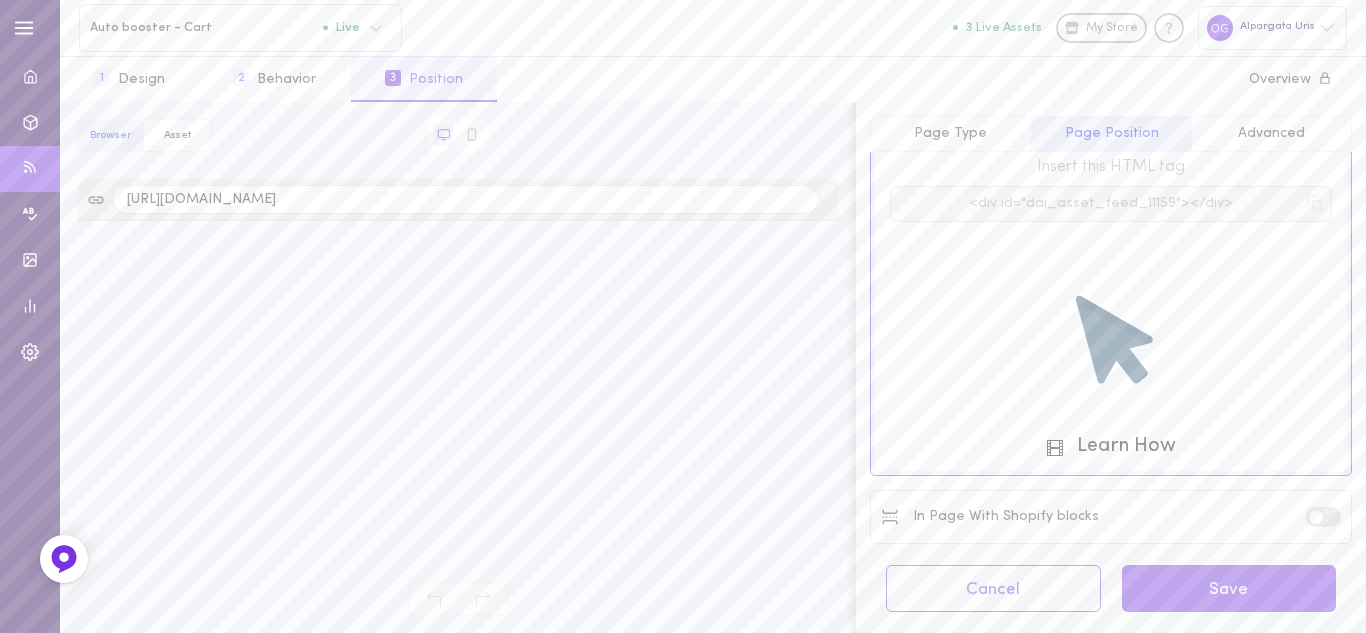 drag, startPoint x: 1099, startPoint y: 358, endPoint x: 1096, endPoint y: 323, distance: 35.128338 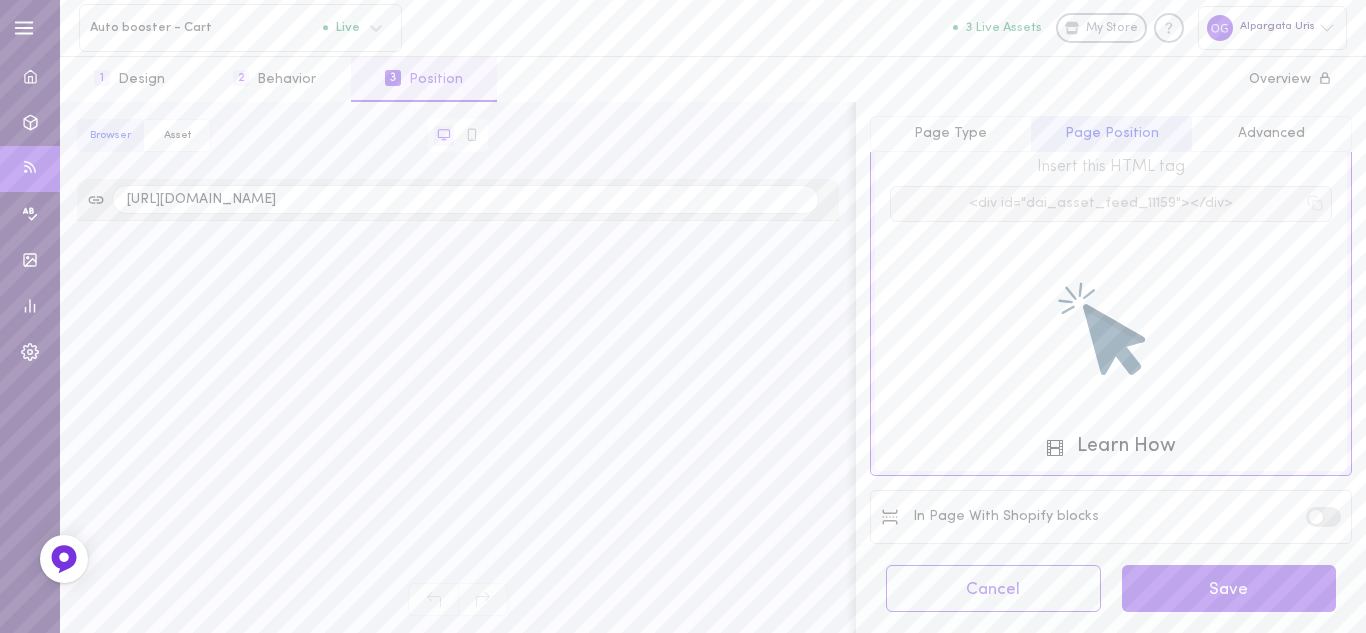 click 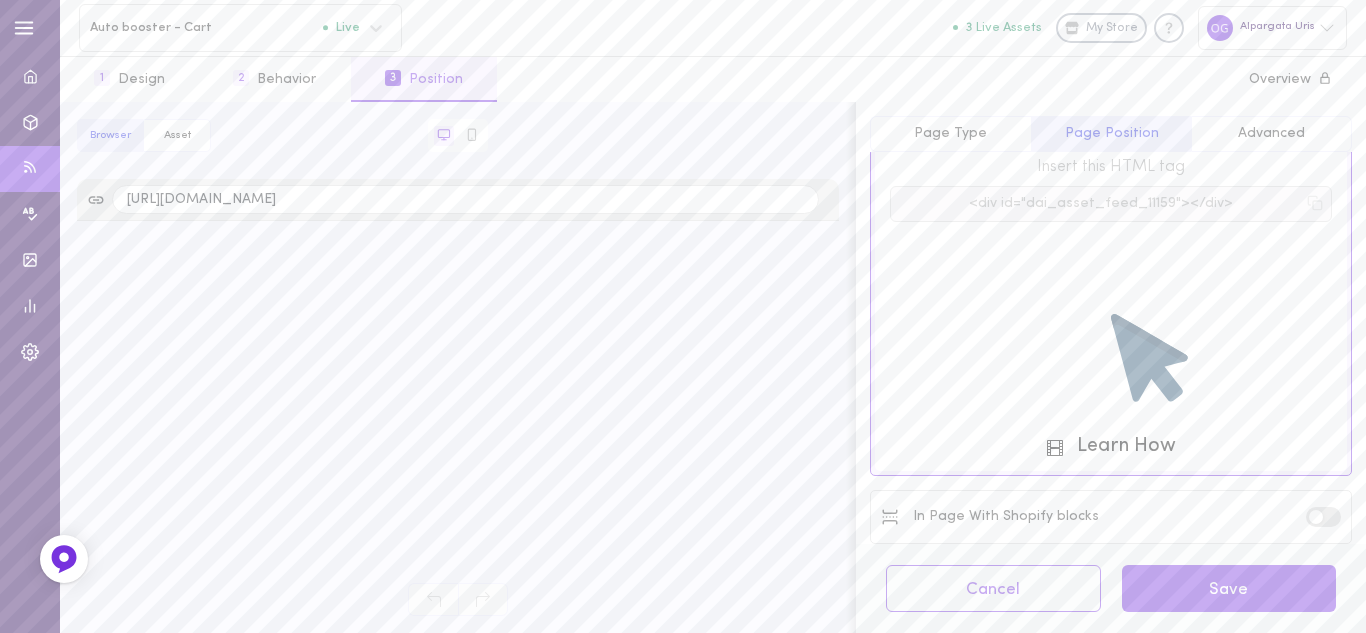 click on "<div id="dai_asset_feed_11159"></div>" at bounding box center [1111, 204] 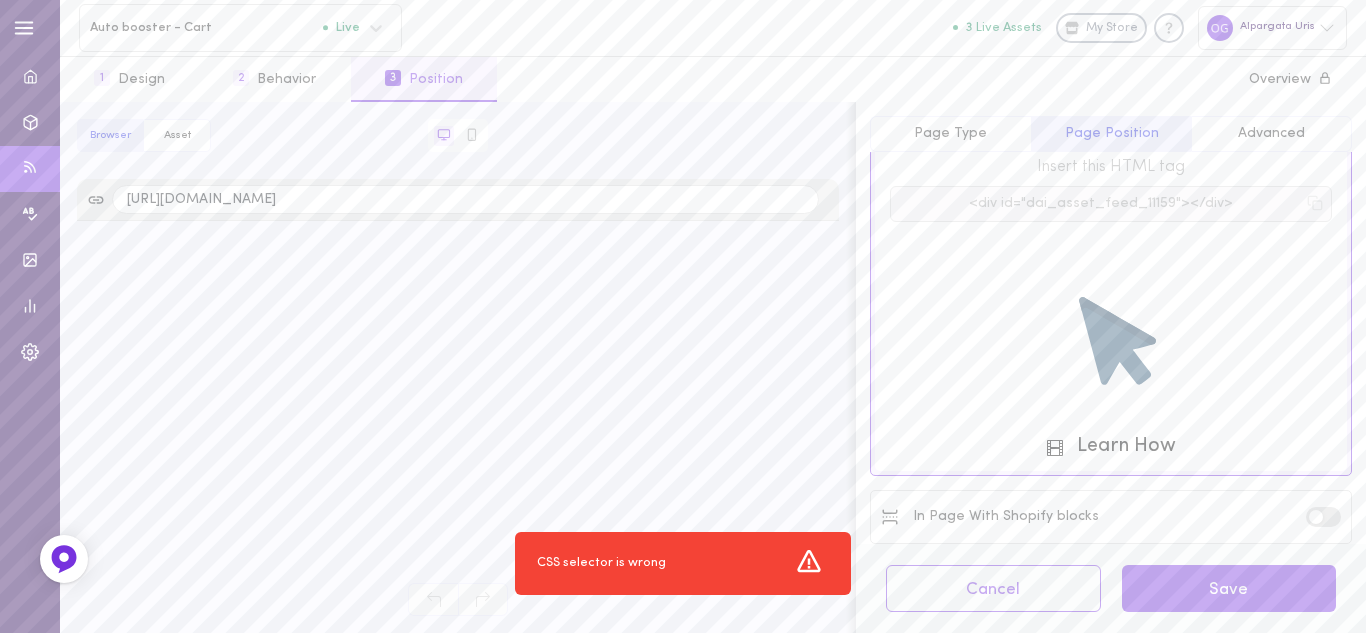 scroll, scrollTop: 0, scrollLeft: 0, axis: both 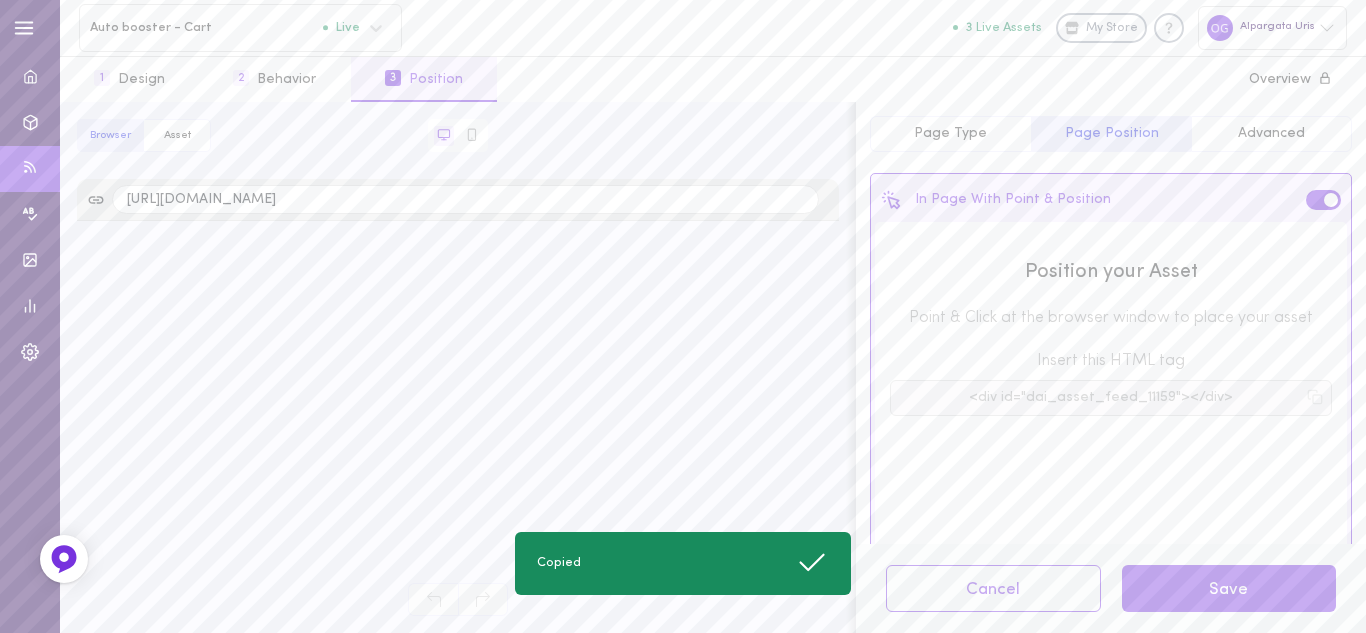 click on "Position your Asset" at bounding box center [1111, 272] 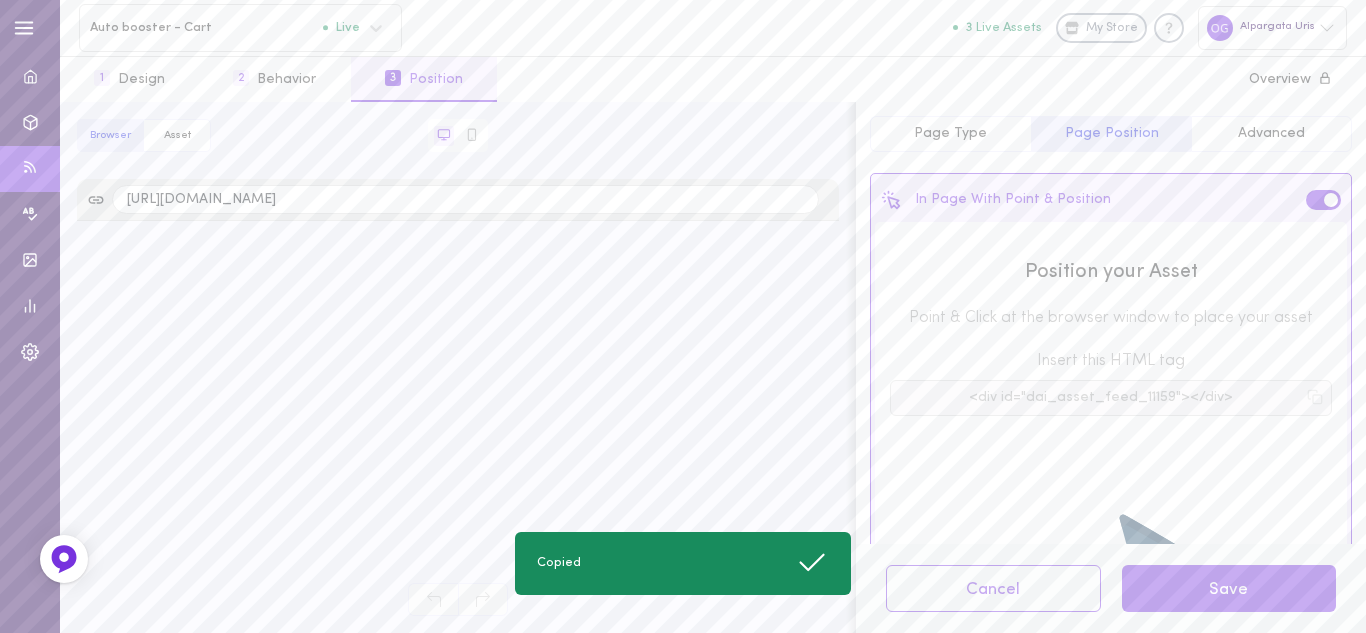 click on "Point & Click at the browser window to place your asset" at bounding box center (1111, 318) 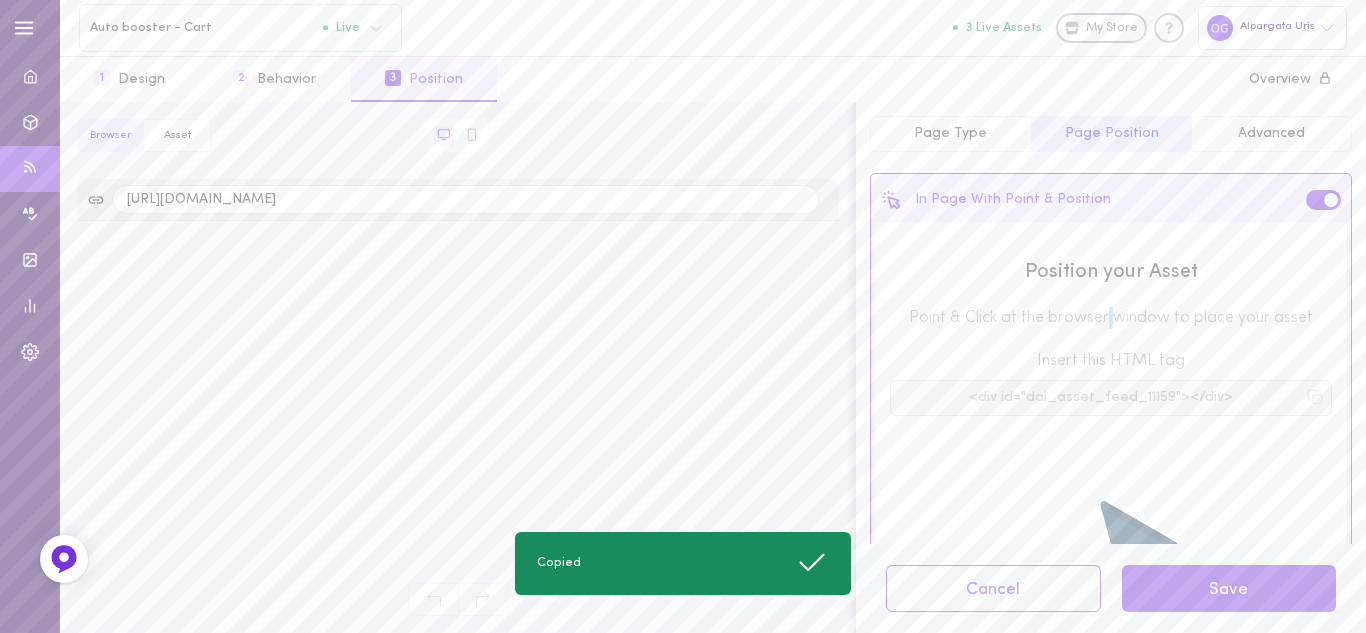 click on "Point & Click at the browser window to place your asset" at bounding box center [1111, 318] 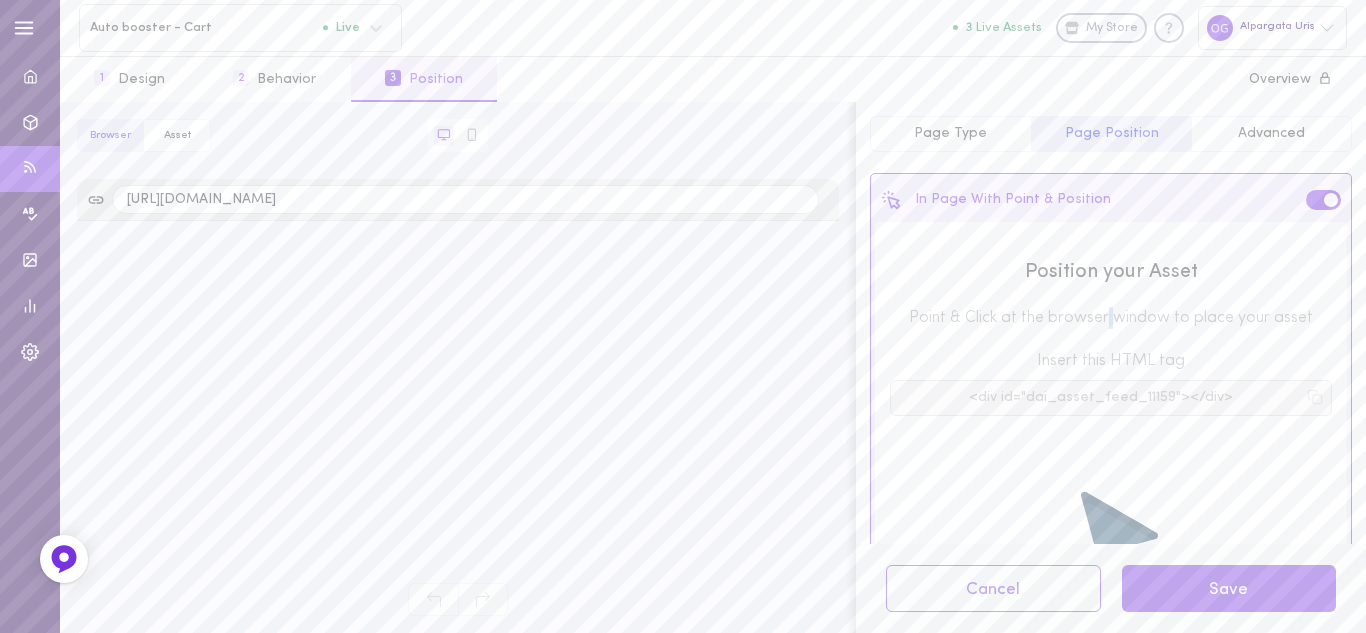 click on "Advanced" at bounding box center (1271, 133) 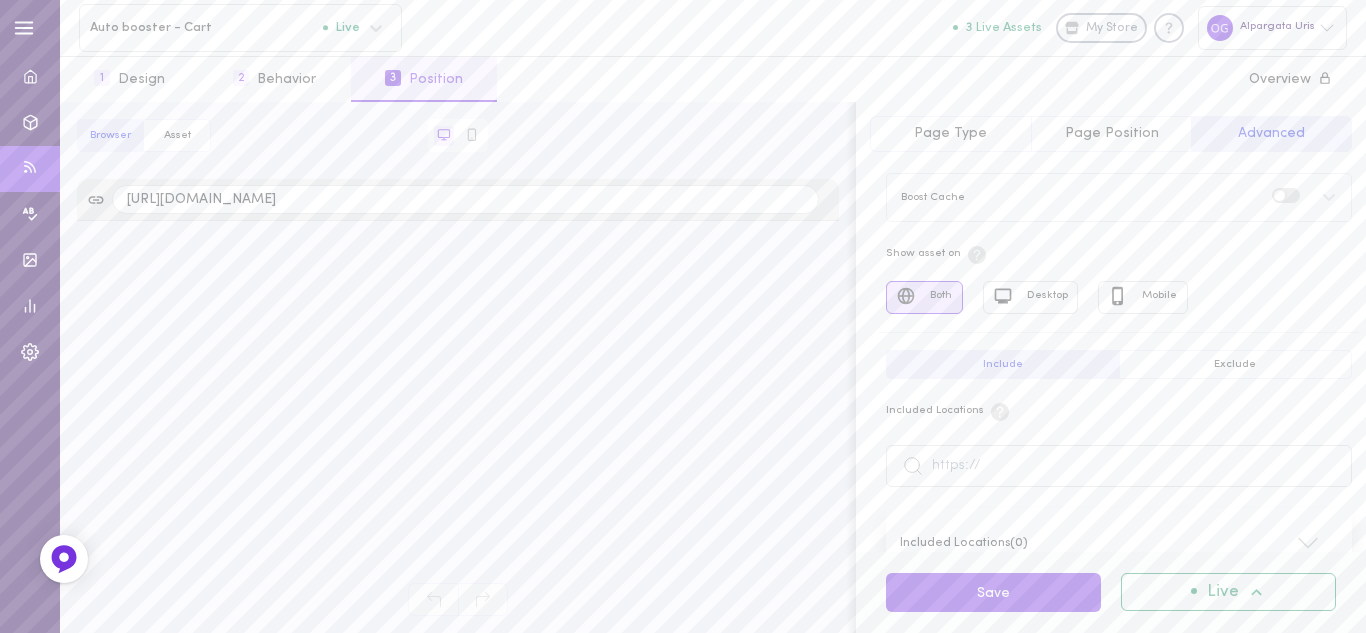 click on "Page Position" at bounding box center (1112, 133) 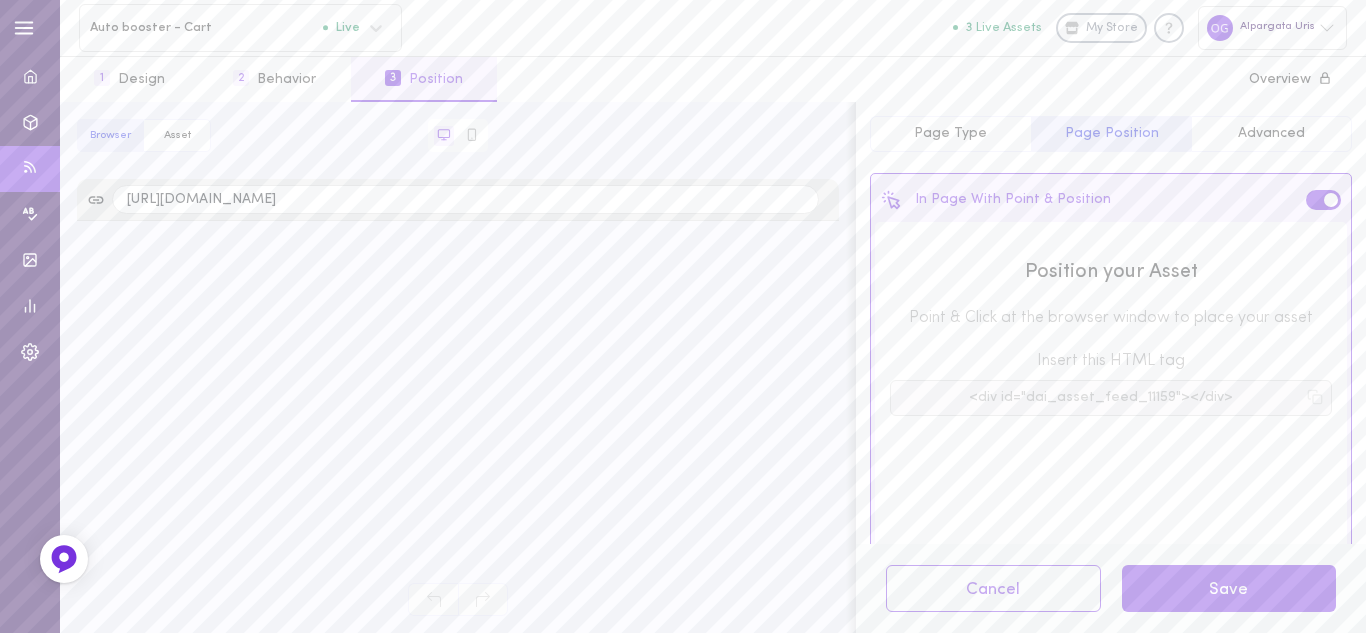 click on "Page Type" at bounding box center (950, 133) 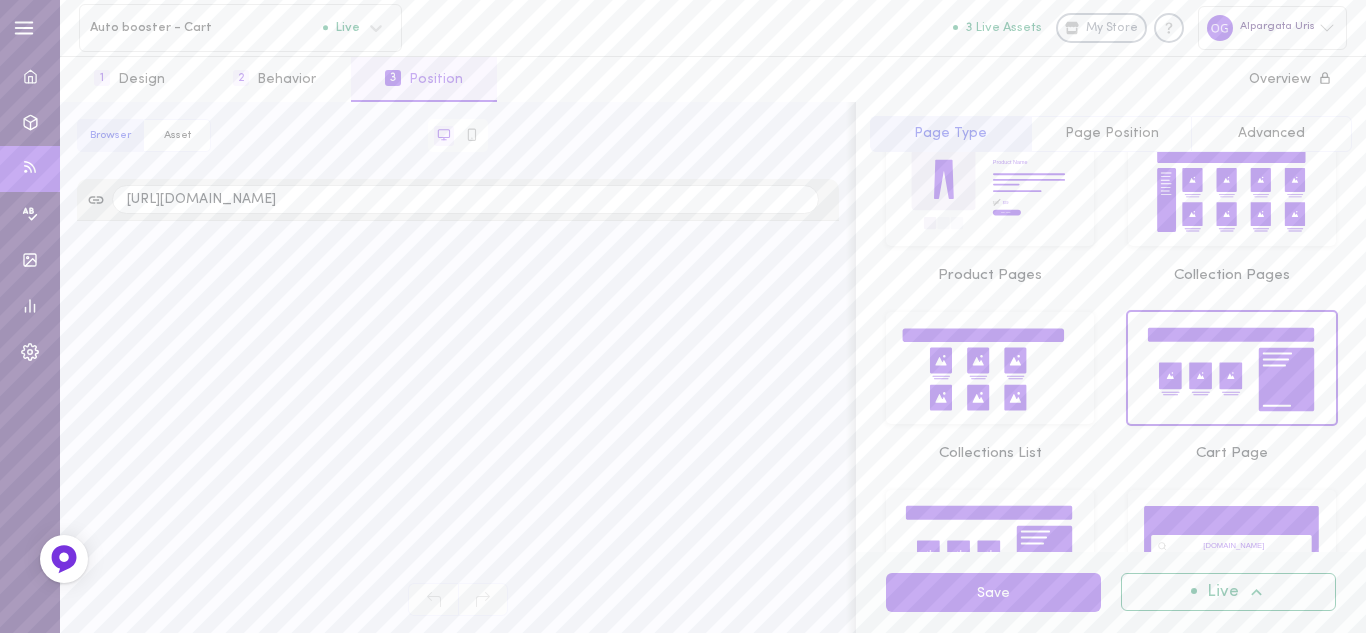 scroll, scrollTop: 0, scrollLeft: 0, axis: both 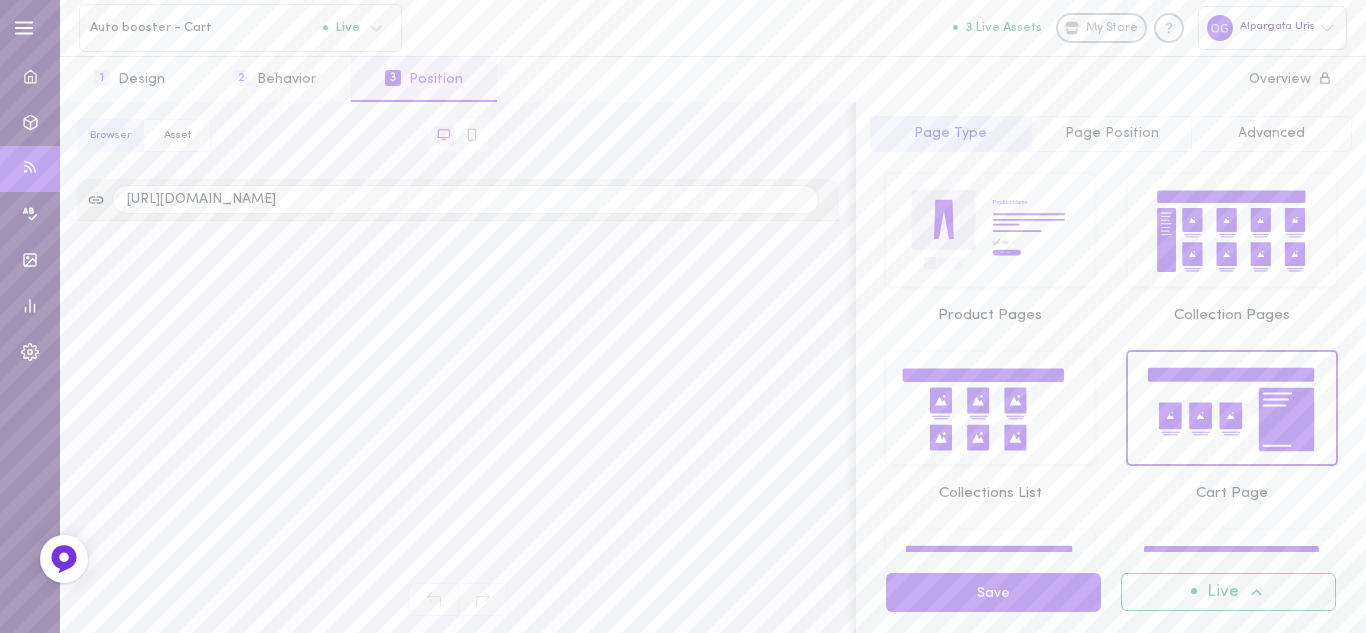 click on "Page Position" at bounding box center [1111, 134] 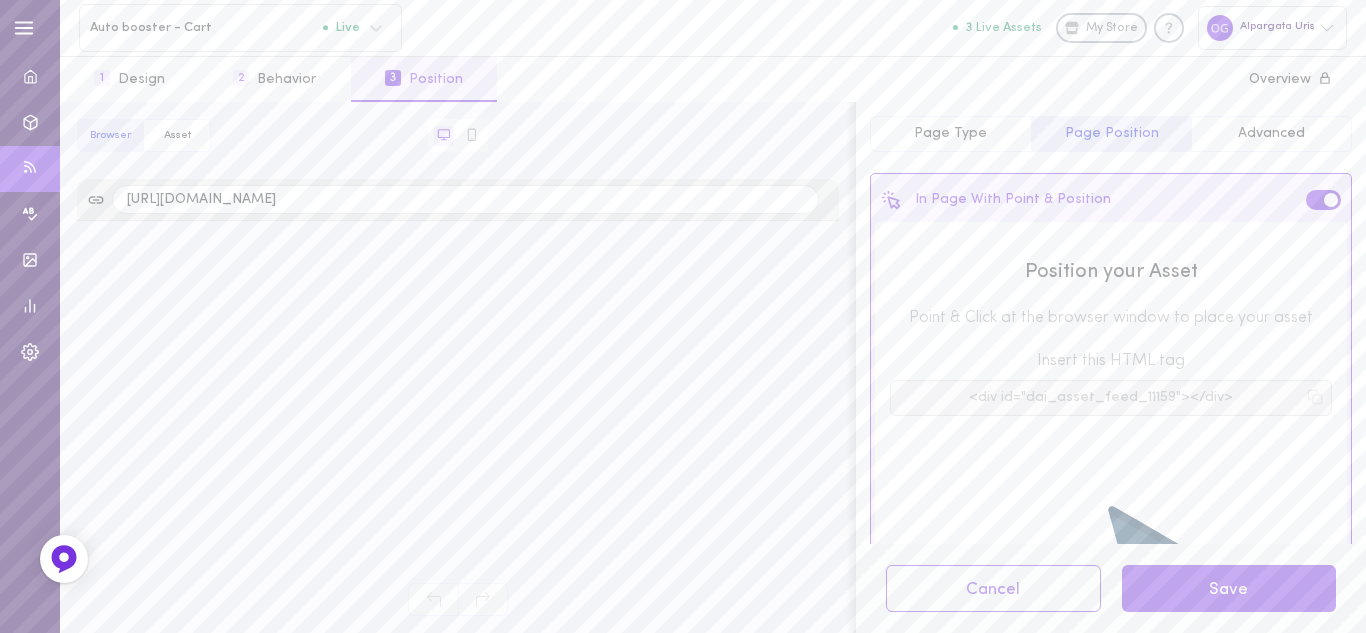 click on "<div id="dai_asset_feed_11159"></div>" at bounding box center [1101, 398] 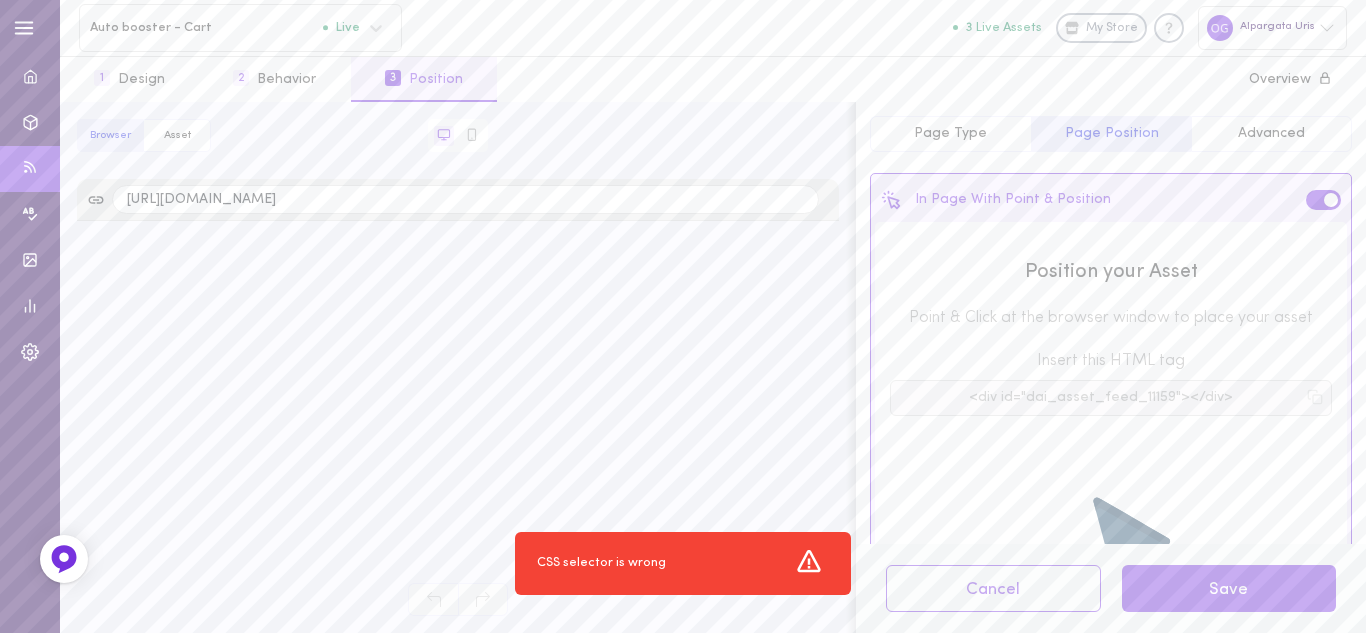 click on "<div id="dai_asset_feed_11159"></div>" at bounding box center [1101, 398] 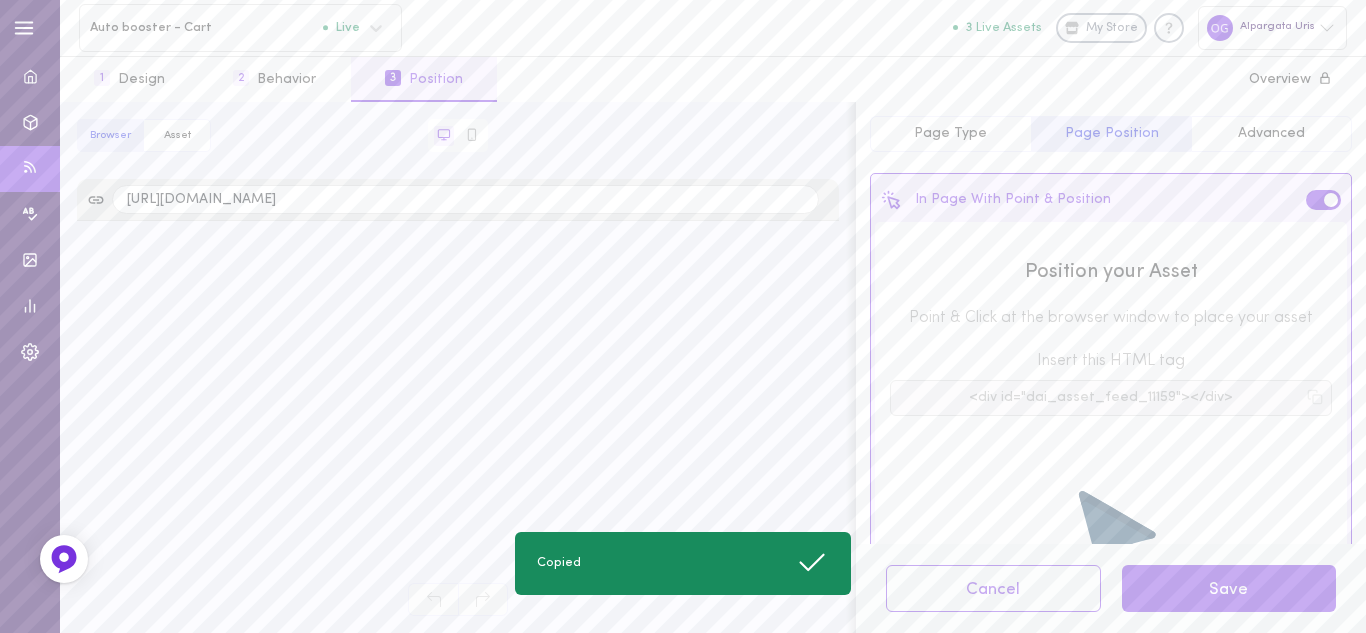 scroll, scrollTop: 2, scrollLeft: 0, axis: vertical 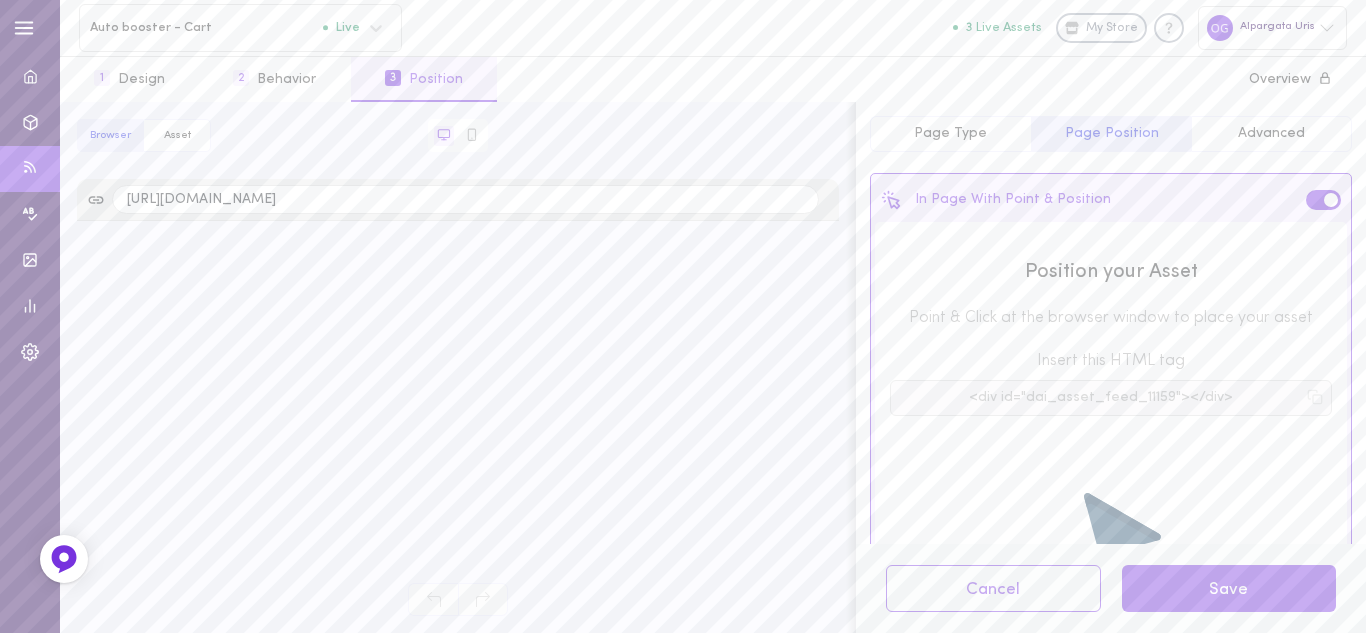 click on "In Page With Point & Position" at bounding box center [996, 200] 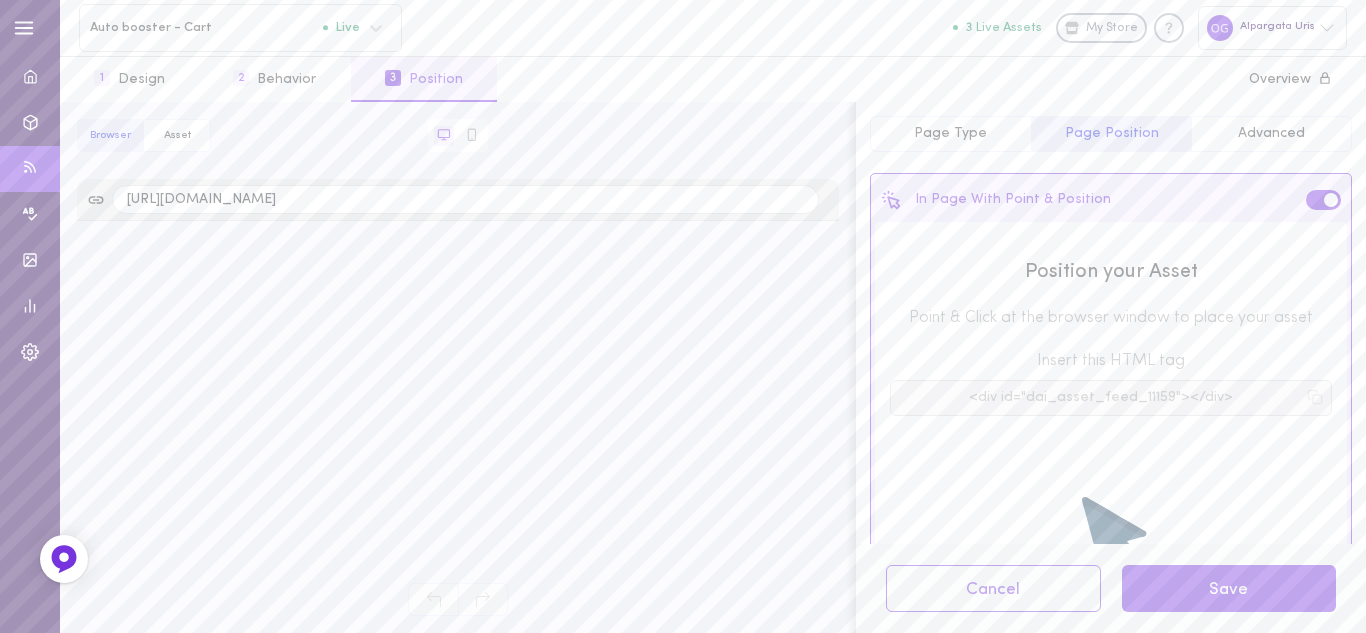 click at bounding box center (1323, 199) 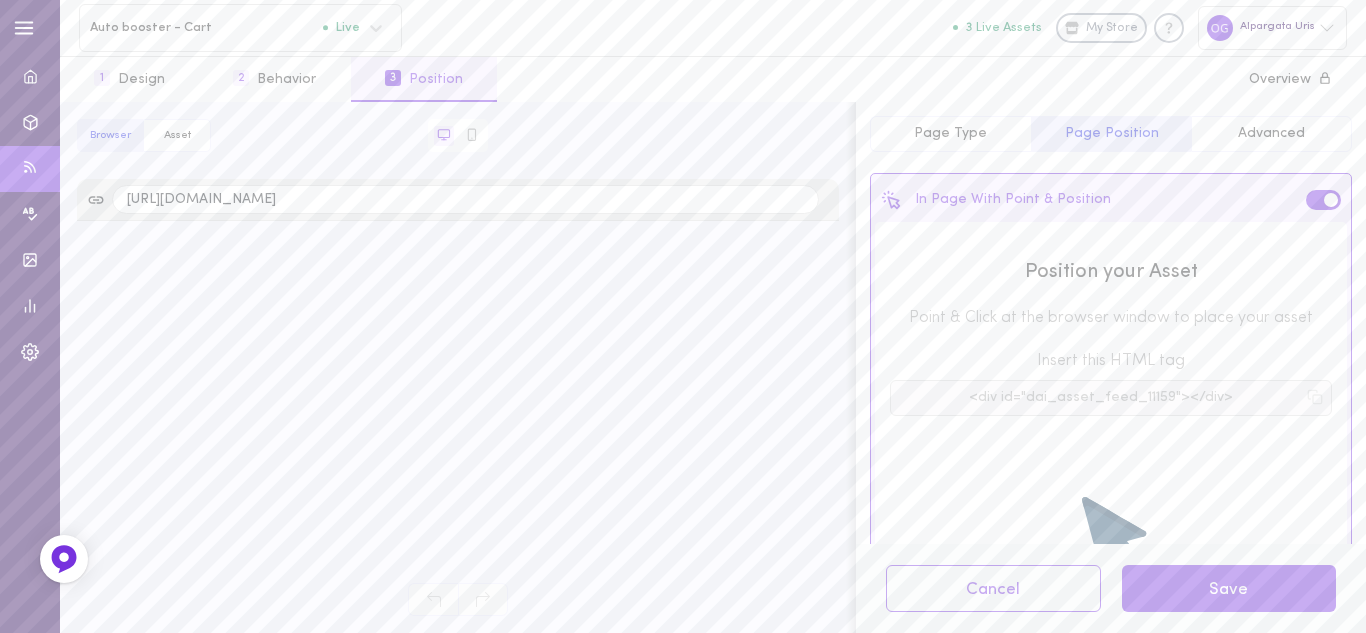 click at bounding box center (0, 0) 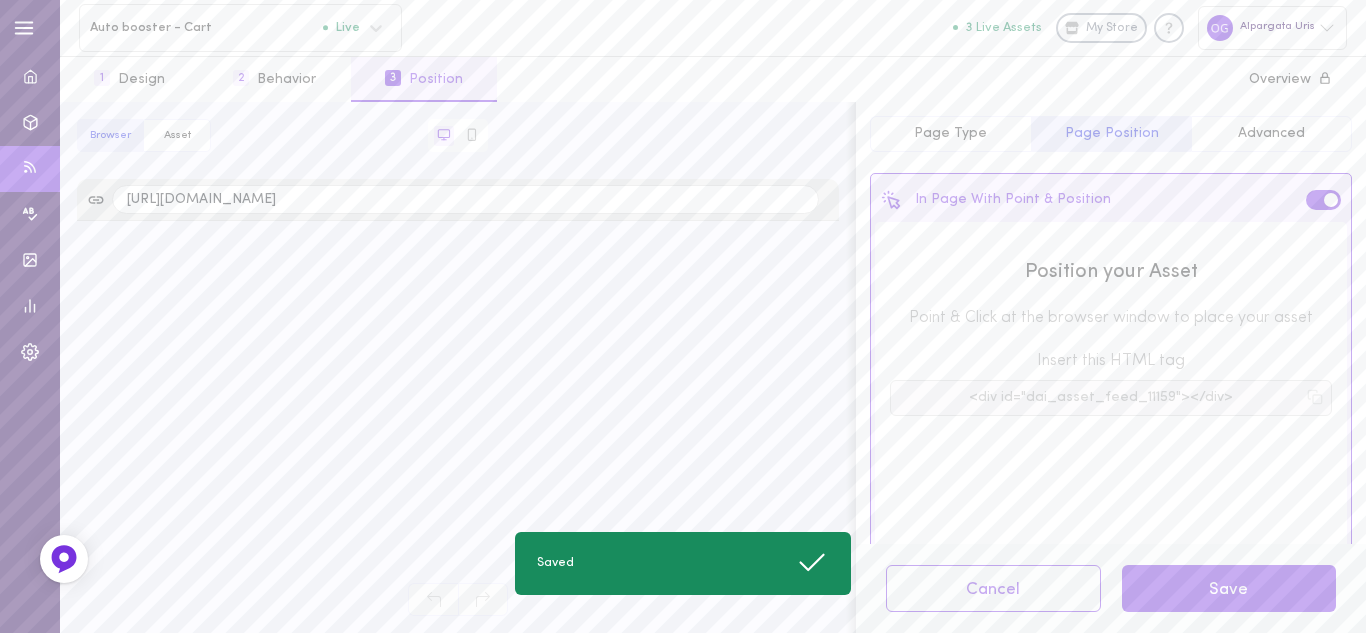 click at bounding box center [1323, 199] 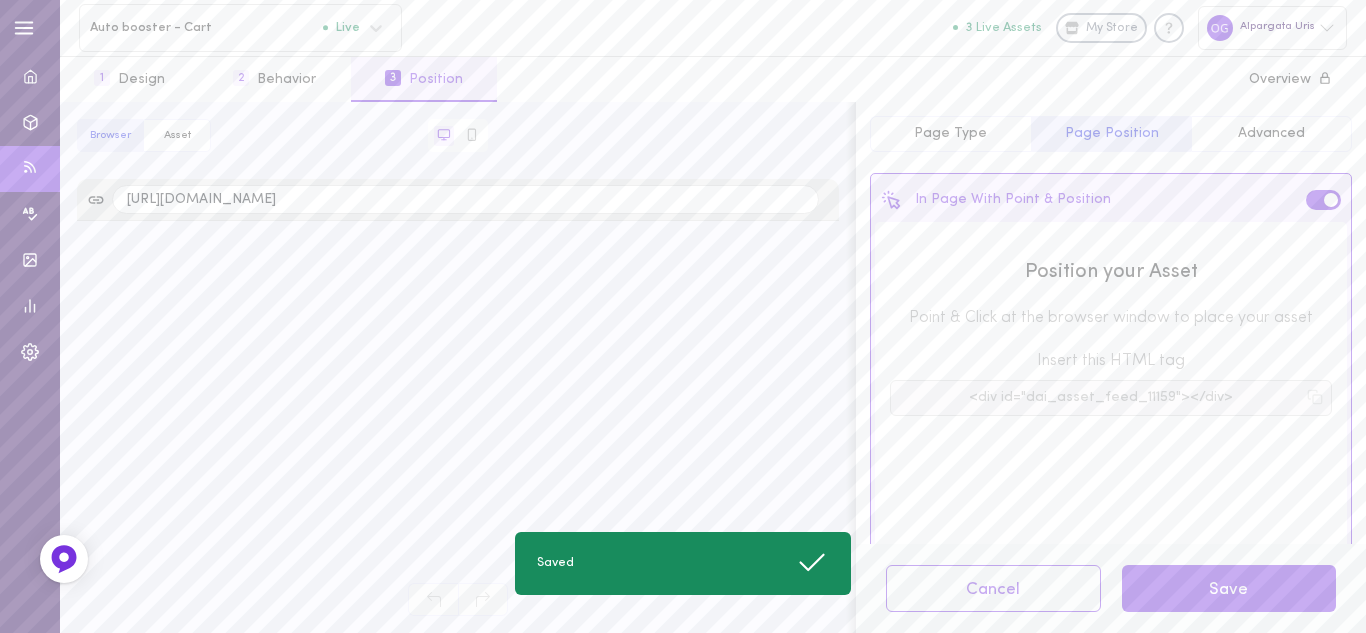 click at bounding box center [0, 0] 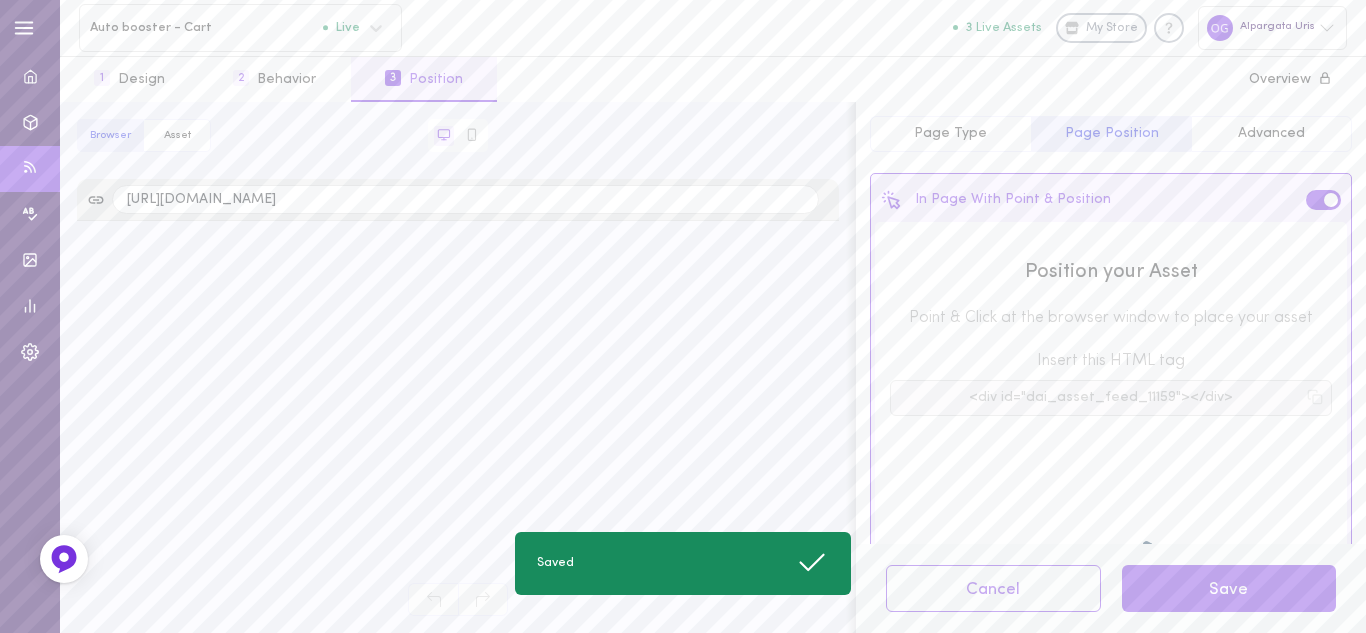 click at bounding box center (1323, 199) 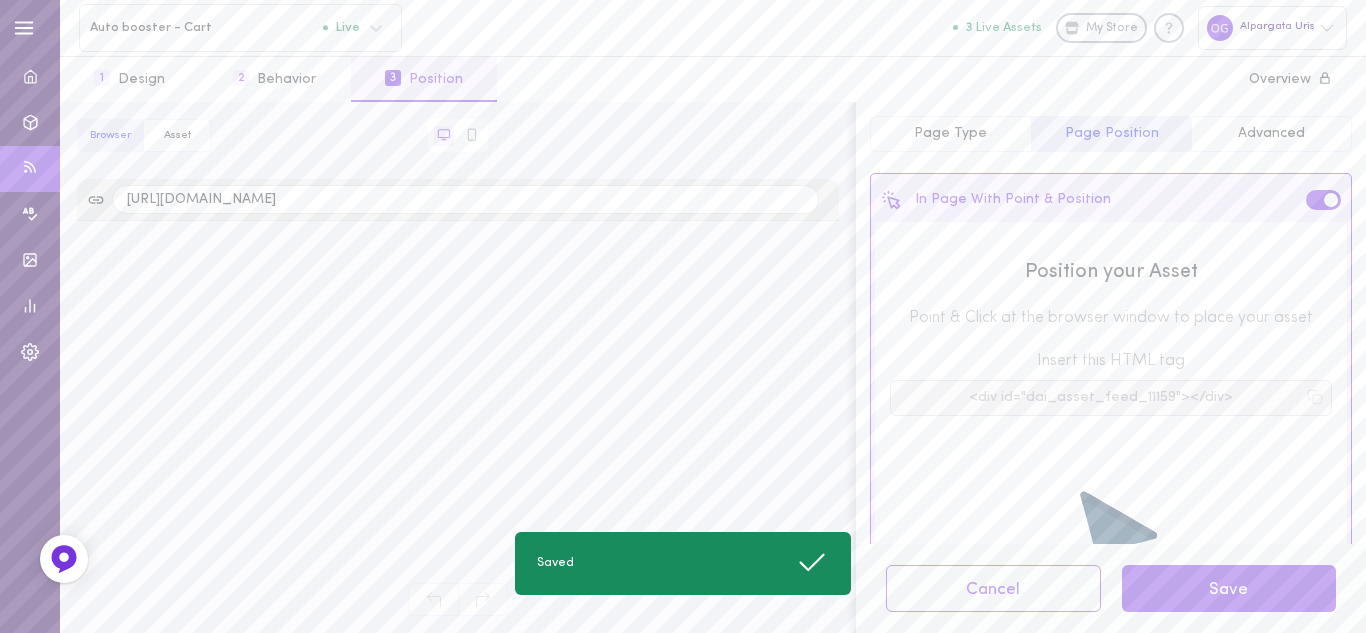 scroll, scrollTop: 196, scrollLeft: 0, axis: vertical 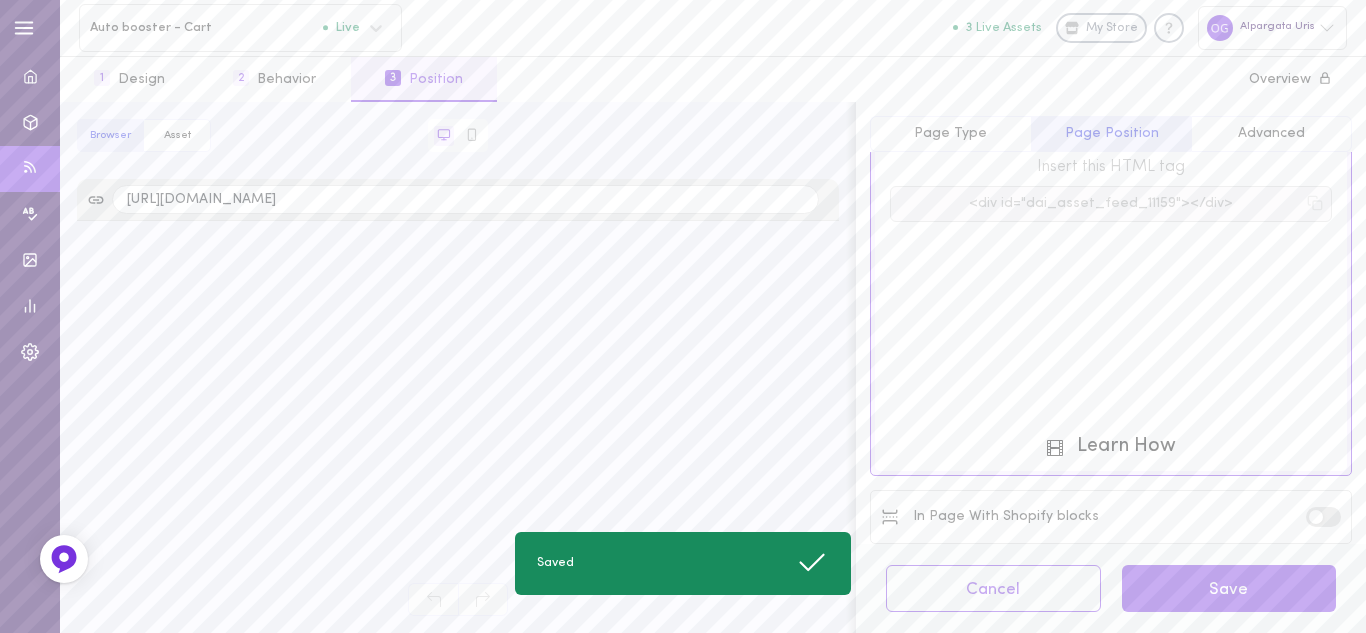 click on "In Page With Shopify blocks" at bounding box center (990, 517) 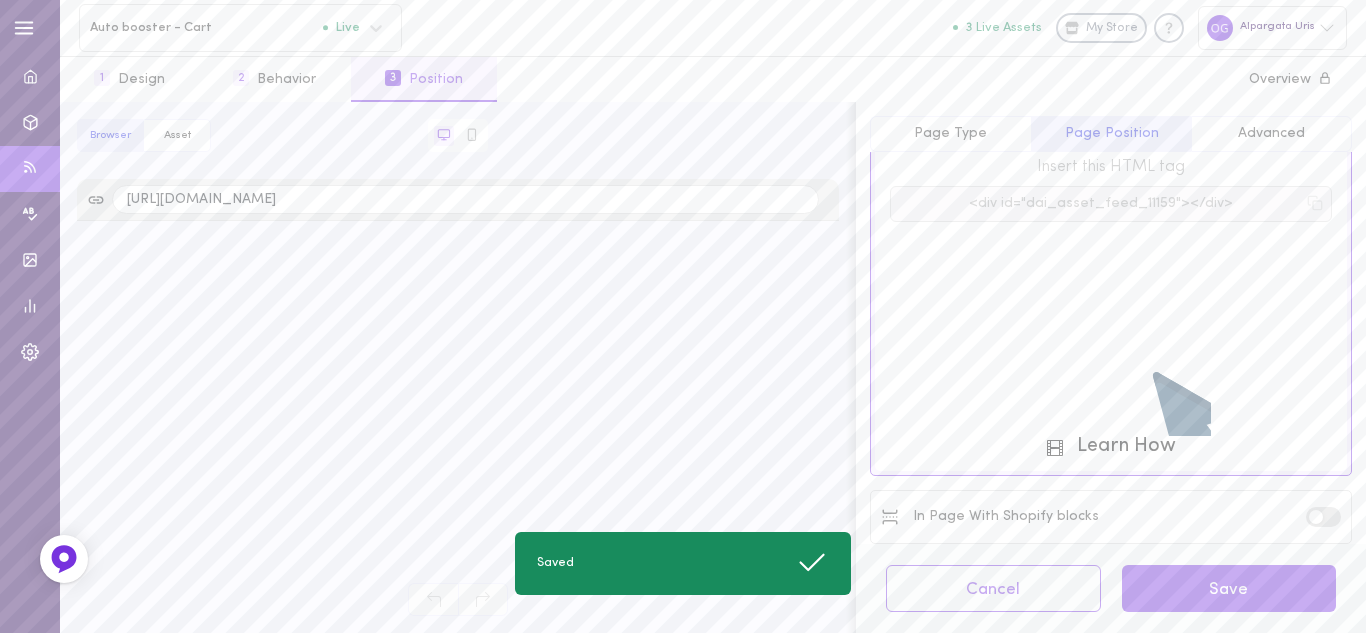 click on "In Page With Shopify blocks" at bounding box center [1111, 516] 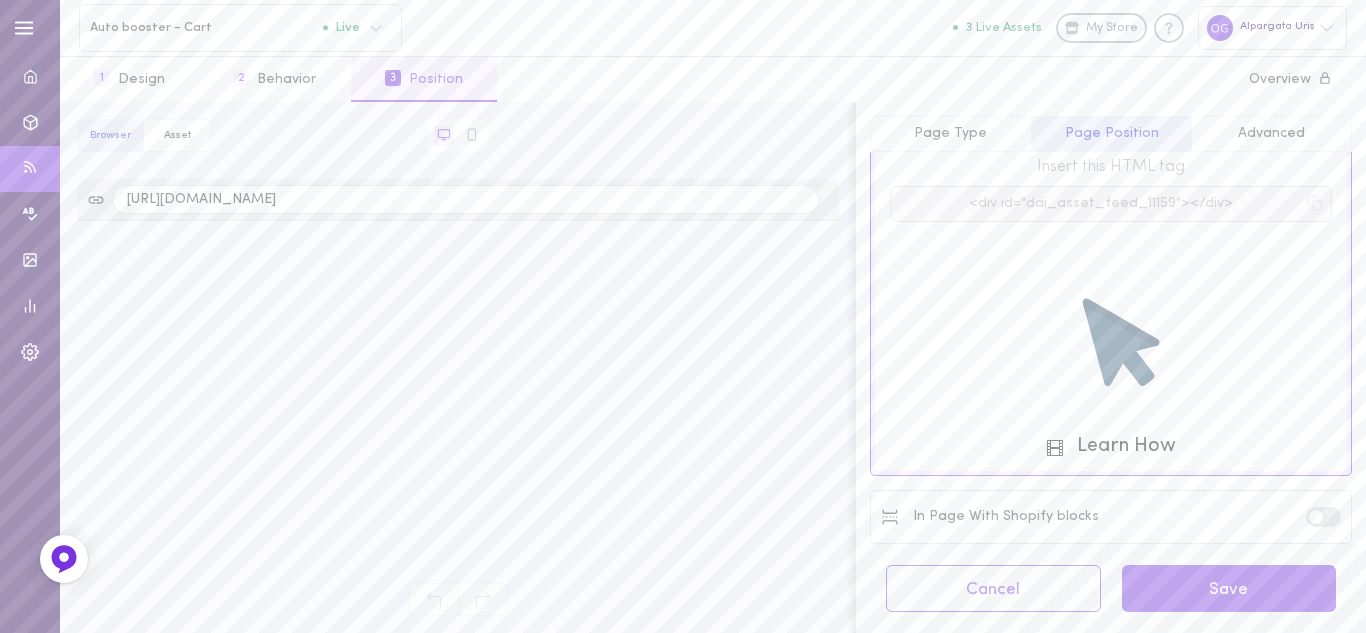 click at bounding box center [1323, 516] 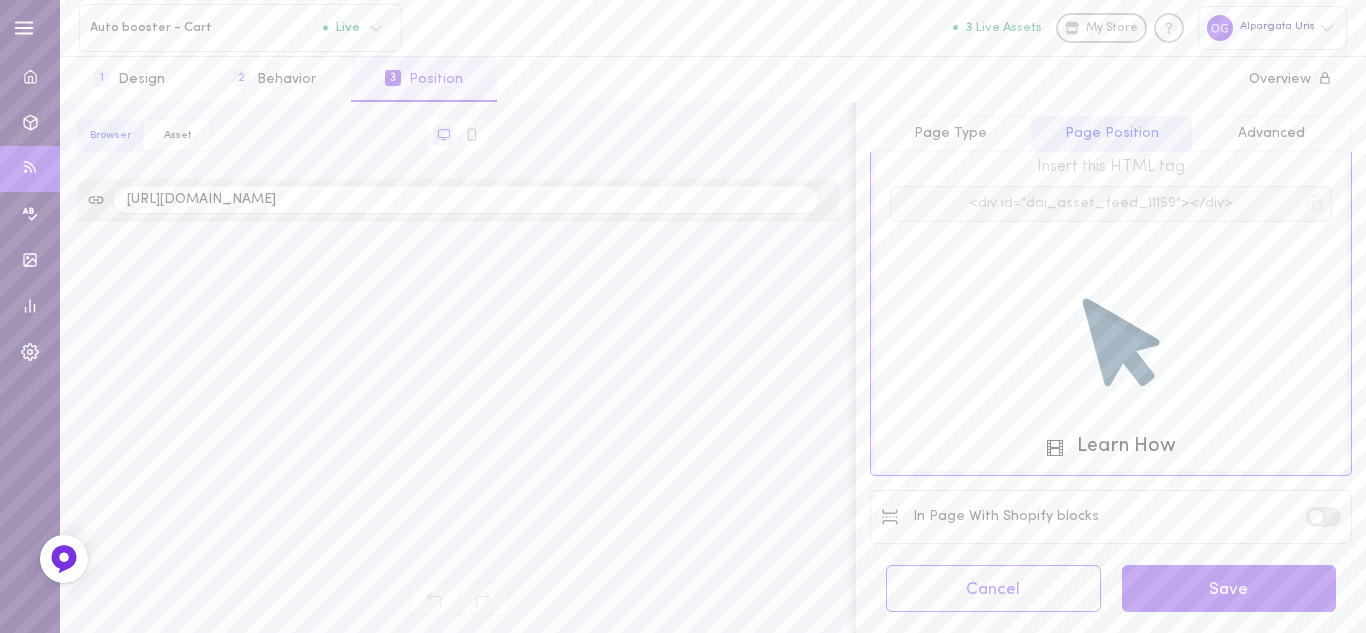 click at bounding box center [0, 0] 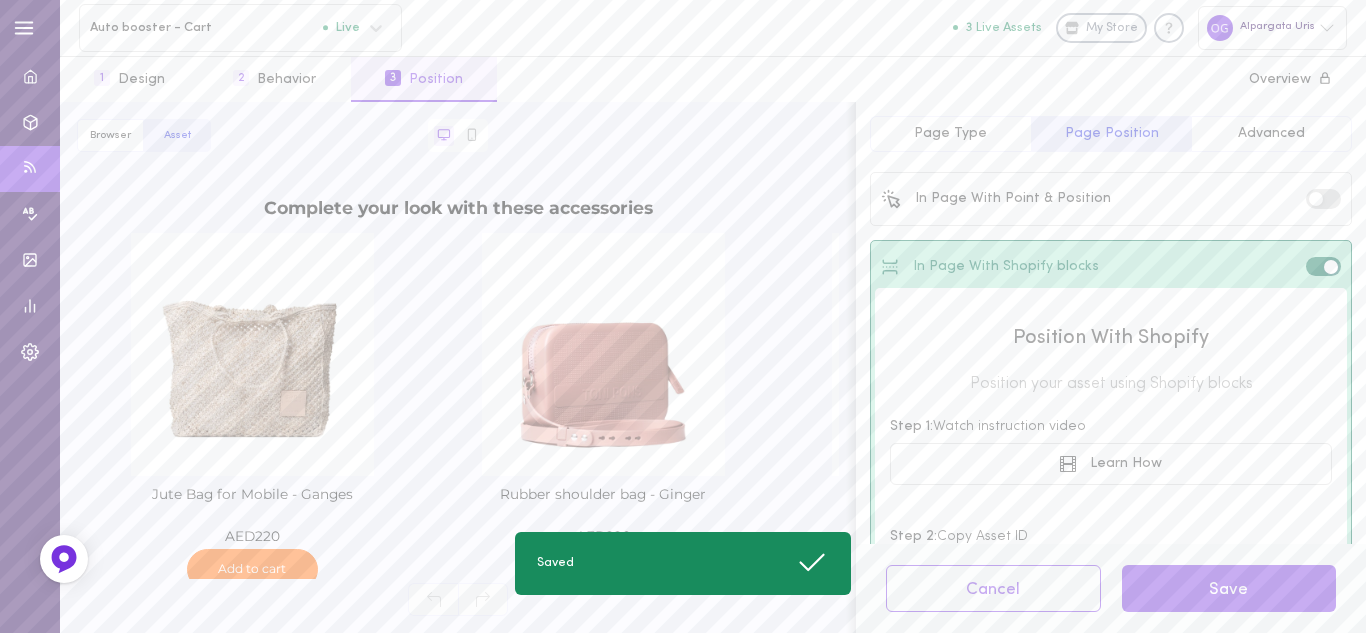 scroll, scrollTop: 0, scrollLeft: 0, axis: both 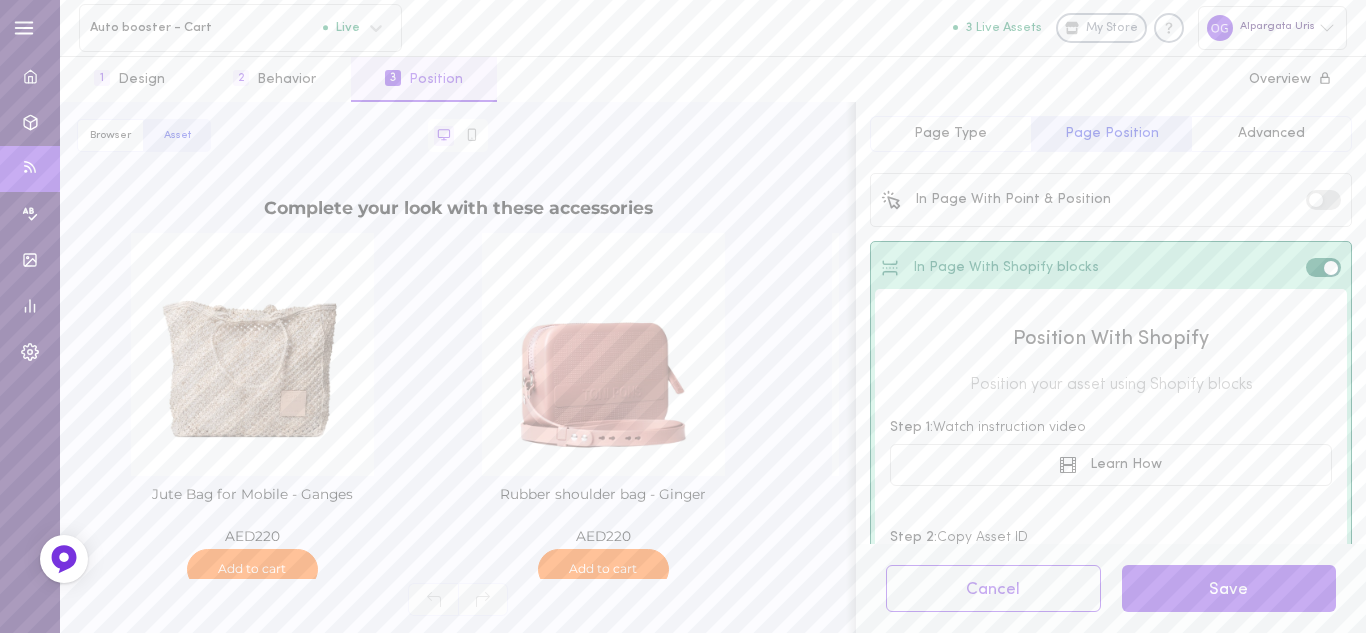 click at bounding box center [1316, 200] 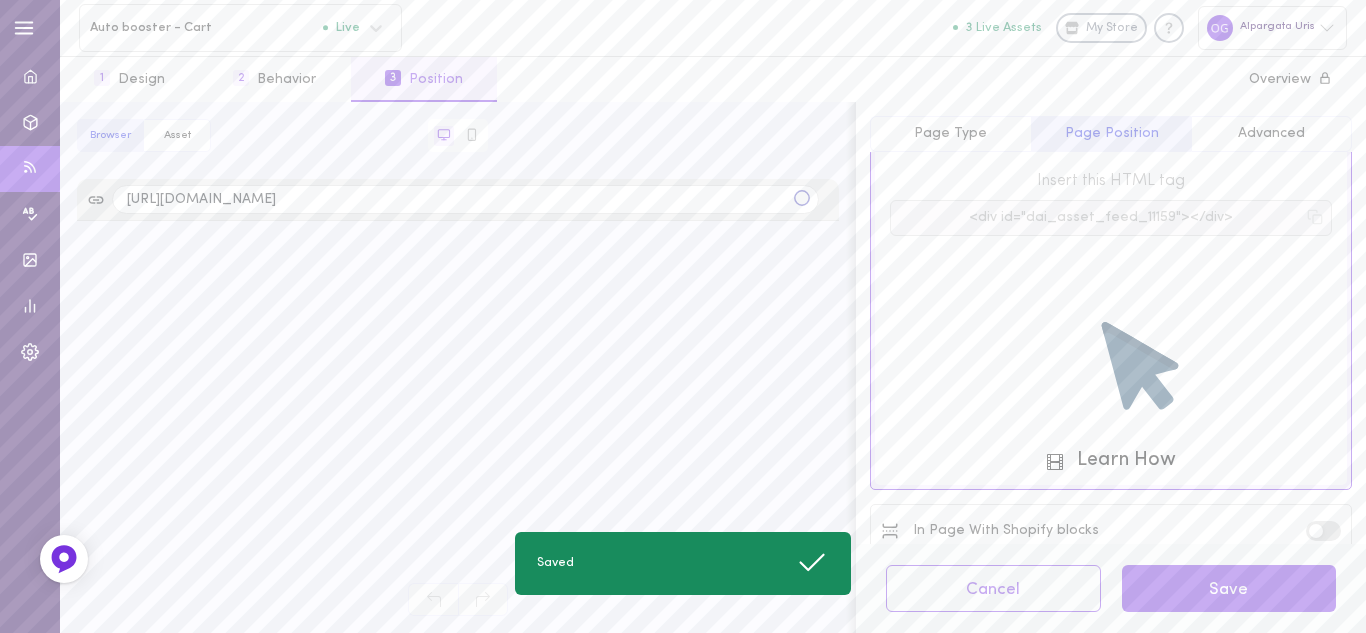 scroll, scrollTop: 196, scrollLeft: 0, axis: vertical 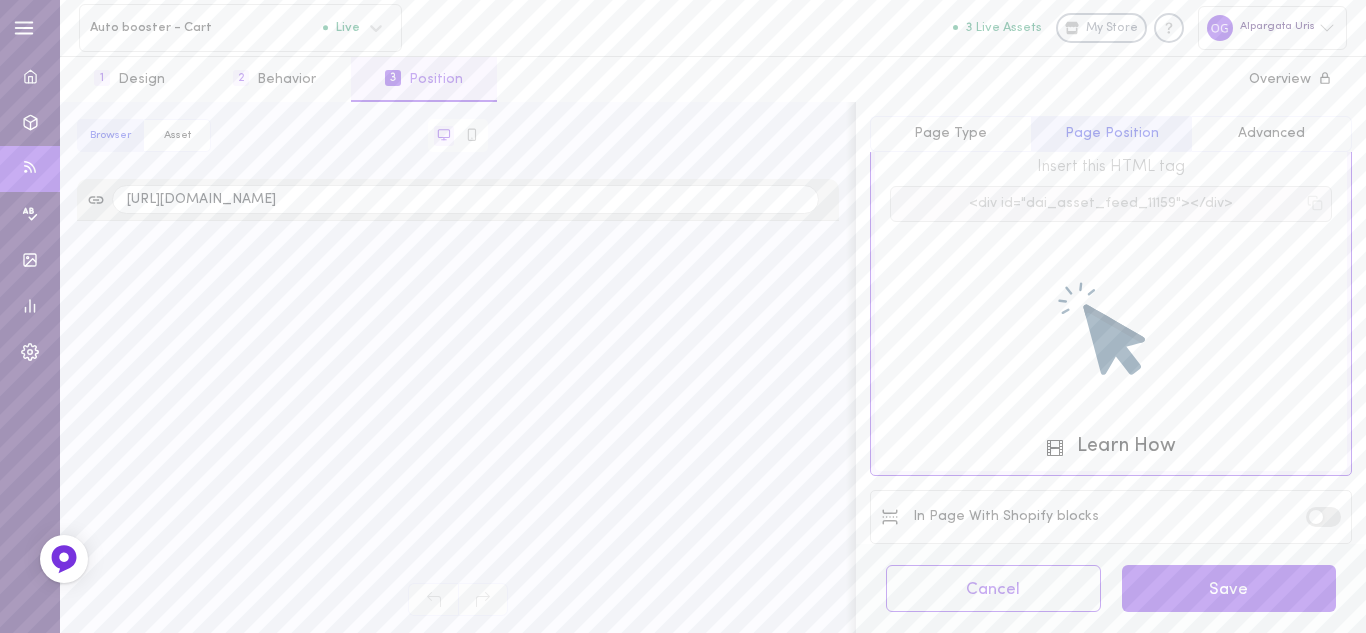 click on "1 Design     2 Behavior     3 Position     4 Overview" at bounding box center (713, 79) 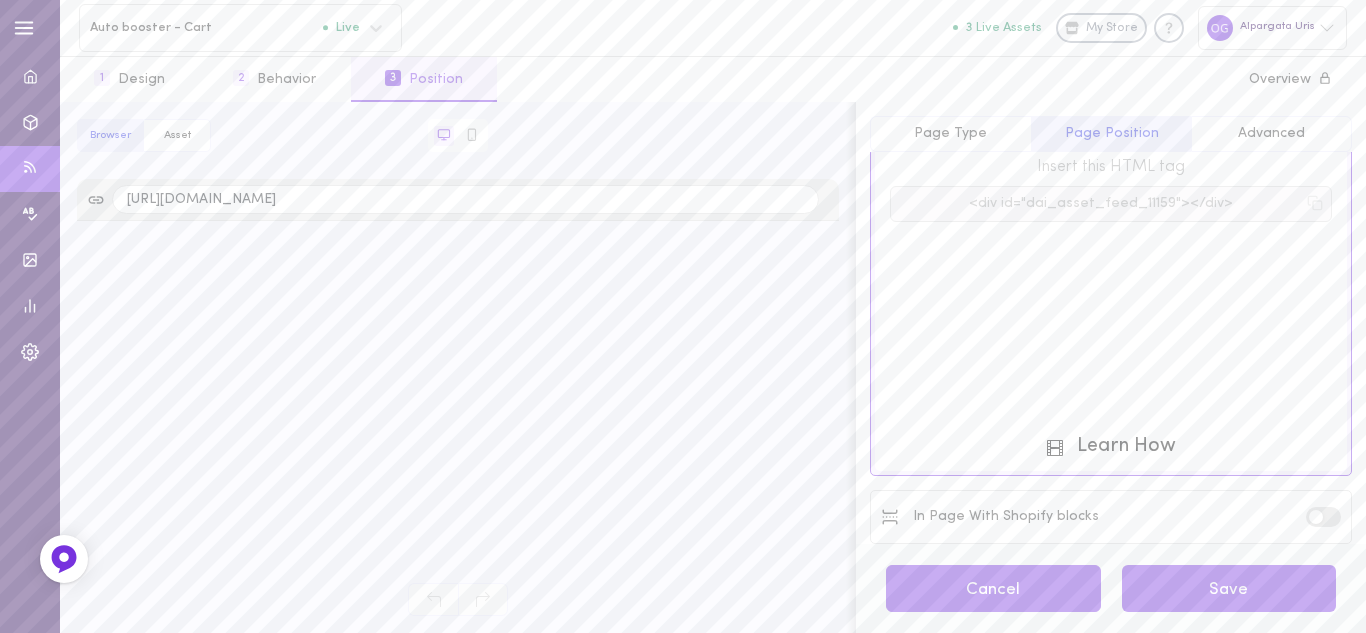 click on "Cancel" at bounding box center [993, 588] 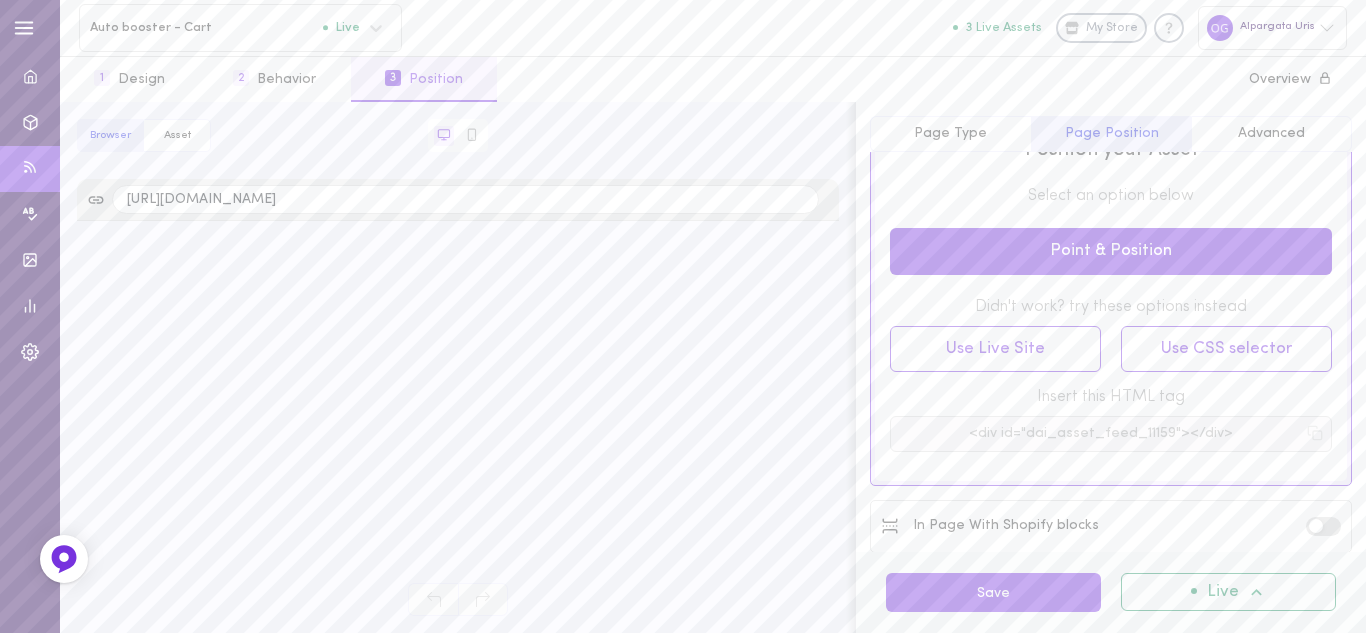 scroll, scrollTop: 123, scrollLeft: 0, axis: vertical 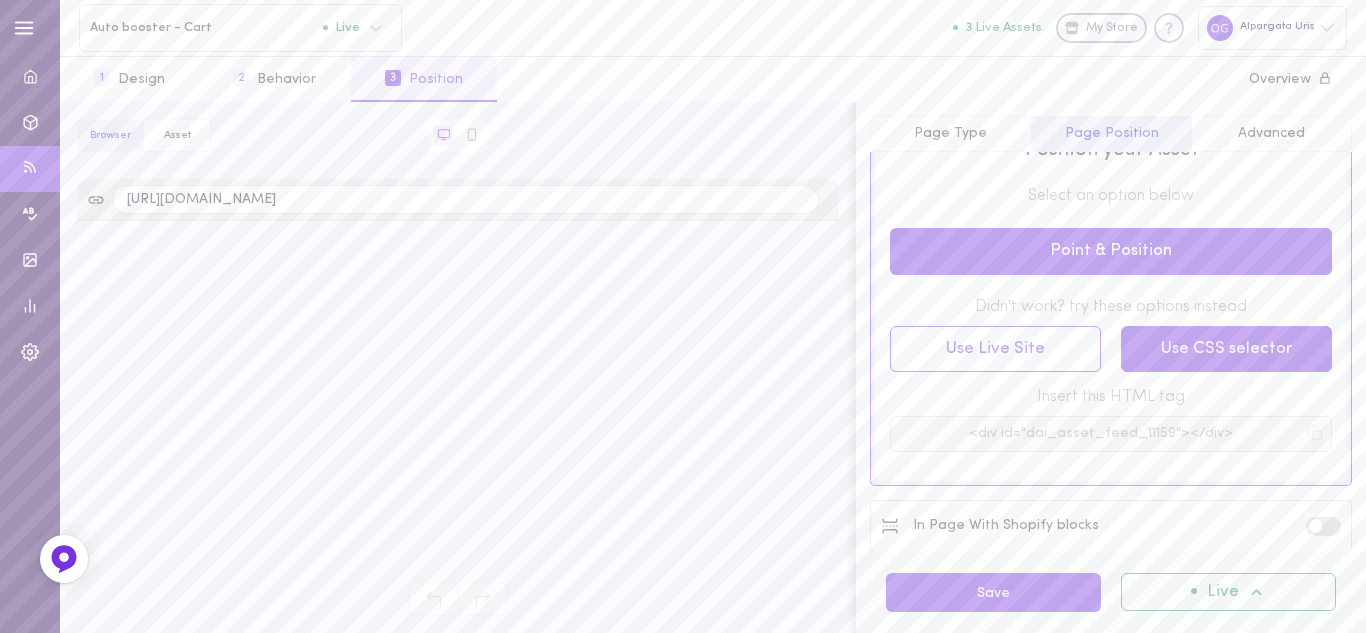 click on "Use CSS selector" at bounding box center [1226, 349] 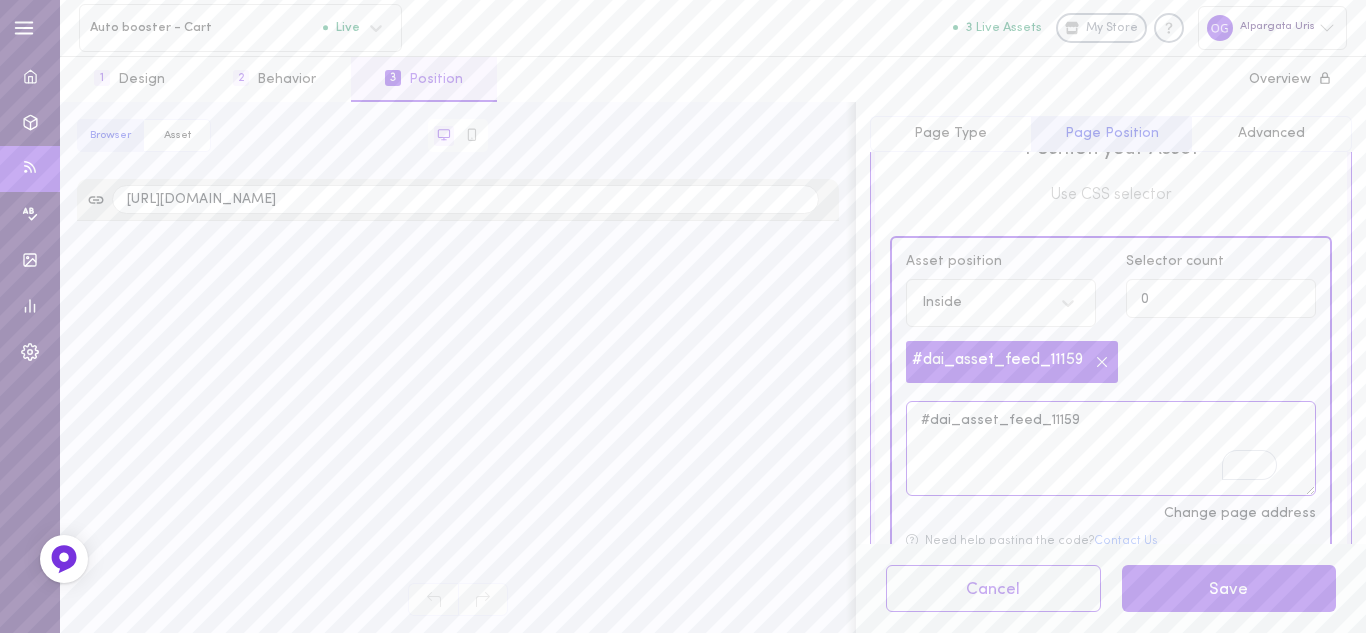 drag, startPoint x: 1093, startPoint y: 422, endPoint x: 932, endPoint y: 425, distance: 161.02795 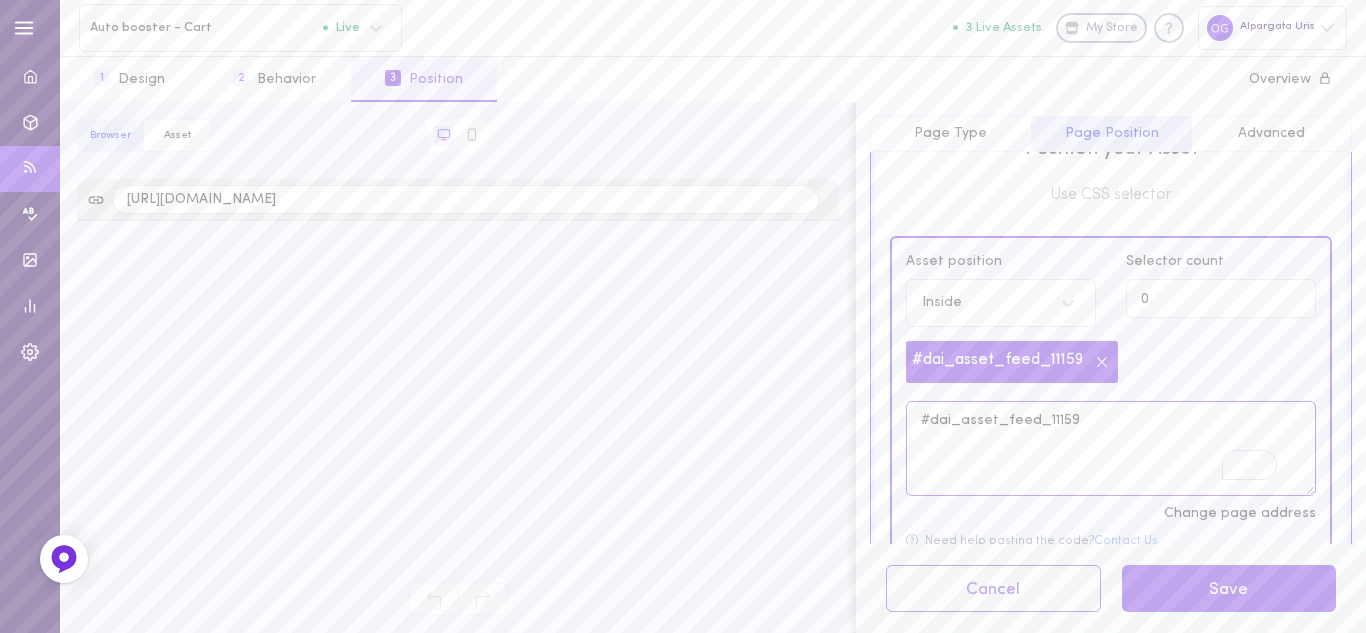 click on "#dai_asset_feed_11159" at bounding box center (1111, 448) 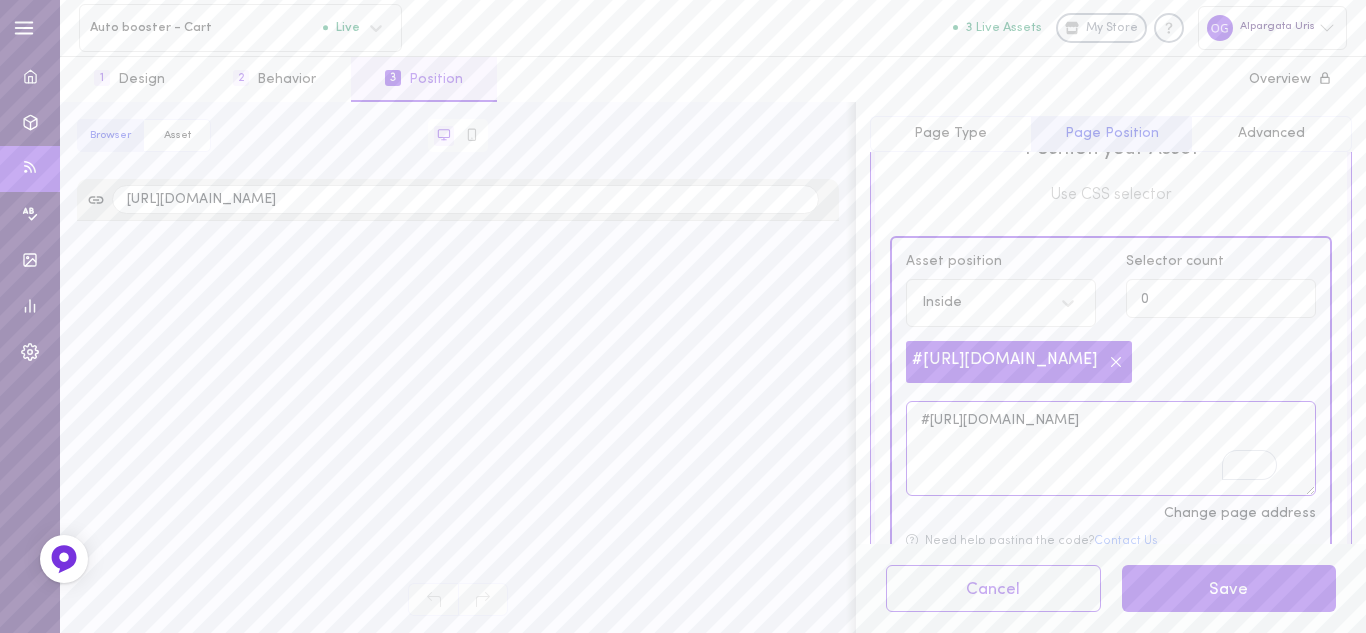 scroll, scrollTop: 123, scrollLeft: 0, axis: vertical 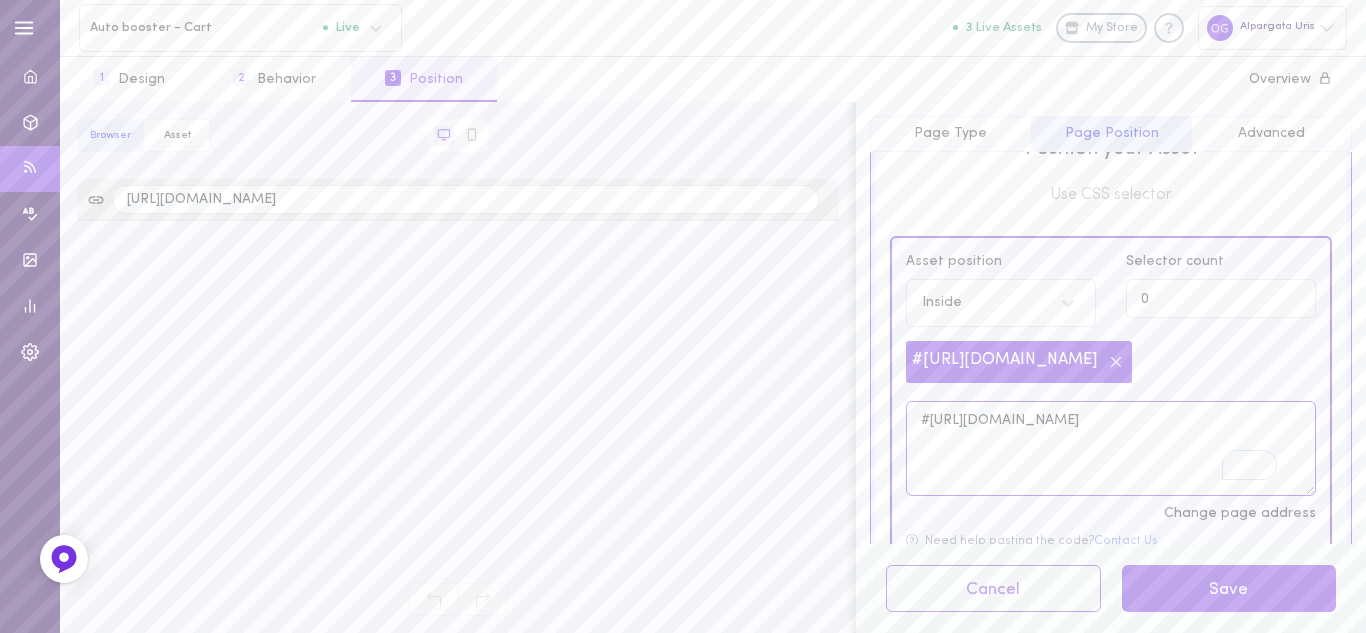 type on "#dai_asset_feed_11159" 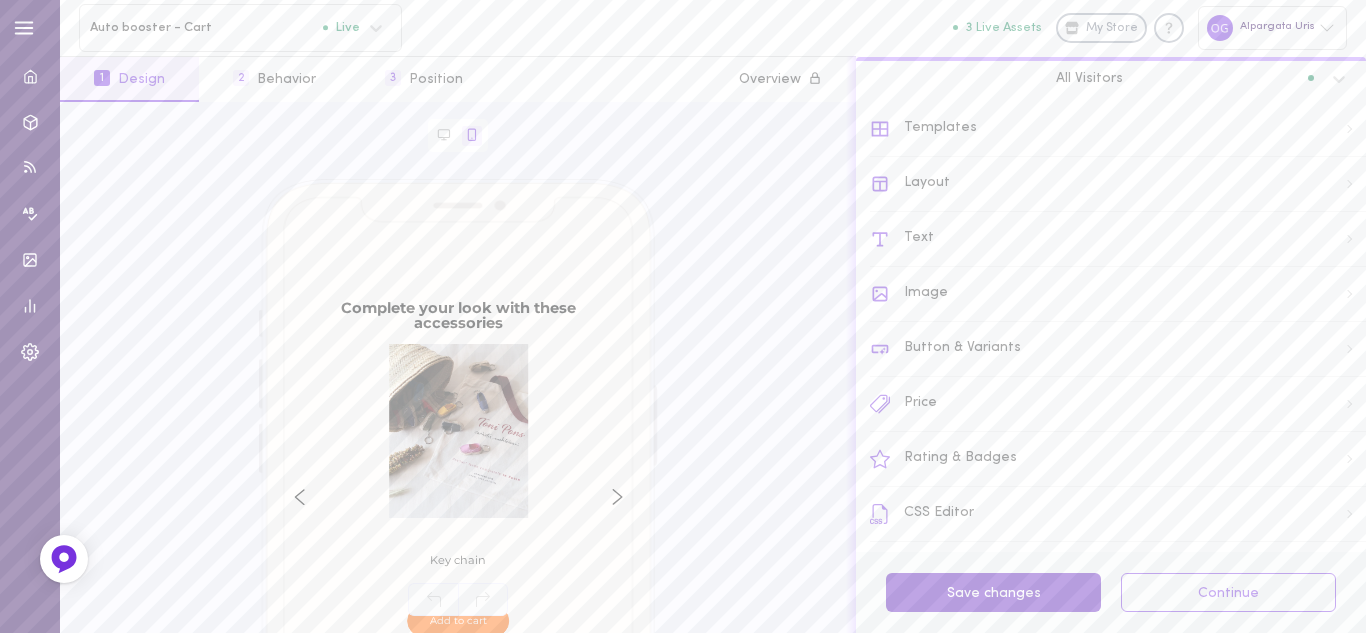 scroll, scrollTop: 0, scrollLeft: 0, axis: both 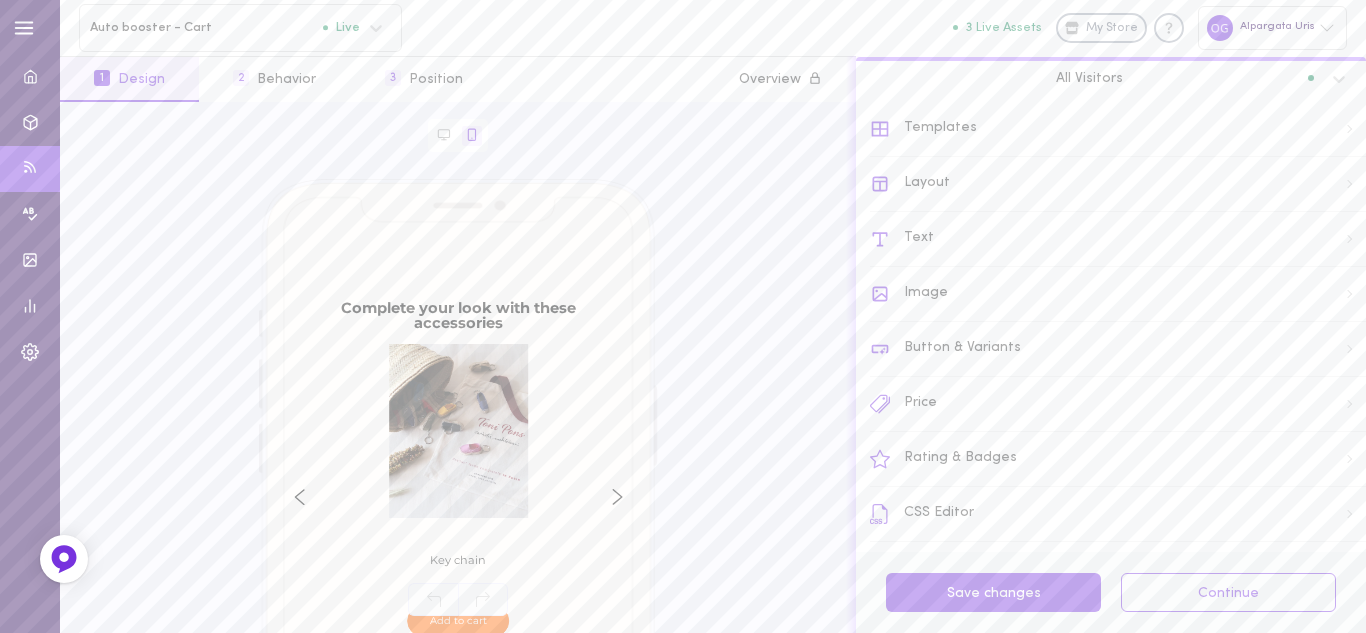 click on "Complete your look with these accessories         Key chain         AED 25     AED 25   AED 25           Add to cart           Jute Bag for Mobile - Ganges   GANGES: This bag to carry the mobile is made of jute with a natural microfiber closure and handle.       AED 220     AED 220   AED 220           Add to cart           Vegan Bag  - [PERSON_NAME]   [PERSON_NAME]: This bag to carry the mobile is made of jute with a natural microfiber closure and handle.       AED 220     AED 220   AED 220           Add to cart           Jute Bag for Mobile - [PERSON_NAME]: This bag to carry the mobile is made of jute with a natural microfiber closure and handle.       AED 130     AED 130   AED 130           Add to cart           Rubber shoulder bag - Ginger   GINGER by [PERSON_NAME].       AED 220     AED 220   AED 220           Add to cart           Fabric Backpack - Gala   This cotton canvas and natural microfiber backpack is made in solid colours.       AED 230     AED 230   AED 230           Add to cart           Key chain         25" at bounding box center (458, 367) 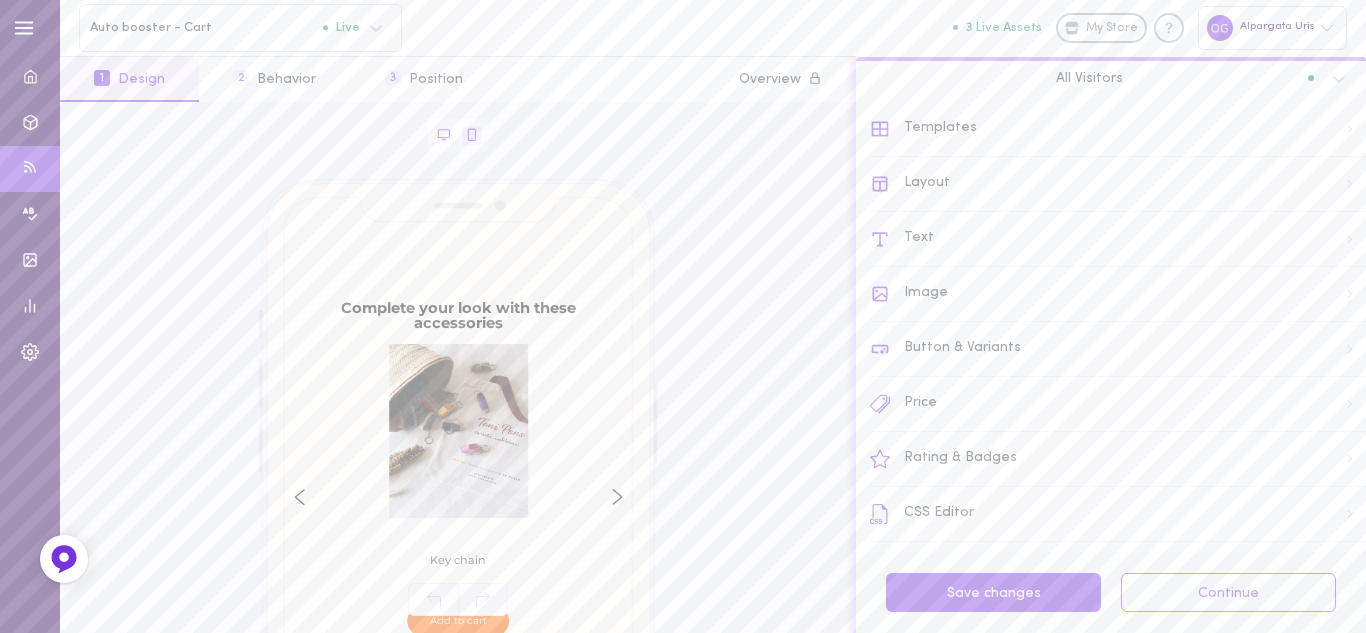 click 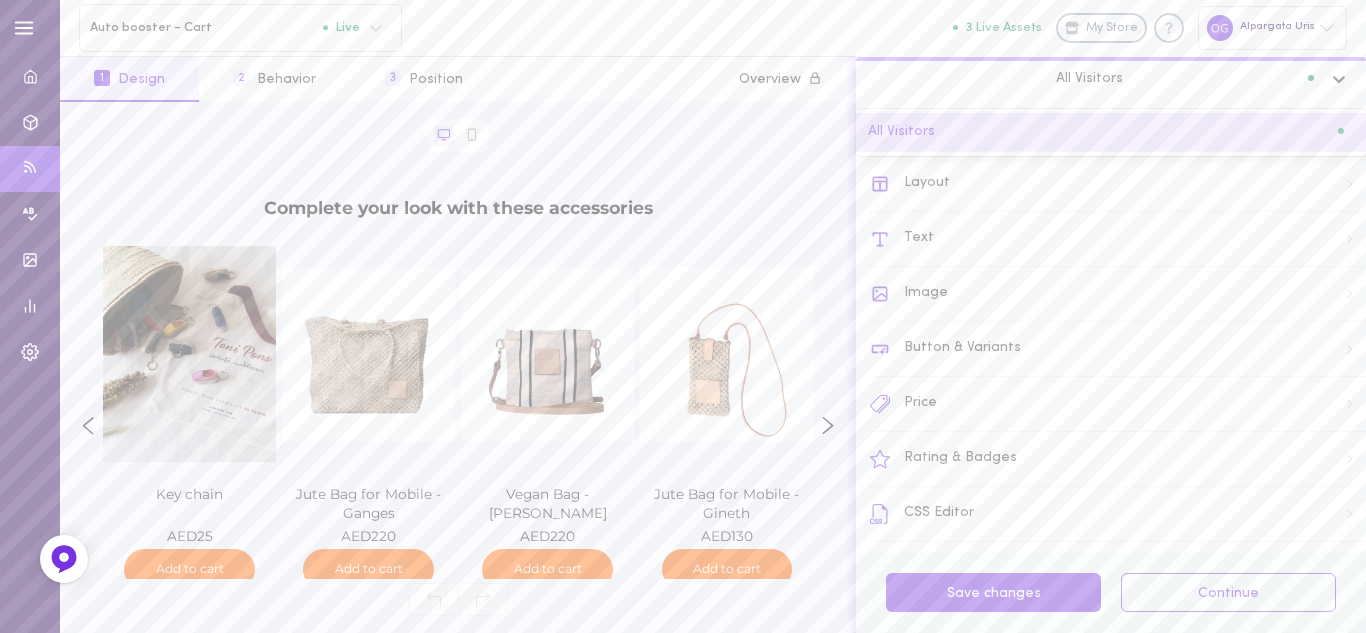 click 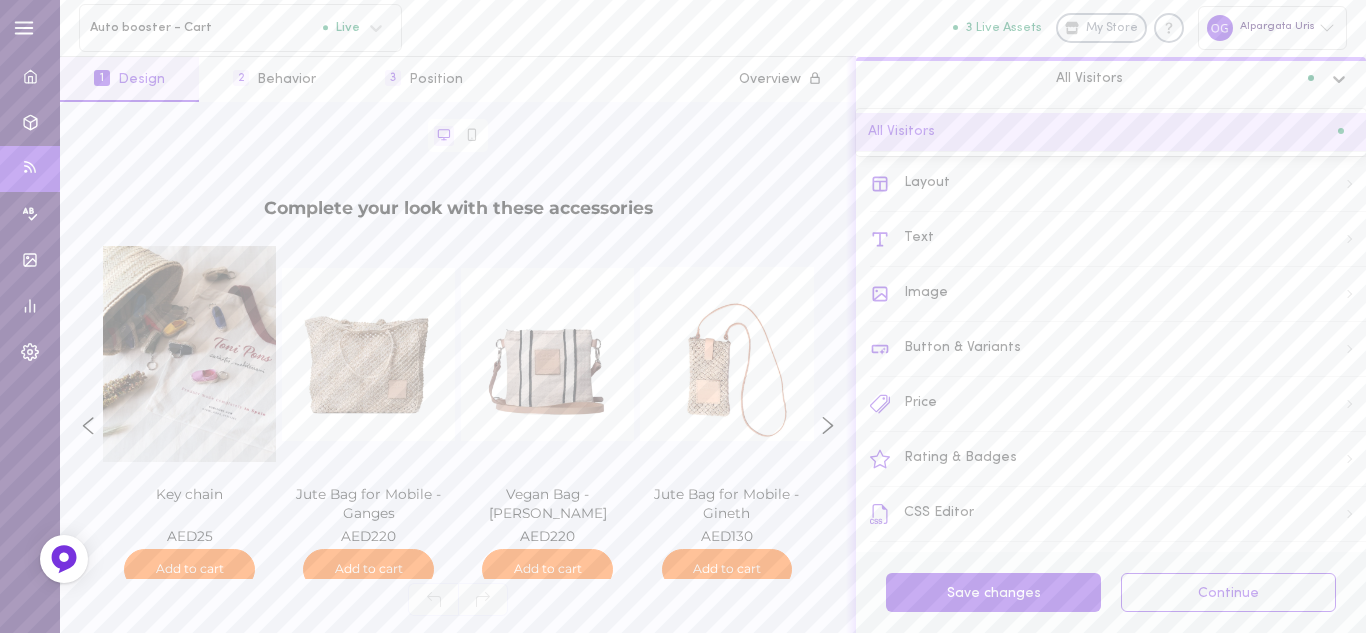 click on "Complete your look with these accessories" at bounding box center (458, 208) 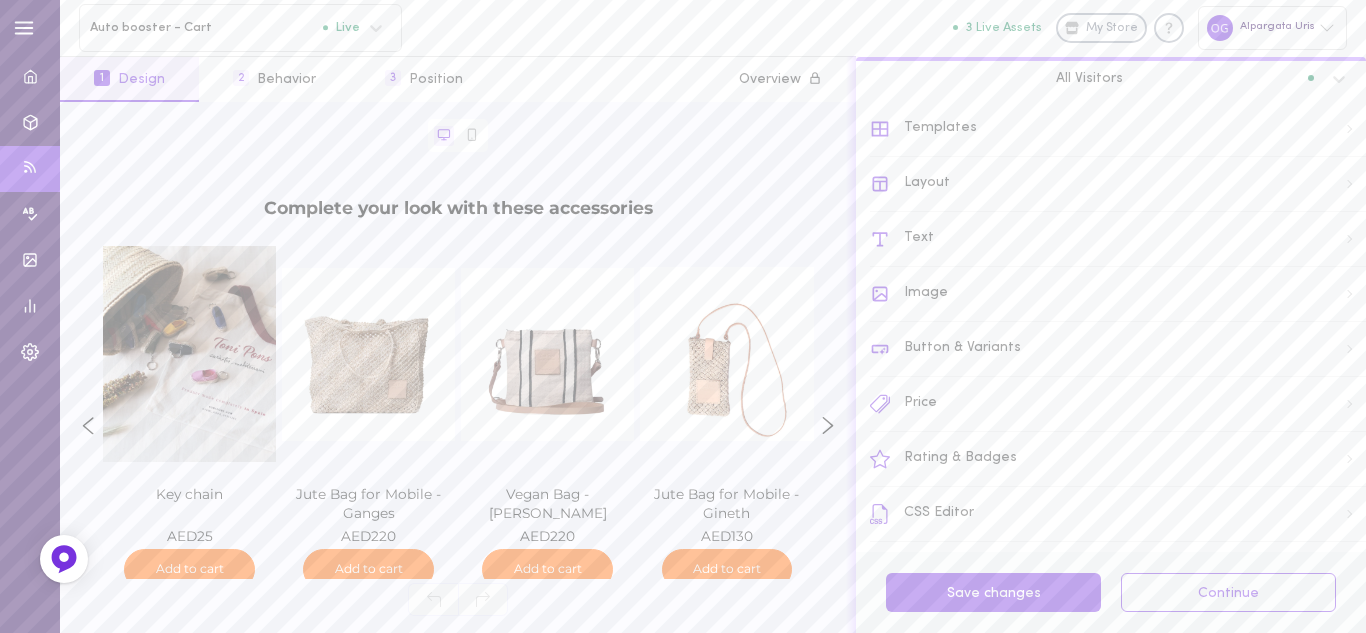 scroll, scrollTop: 7, scrollLeft: 0, axis: vertical 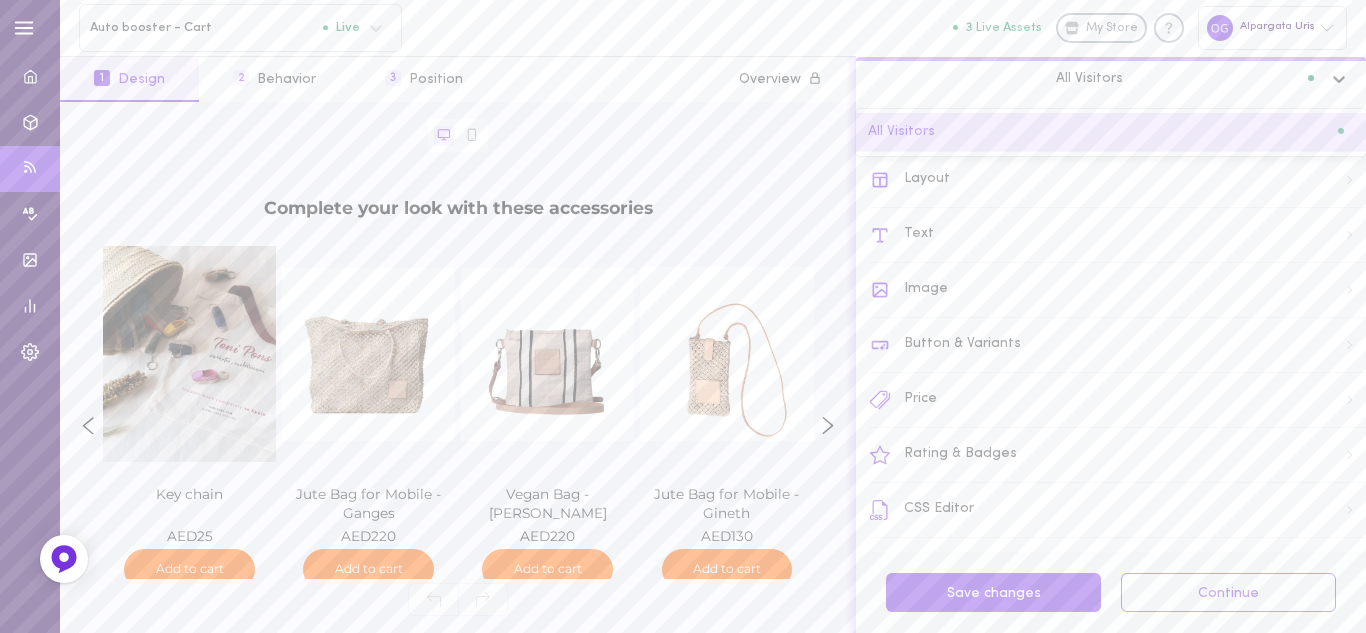 click 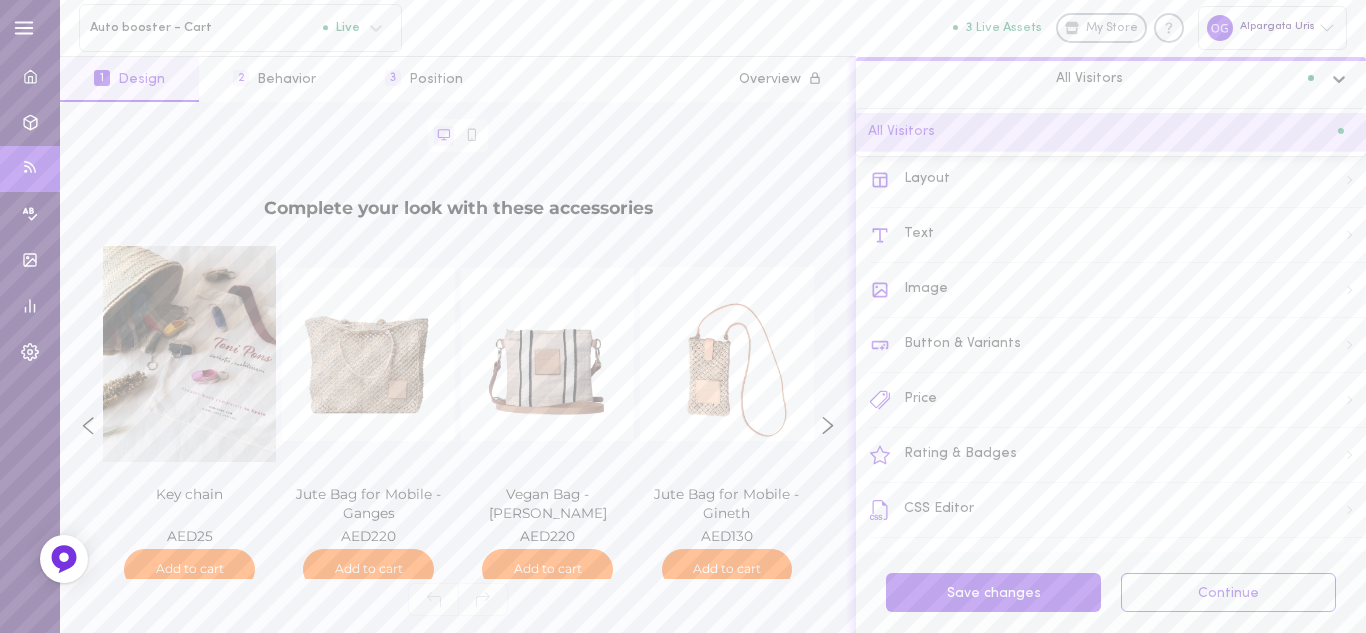click 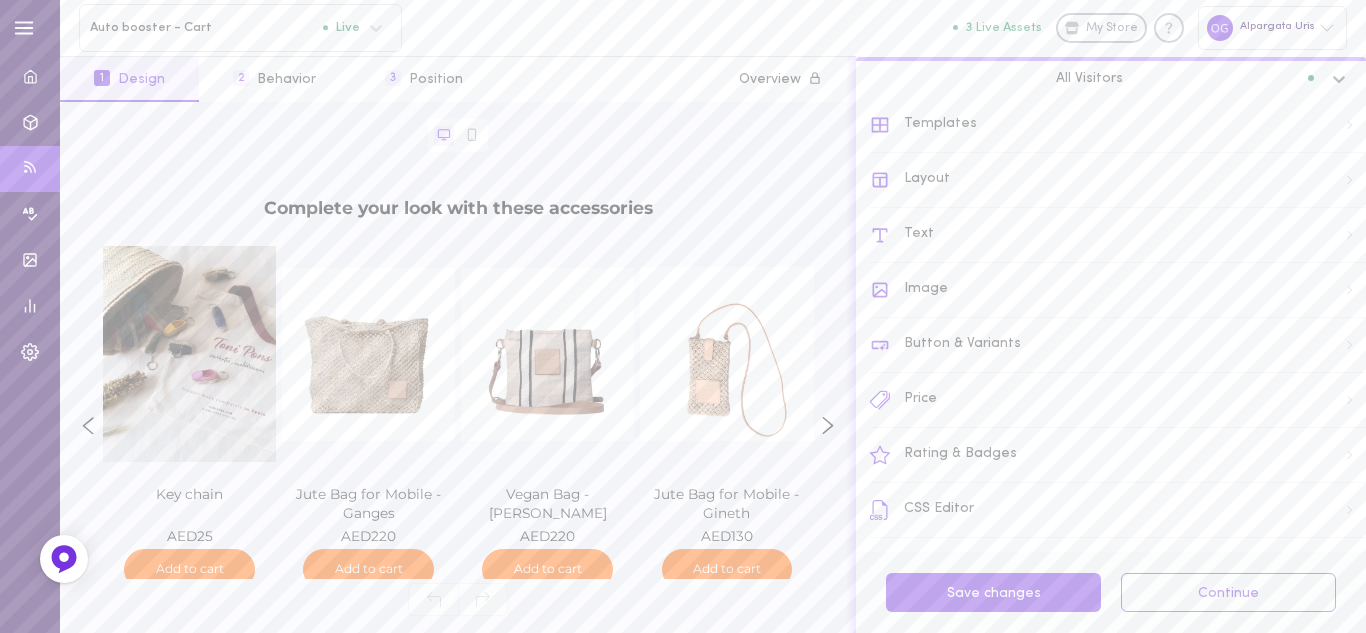 click on "Browser Asset       Complete your look with these accessories         Key chain         AED 25     AED 25   AED 25           Add to cart           Jute Bag for Mobile - Ganges   GANGES: This bag to carry the mobile is made of jute with a natural microfiber closure and handle.       AED 220     AED 220   AED 220           Add to cart           Vegan Bag  - Lena   LENA: This bag to carry the mobile is made of jute with a natural microfiber closure and handle.       AED 220     AED 220   AED 220           Add to cart           Jute Bag for Mobile - Gineth   GINETH: This bag to carry the mobile is made of jute with a natural microfiber closure and handle.       AED 130     AED 130   AED 130           Add to cart           Rubber shoulder bag - Ginger   GINGER by Toni Pons.       AED 220     AED 220   AED 220           Add to cart           Fabric Backpack - Gala   This cotton canvas and natural microfiber backpack is made in solid colours.       AED 230     AED 230   AED 230           Add to cart" at bounding box center [458, 367] 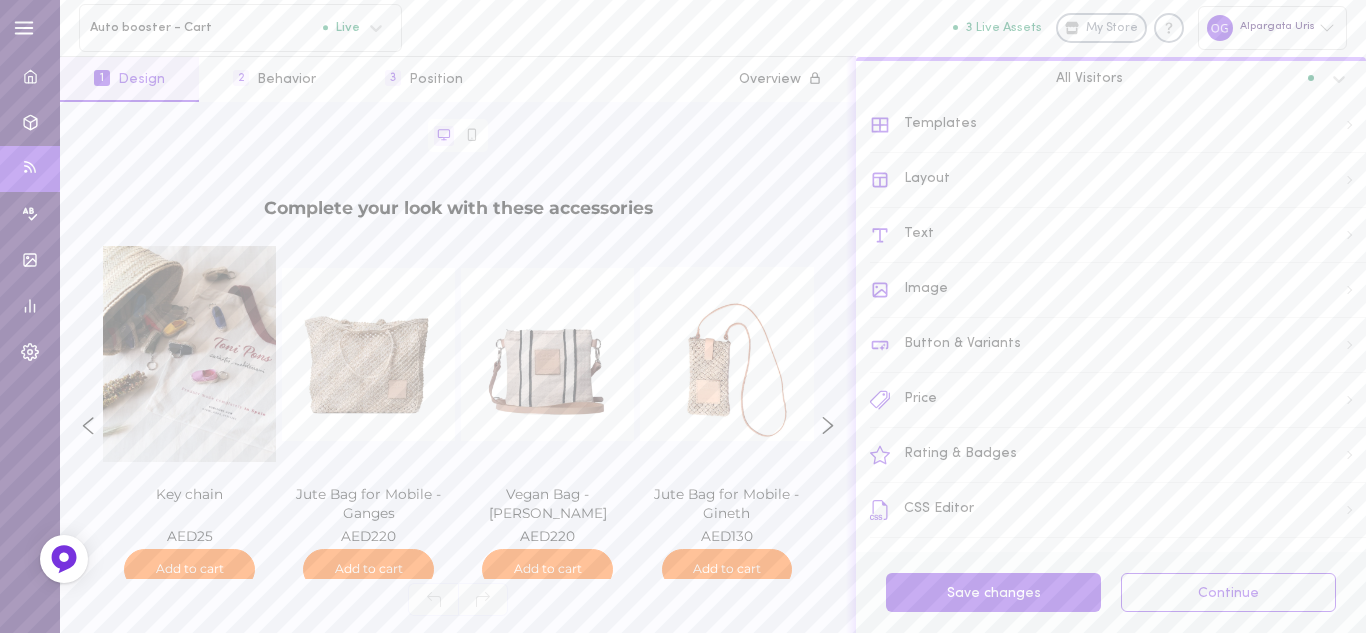 click on "Browser Asset       Complete your look with these accessories         Key chain         AED 25     AED 25   AED 25           Add to cart           Jute Bag for Mobile - Ganges   GANGES: This bag to carry the mobile is made of jute with a natural microfiber closure and handle.       AED 220     AED 220   AED 220           Add to cart           Vegan Bag  - Lena   LENA: This bag to carry the mobile is made of jute with a natural microfiber closure and handle.       AED 220     AED 220   AED 220           Add to cart           Jute Bag for Mobile - Gineth   GINETH: This bag to carry the mobile is made of jute with a natural microfiber closure and handle.       AED 130     AED 130   AED 130           Add to cart           Rubber shoulder bag - Ginger   GINGER by Toni Pons.       AED 220     AED 220   AED 220           Add to cart           Fabric Backpack - Gala   This cotton canvas and natural microfiber backpack is made in solid colours.       AED 230     AED 230   AED 230           Add to cart" at bounding box center [458, 367] 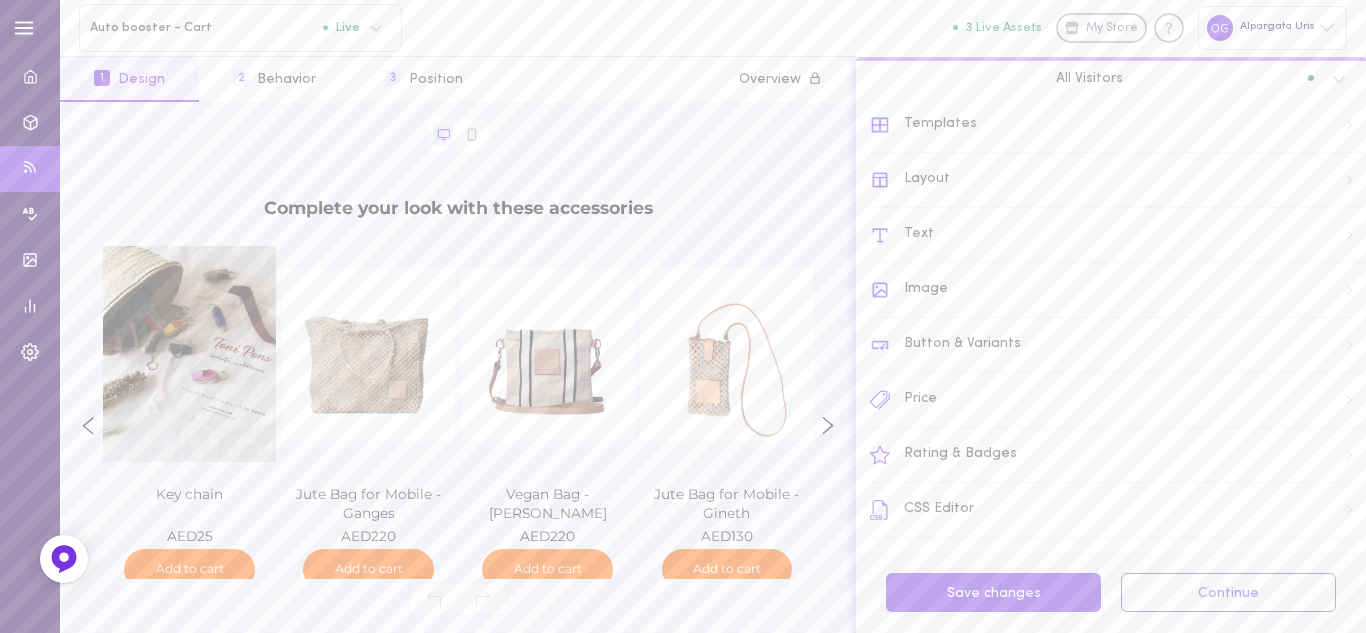 drag, startPoint x: 1181, startPoint y: 593, endPoint x: 1365, endPoint y: 318, distance: 330.87912 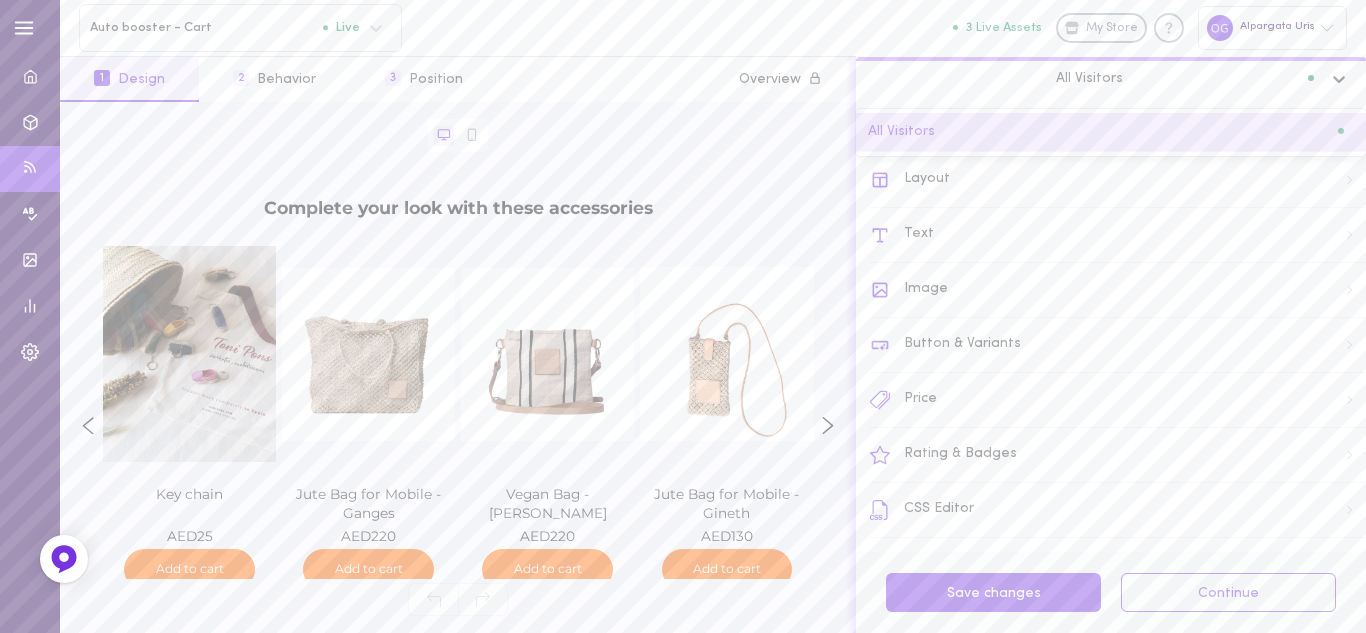 click 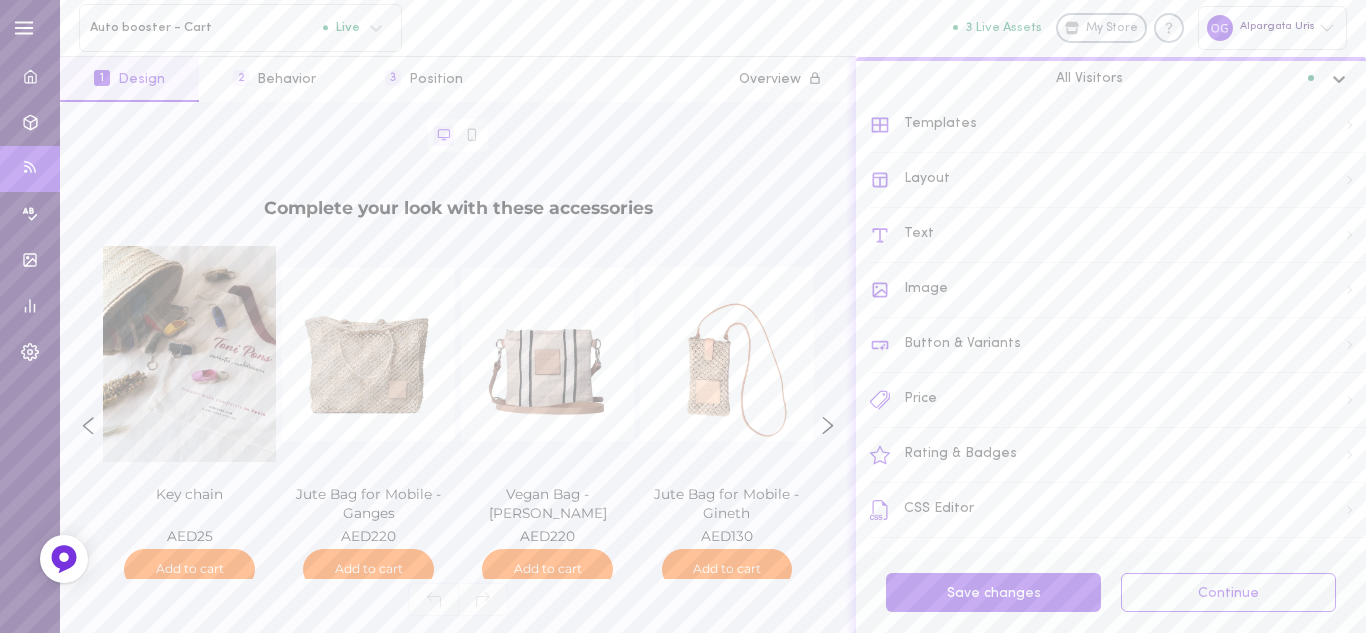 click 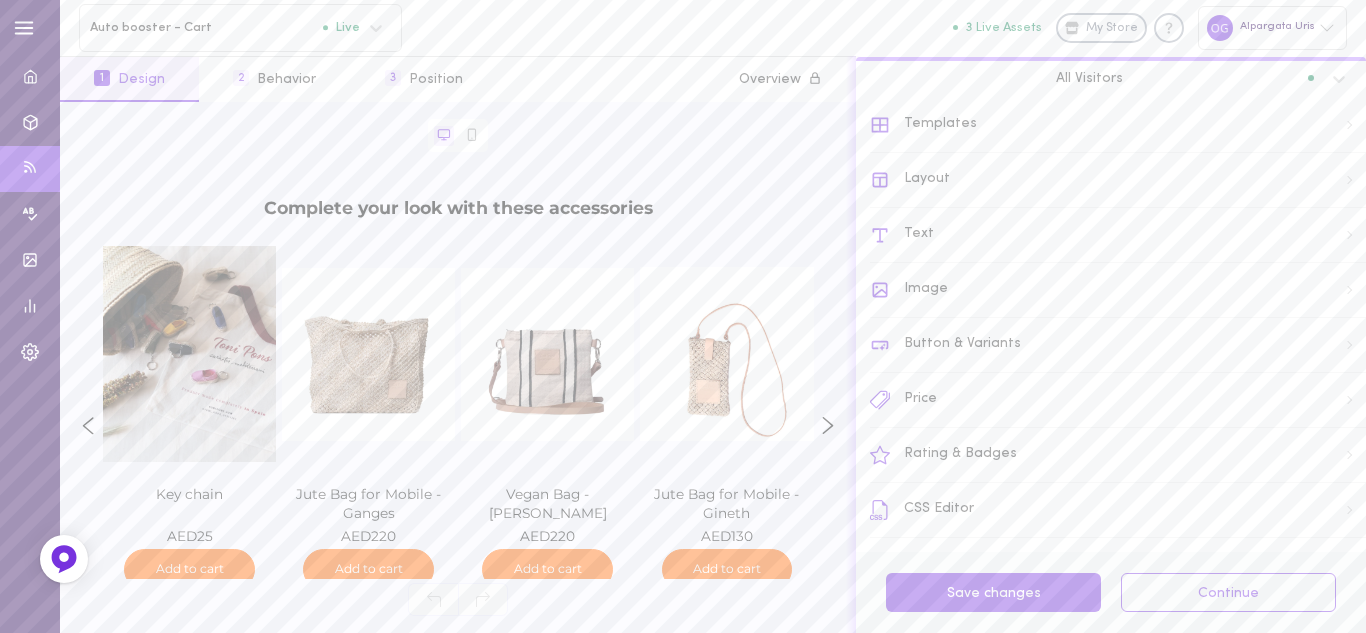 click on "Complete your look with these accessories         Key chain         AED 25     AED 25   AED 25           Add to cart           Jute Bag for Mobile - Ganges   GANGES: This bag to carry the mobile is made of jute with a natural microfiber closure and handle.       AED 220     AED 220   AED 220           Add to cart           Vegan Bag  - Lena   LENA: This bag to carry the mobile is made of jute with a natural microfiber closure and handle.       AED 220     AED 220   AED 220           Add to cart           Jute Bag for Mobile - Gineth   GINETH: This bag to carry the mobile is made of jute with a natural microfiber closure and handle.       AED 130     AED 130   AED 130           Add to cart           Rubber shoulder bag - Ginger   GINGER by Toni Pons.       AED 220     AED 220   AED 220           Add to cart           Fabric Backpack - Gala   This cotton canvas and natural microfiber backpack is made in solid colours.       AED 230     AED 230   AED 230           Add to cart           Key chain         AED" 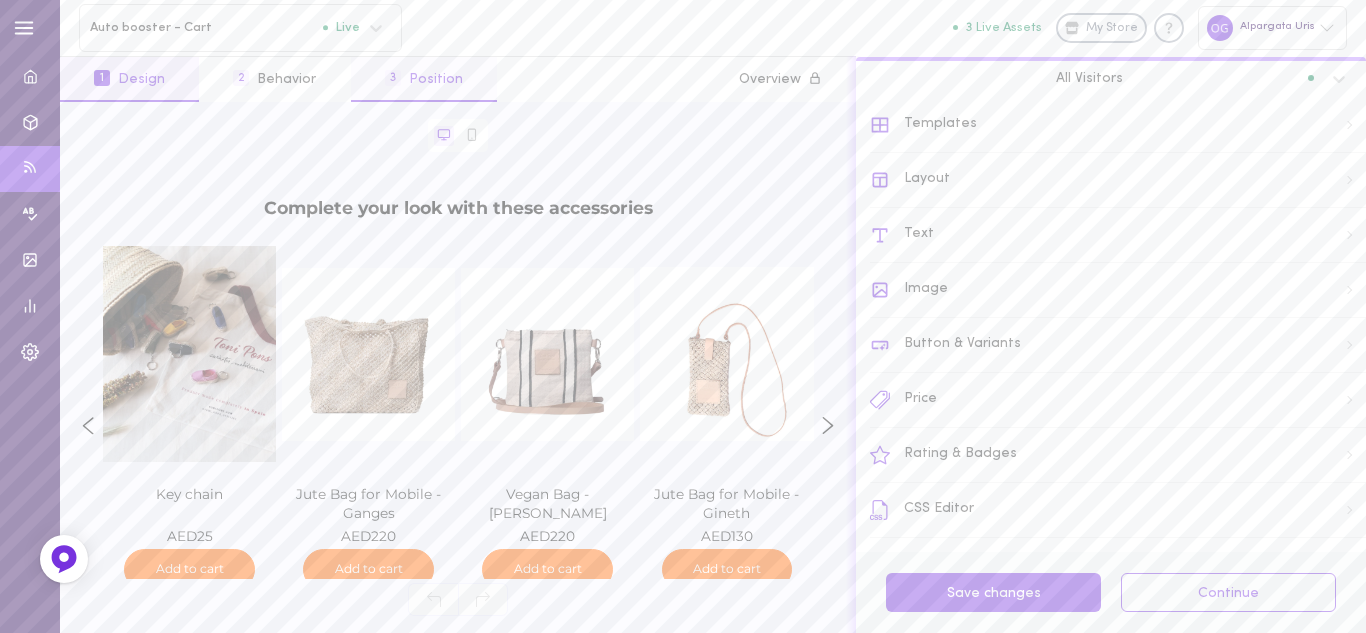 click on "2 Behavior" at bounding box center [274, 79] 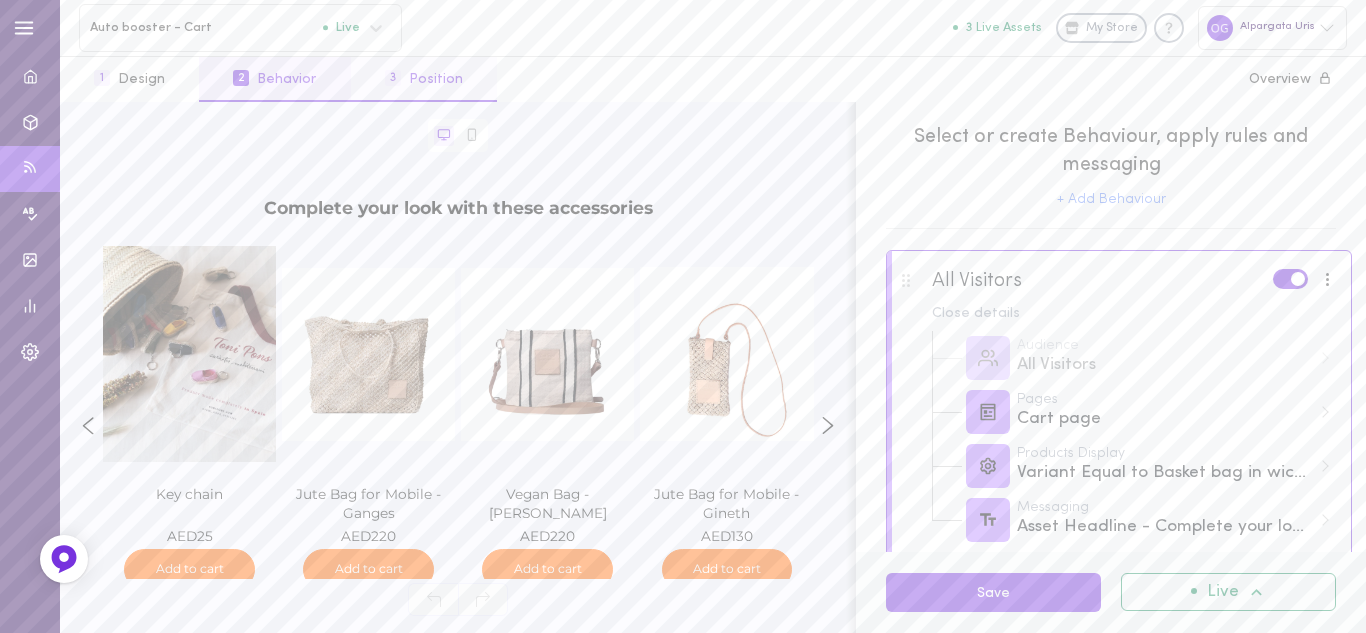 click on "3" at bounding box center (393, 78) 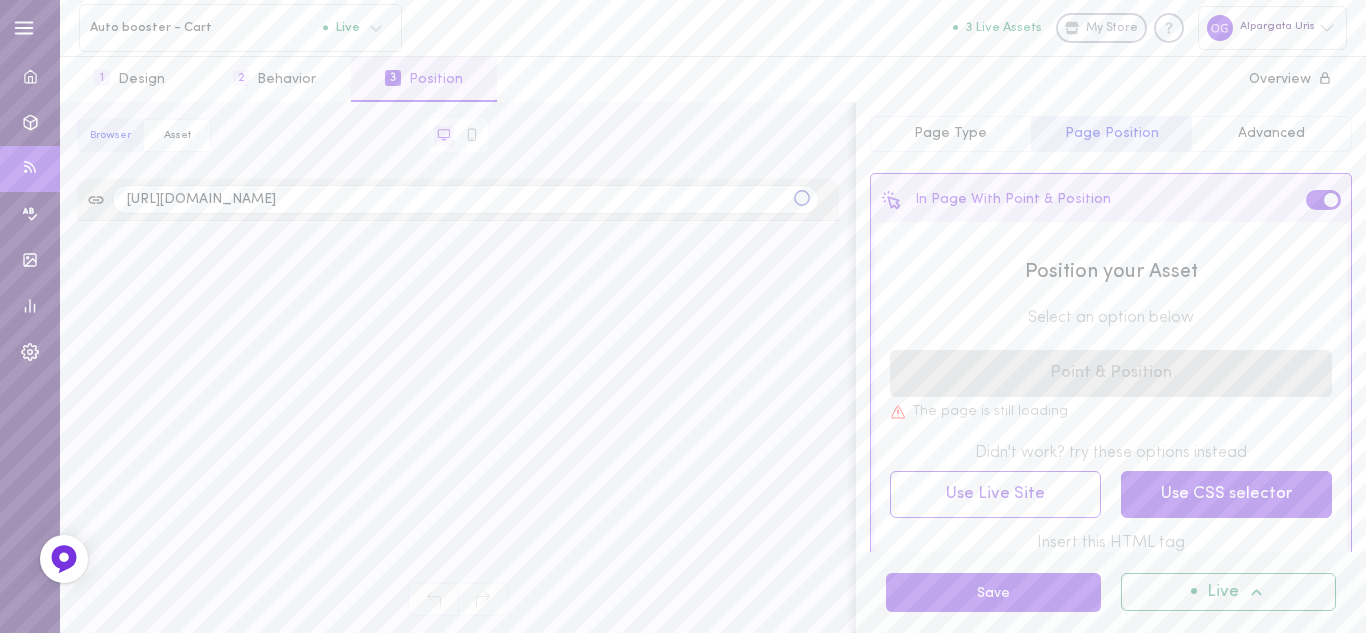 click on "Use CSS selector" at bounding box center (1226, 494) 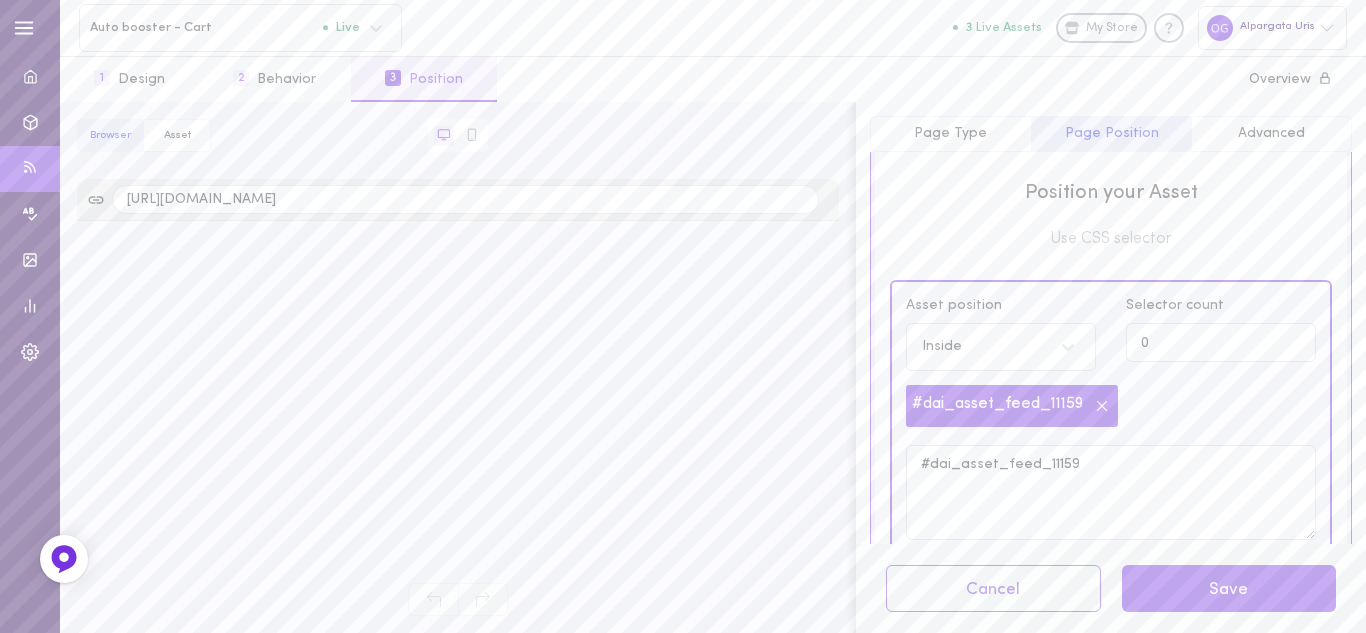 scroll, scrollTop: 200, scrollLeft: 0, axis: vertical 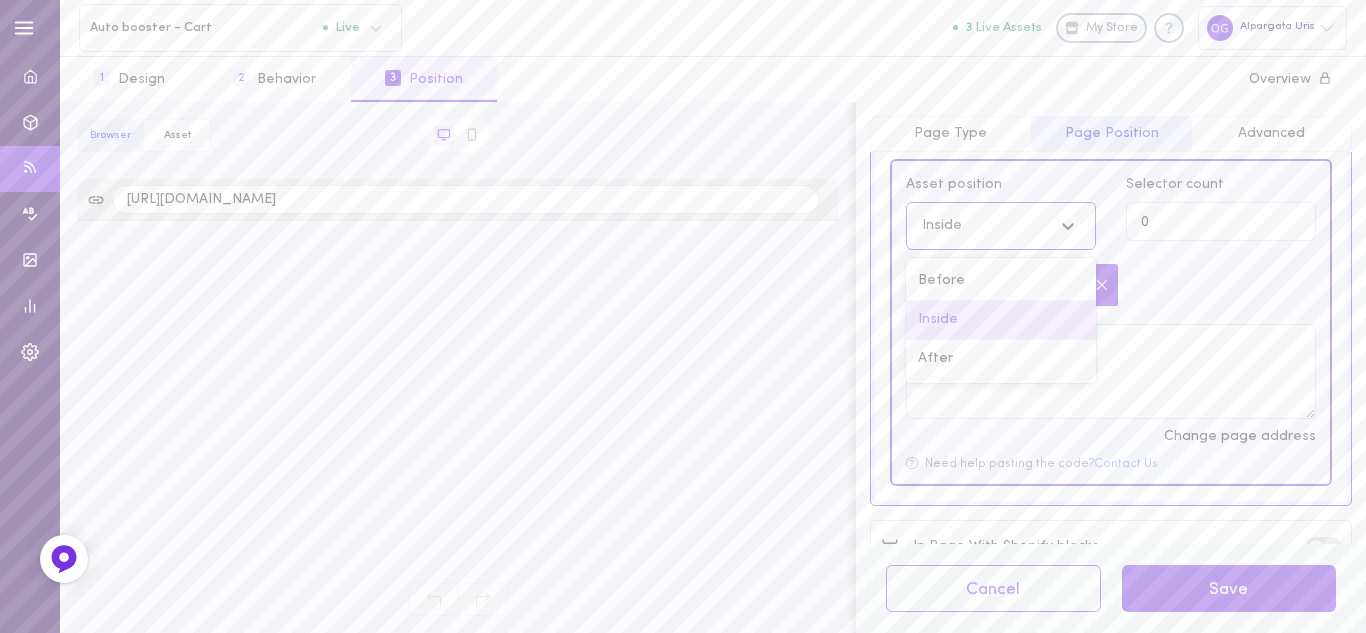 click 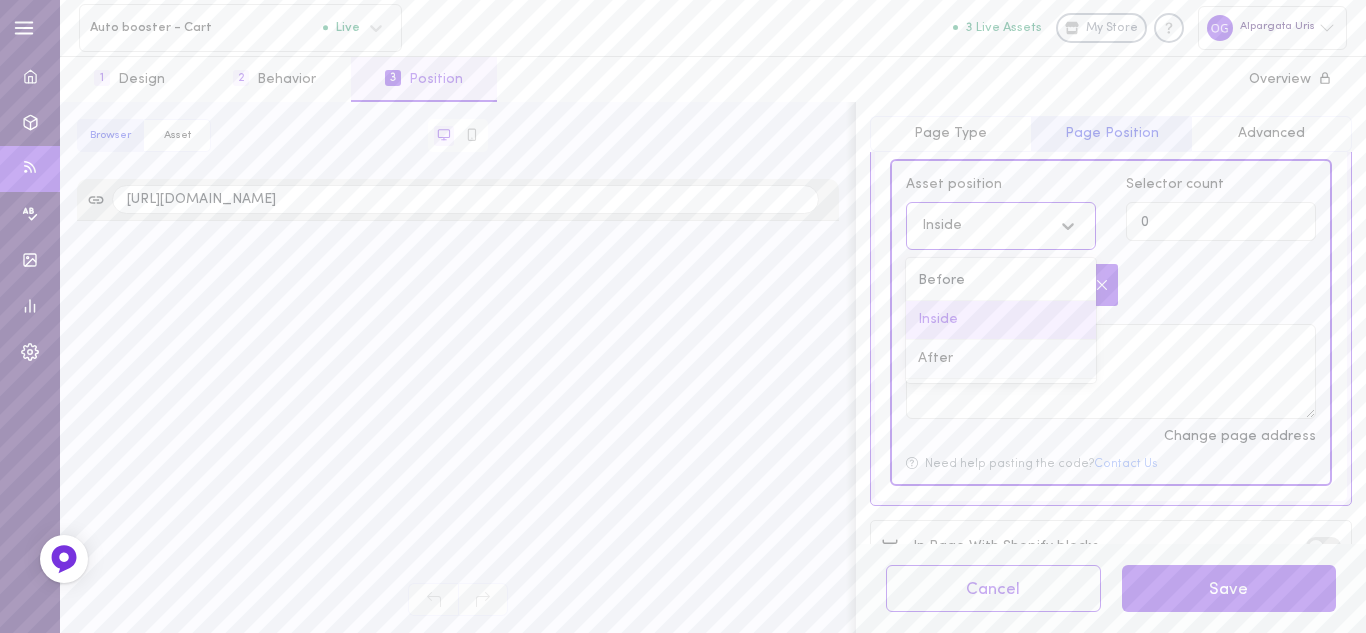 click on "After" at bounding box center [1001, 359] 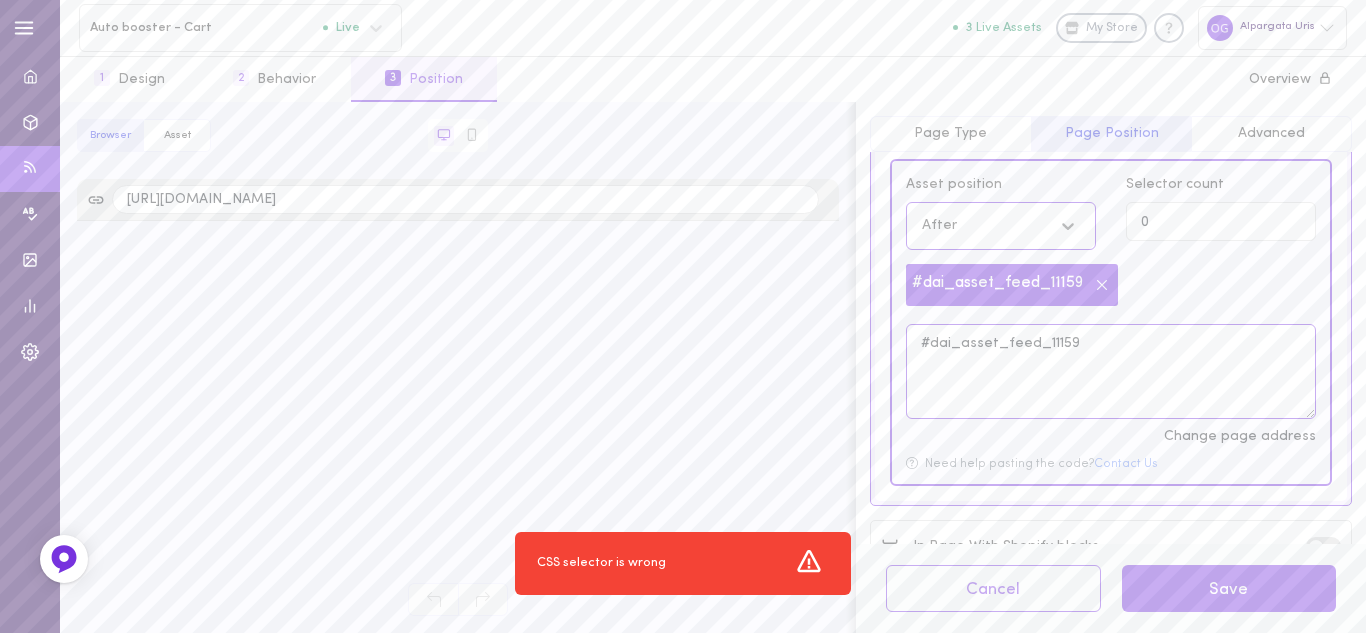 click on "#dai_asset_feed_11159" at bounding box center [1111, 371] 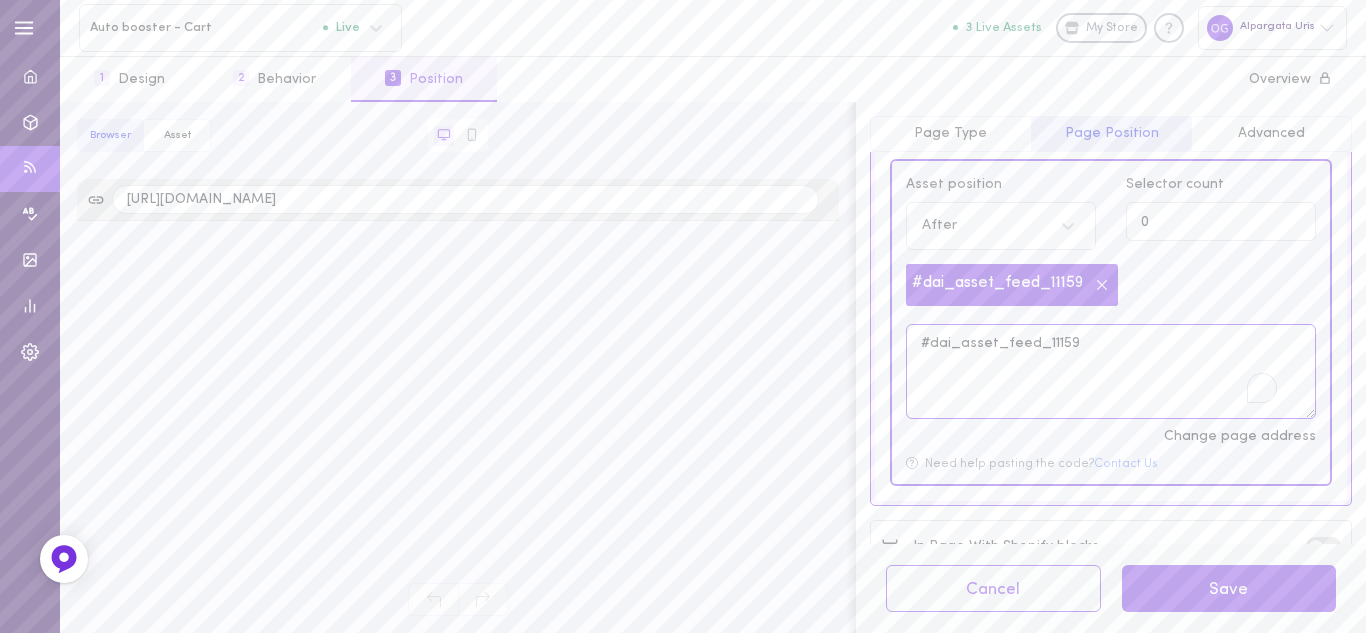 paste on "shopify-section-recently_viewed" 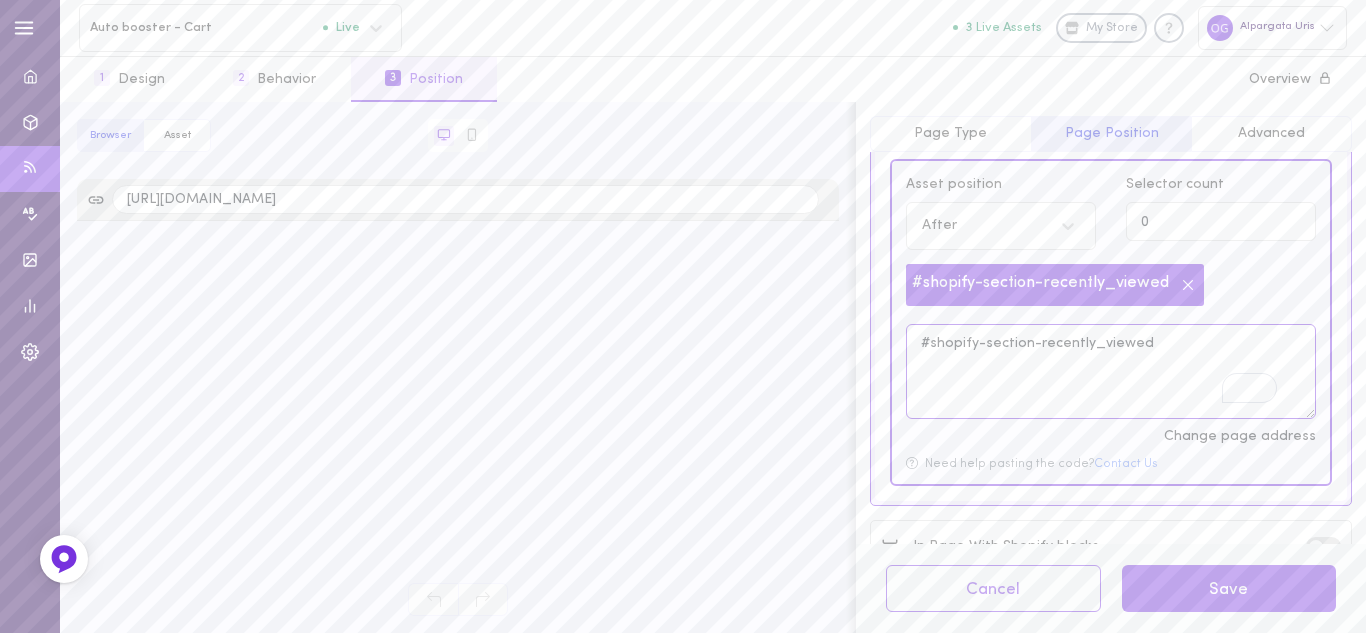 scroll, scrollTop: 200, scrollLeft: 0, axis: vertical 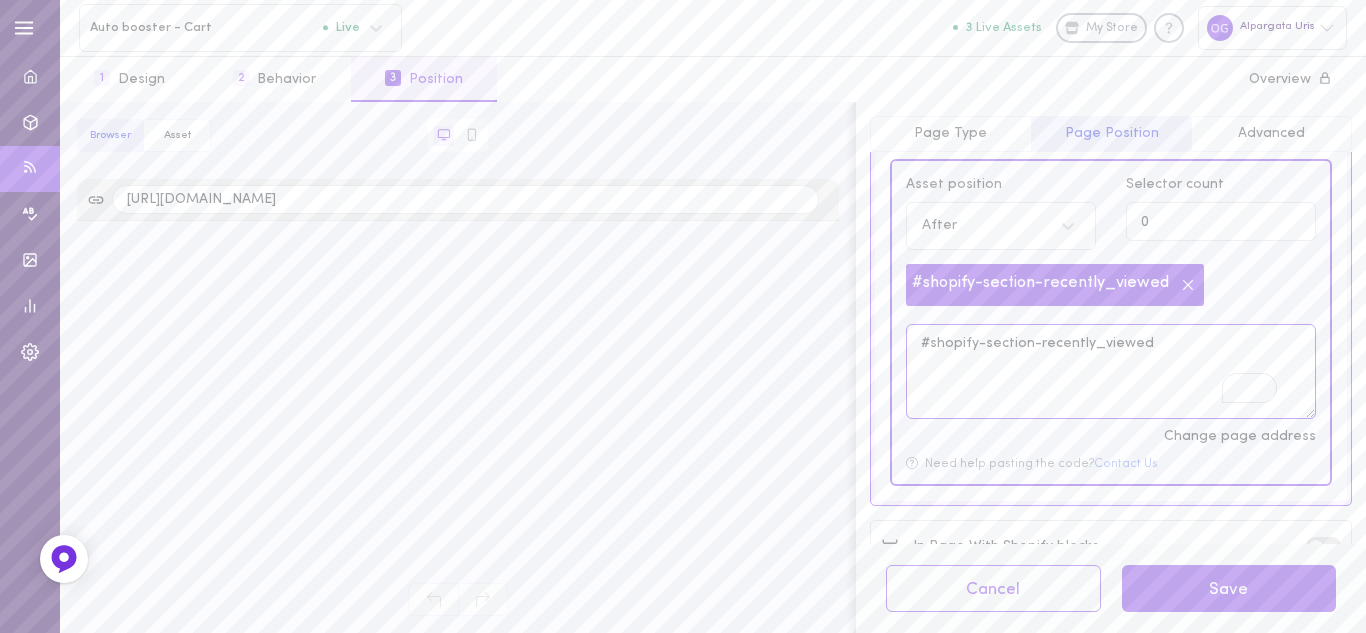type on "#shopify-section-recently_viewed" 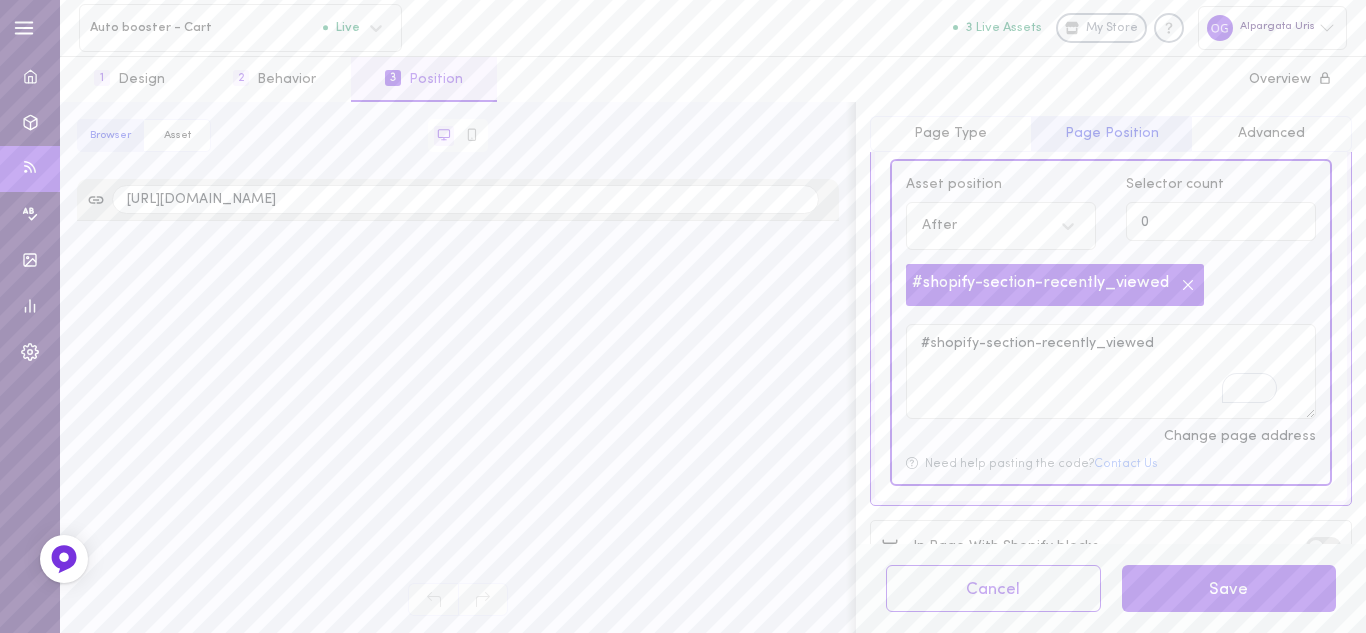 click on "#shopify-section-recently_viewed" at bounding box center [1111, 287] 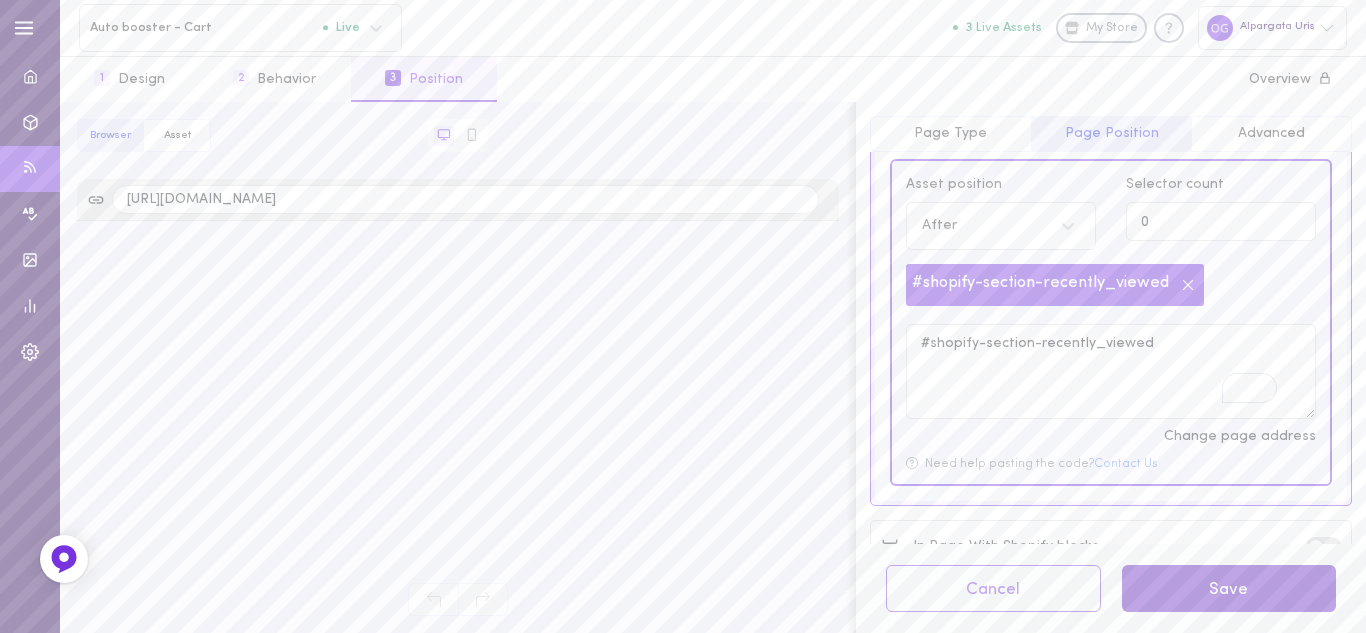 click on "Save" at bounding box center [1229, 588] 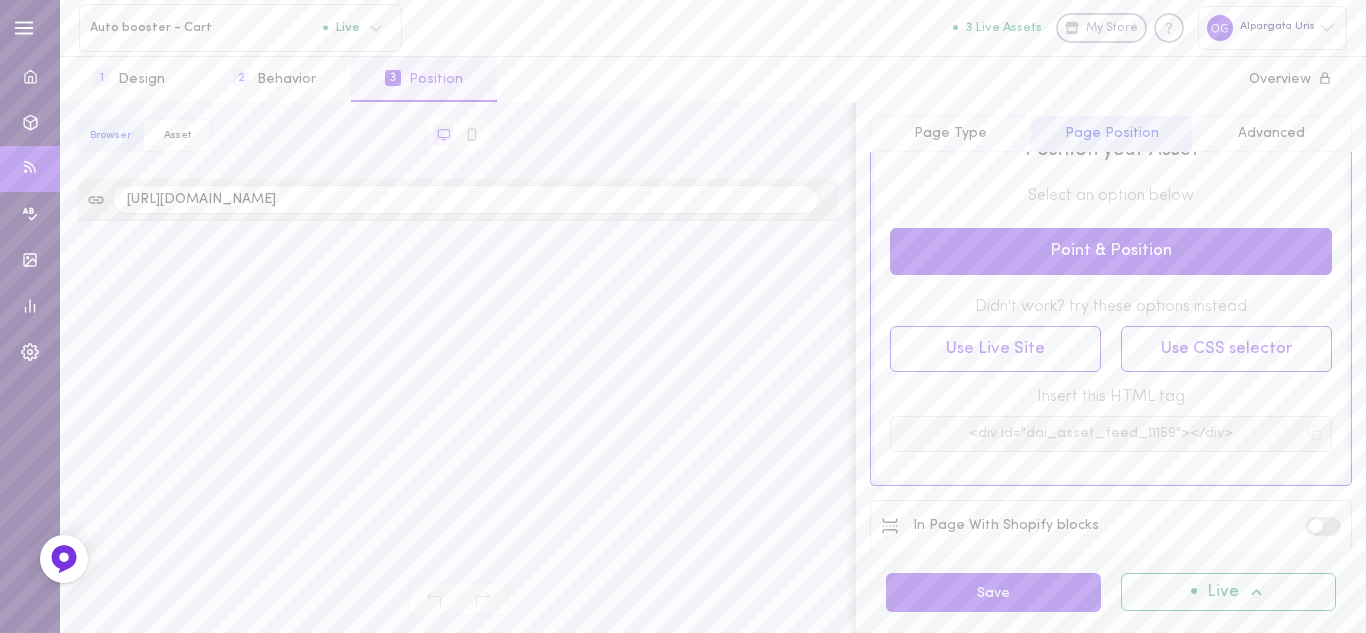 scroll, scrollTop: 123, scrollLeft: 0, axis: vertical 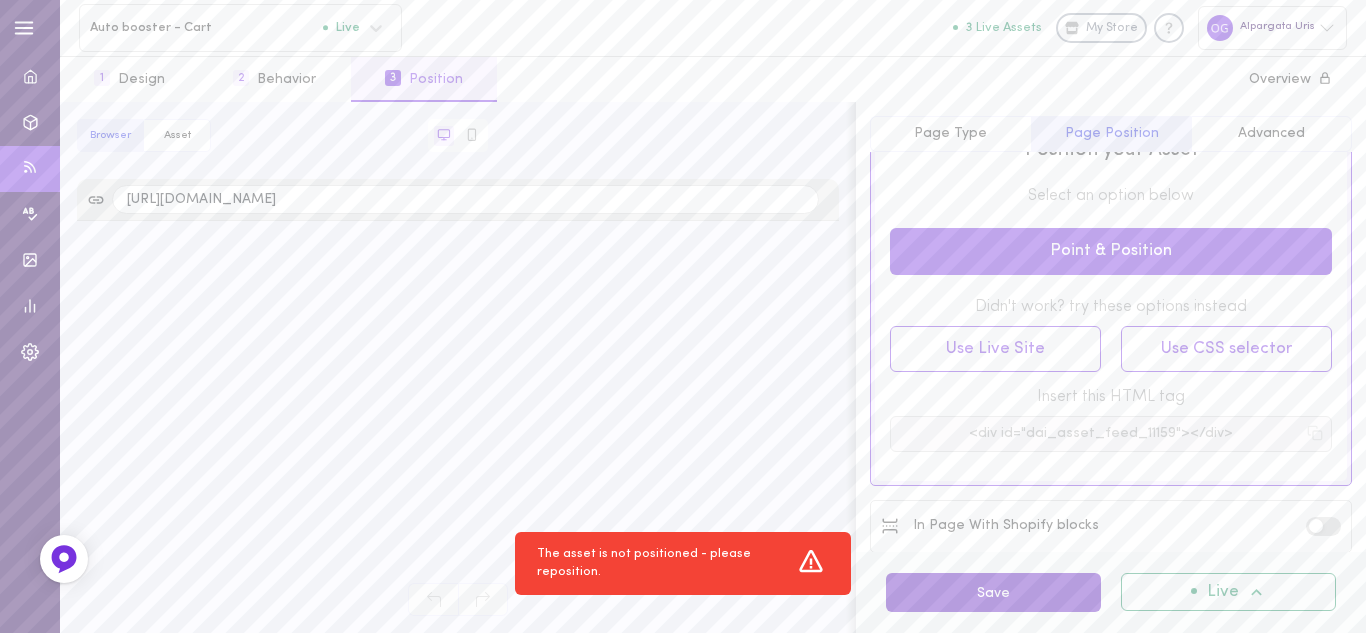 click on "Save" at bounding box center [993, 592] 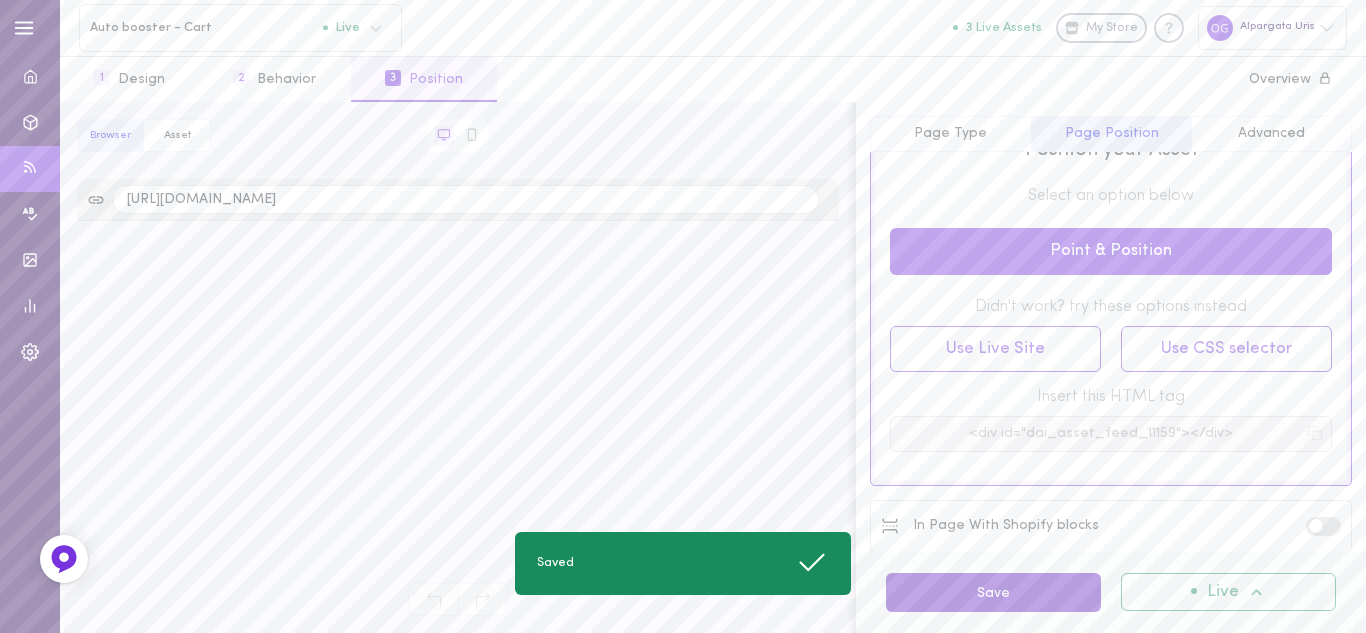 click on "Save" at bounding box center (993, 592) 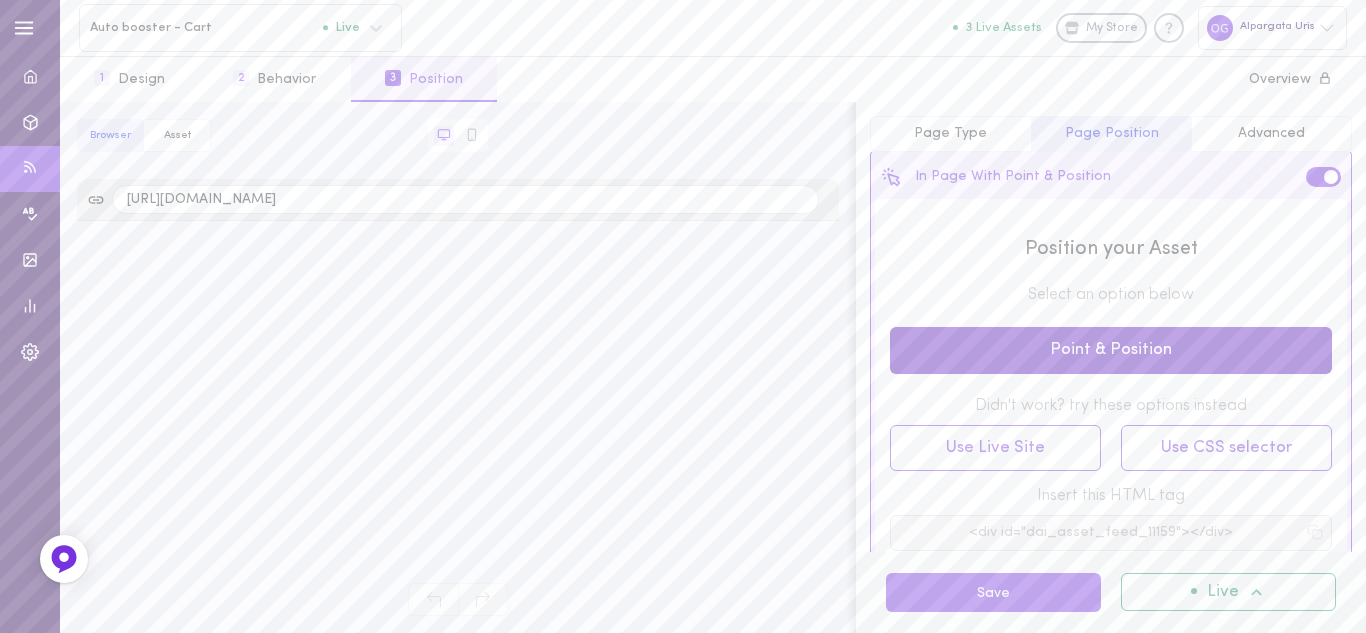 scroll, scrollTop: 123, scrollLeft: 0, axis: vertical 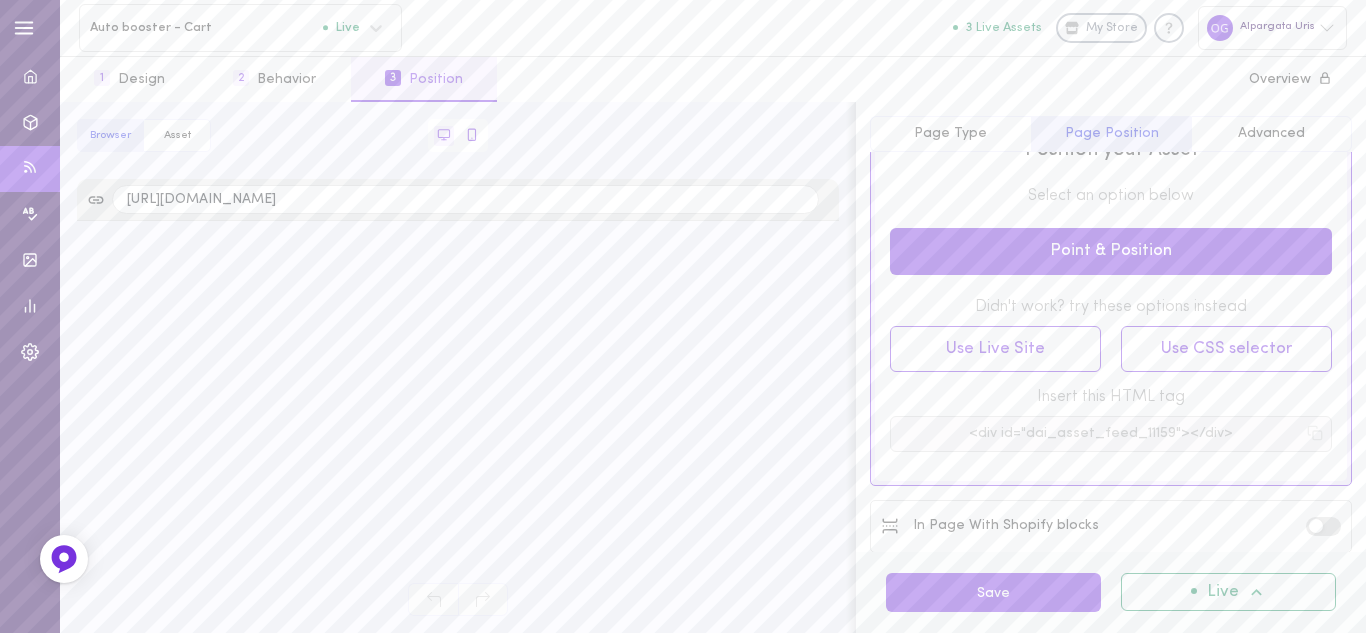 click 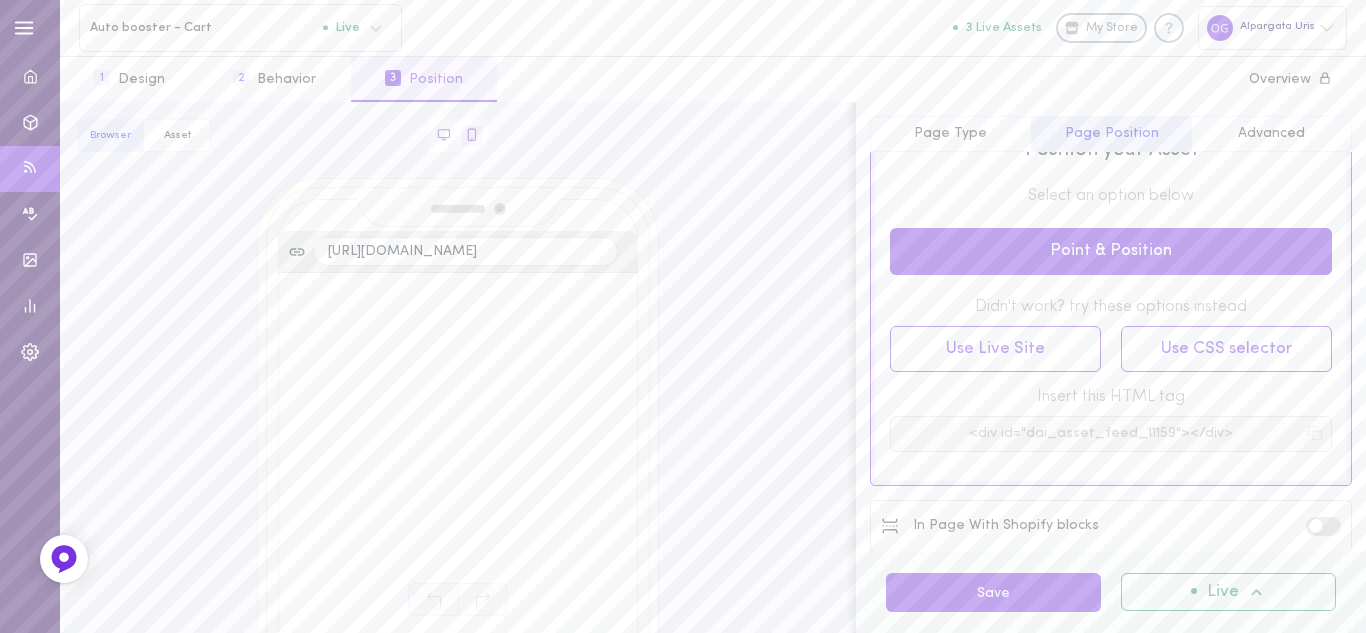 click 